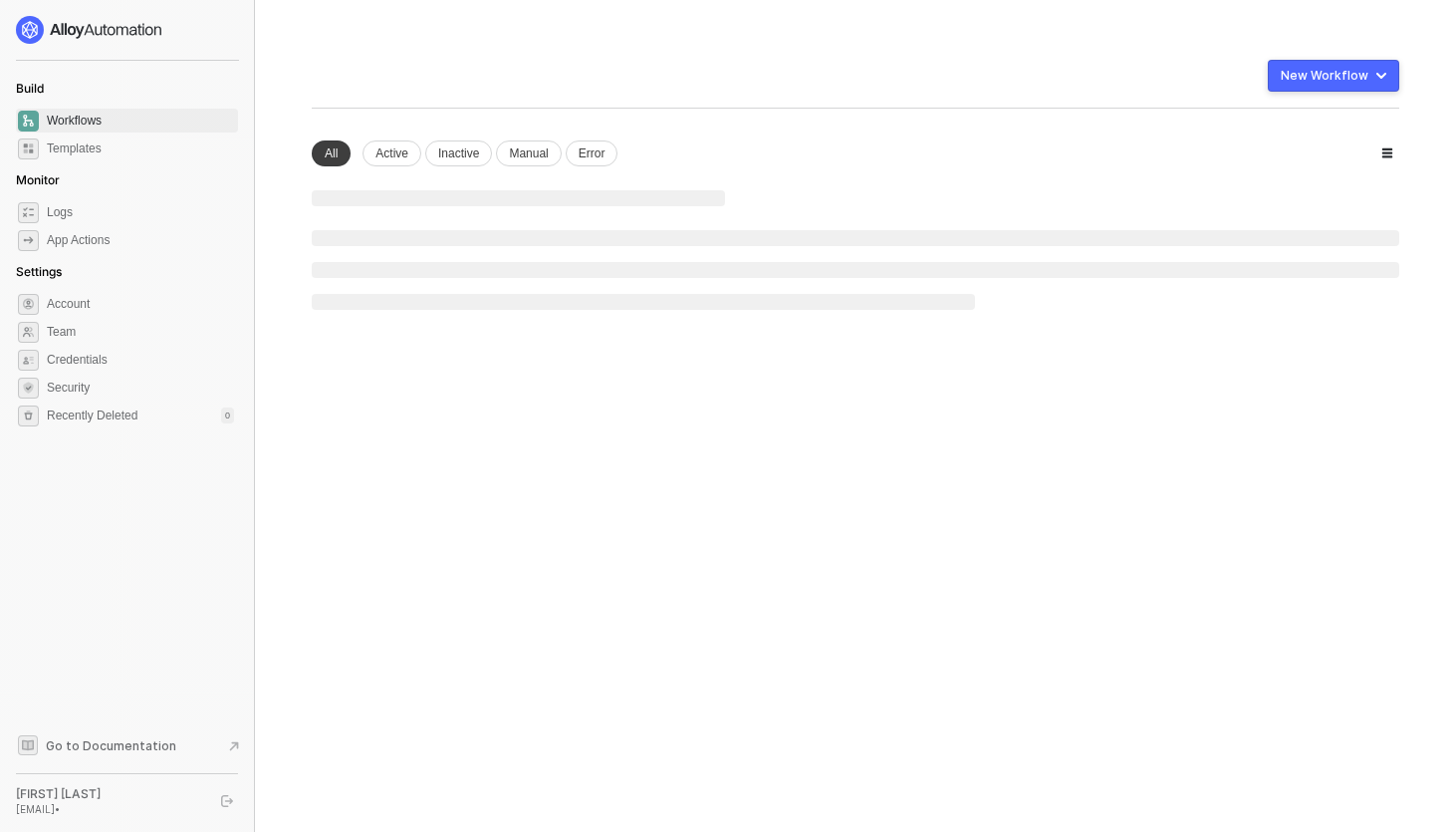 scroll, scrollTop: 0, scrollLeft: 0, axis: both 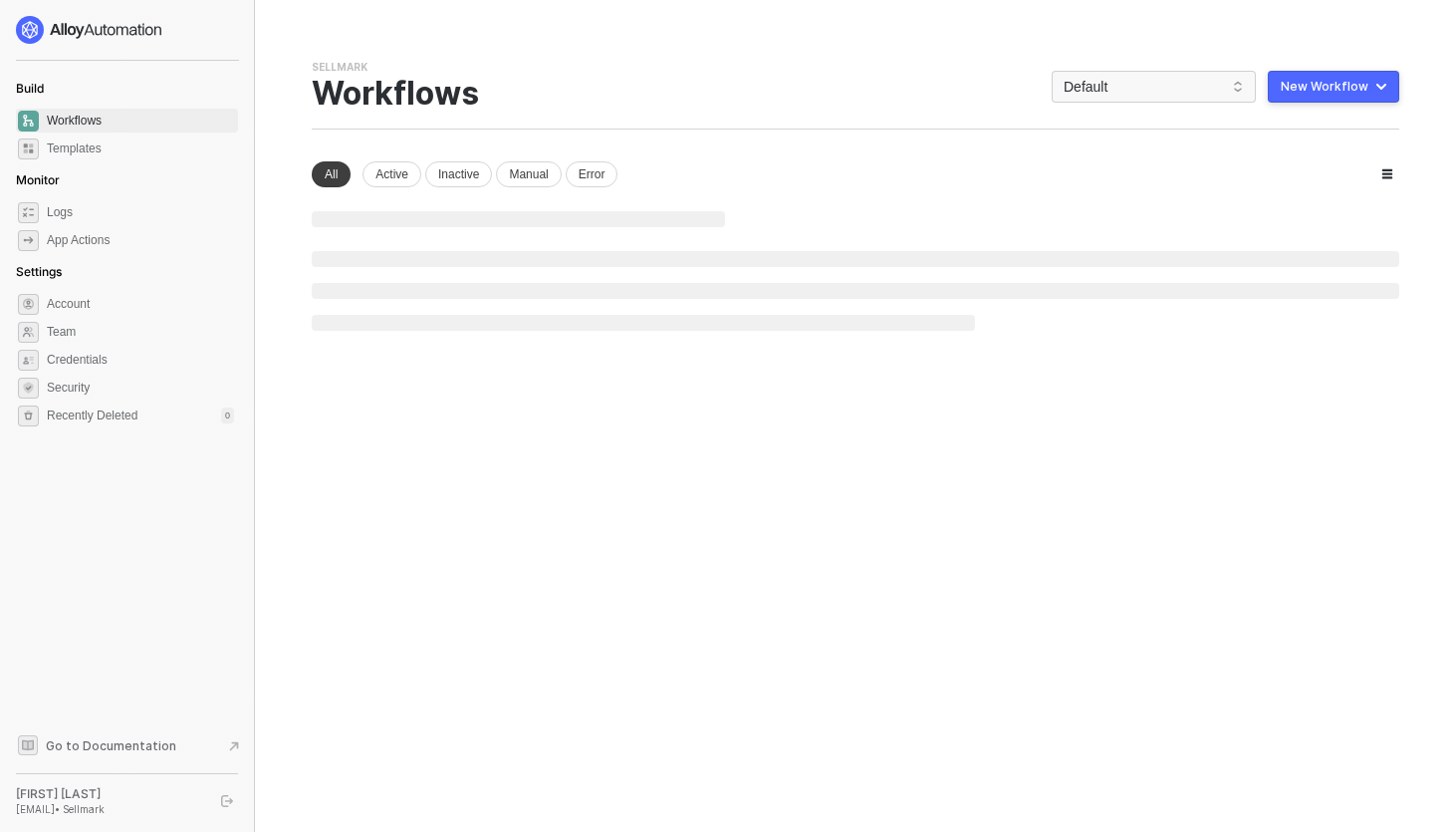 click on "Sellmark Team Settings  → Workflows Default New Workflow" at bounding box center [855, 95] 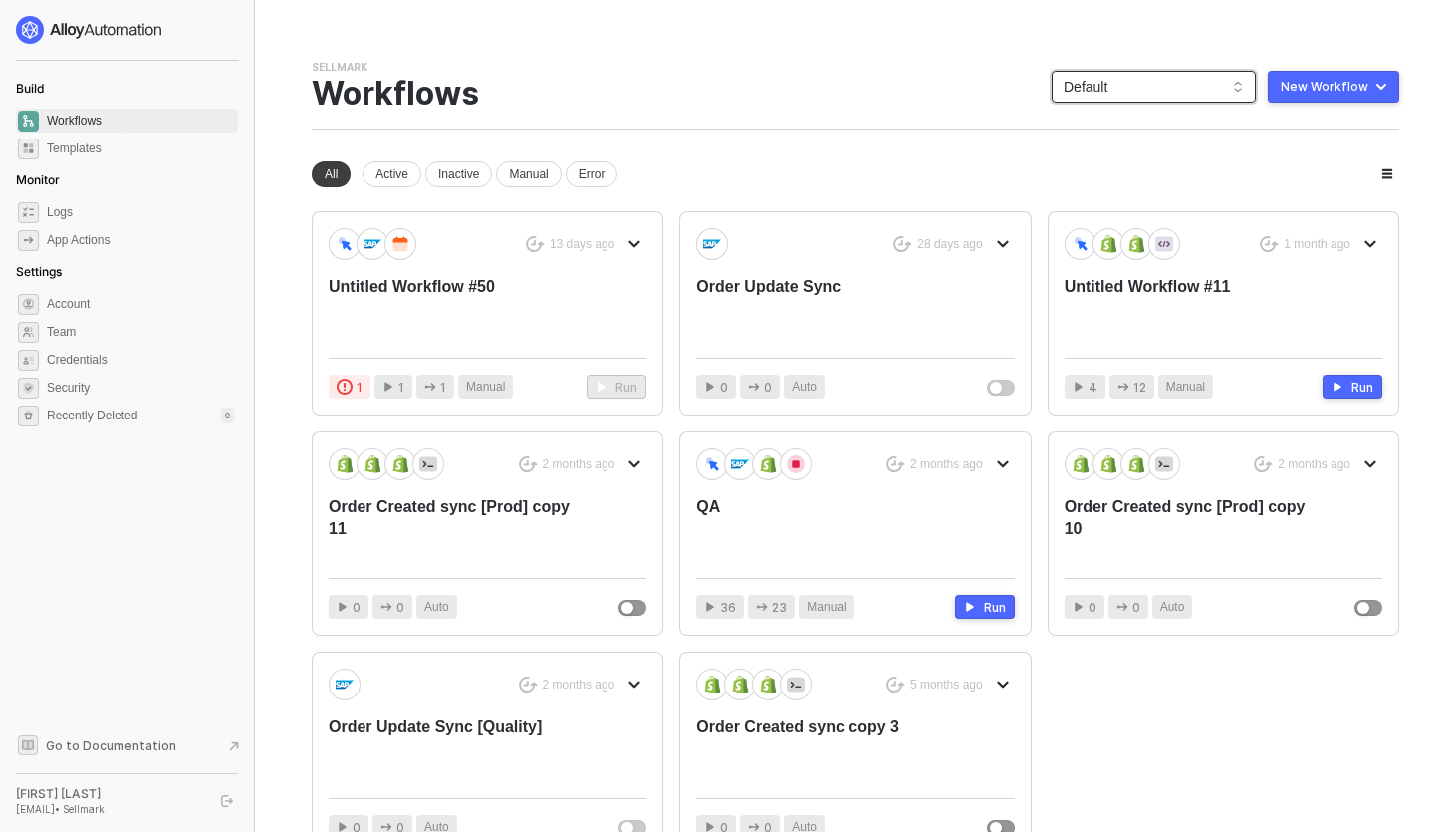 click on "Default" at bounding box center (1153, 87) 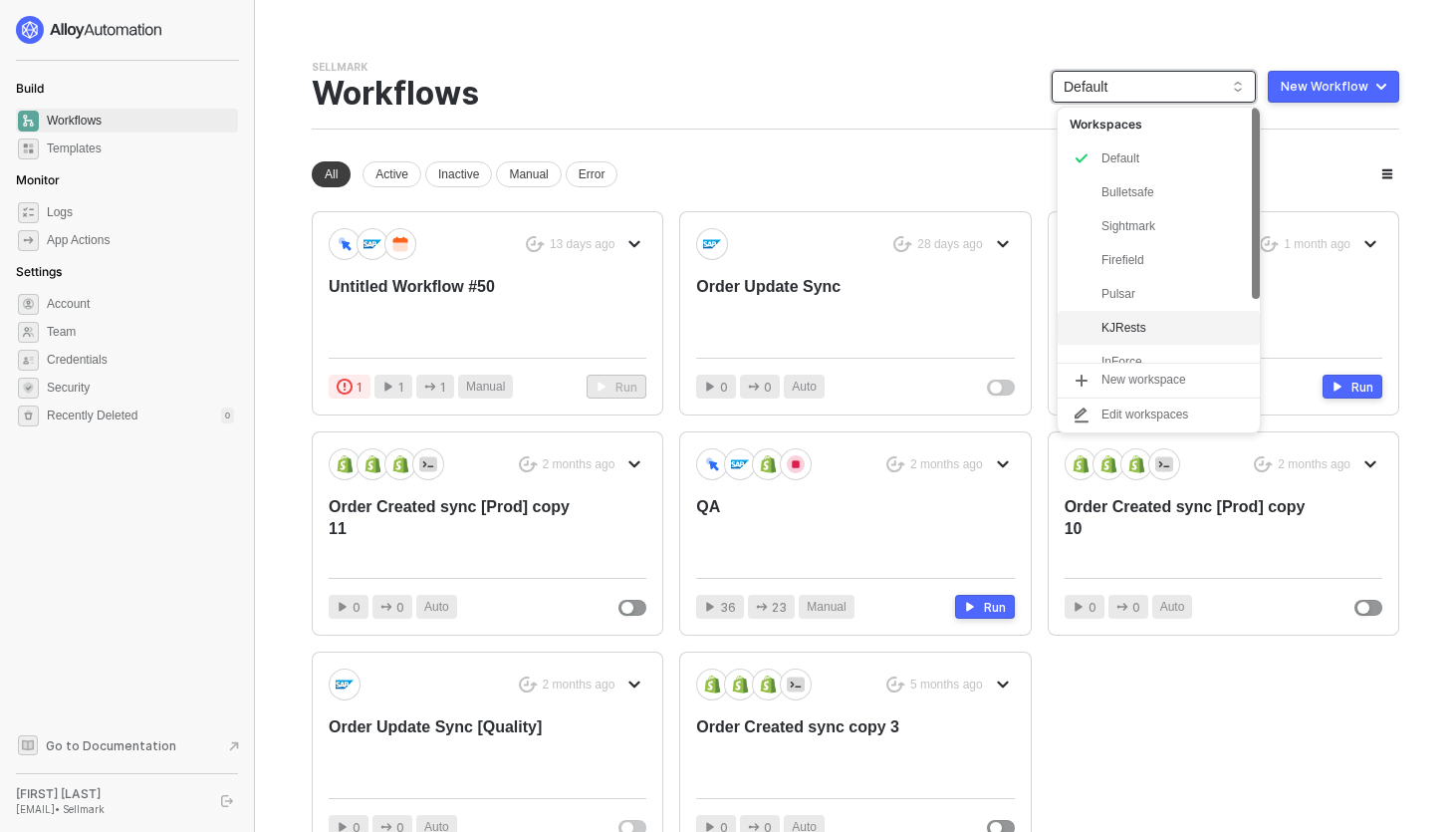 click on "KJRests" at bounding box center [1174, 328] 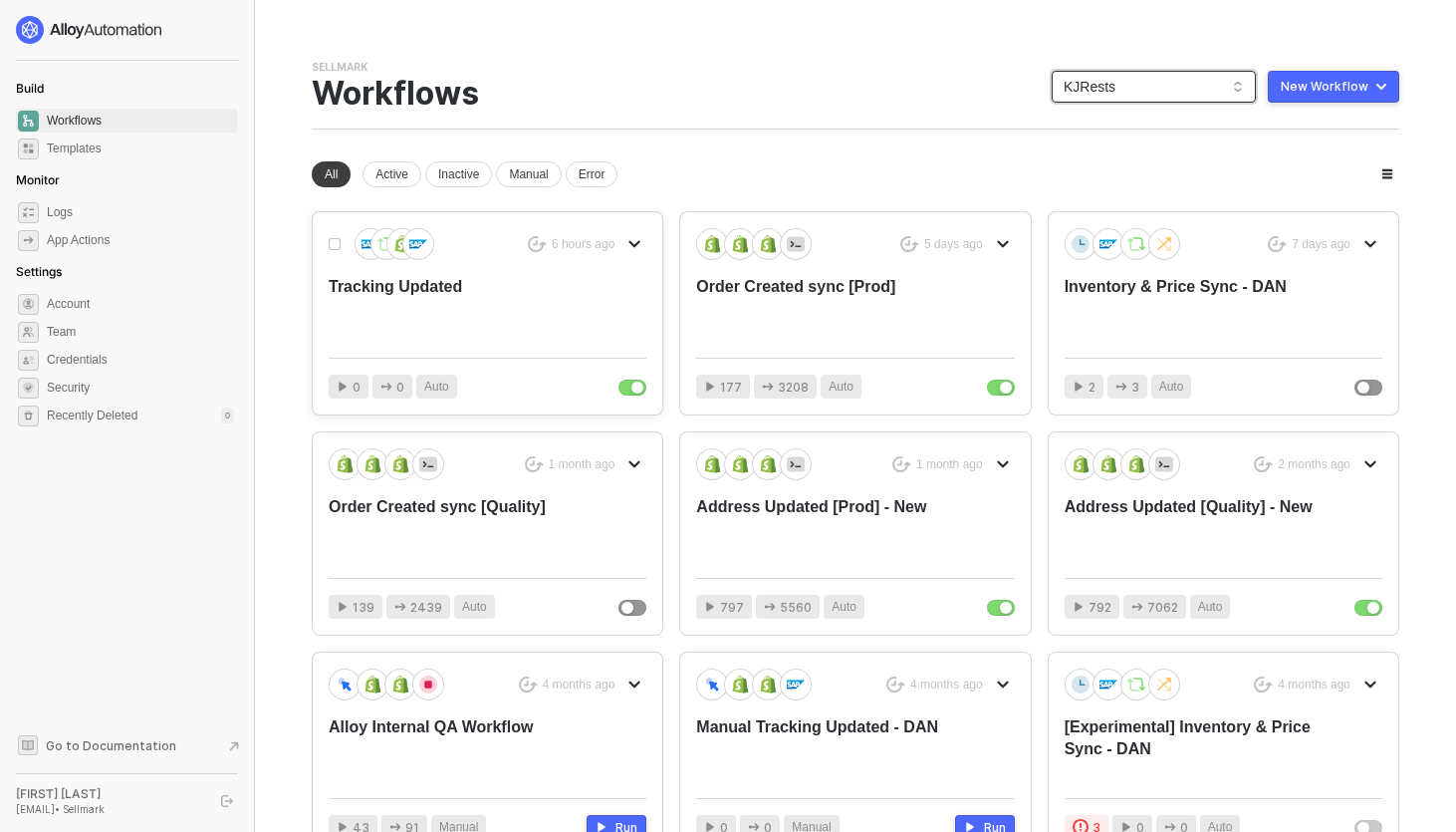 click on "Tracking Updated" at bounding box center [455, 309] 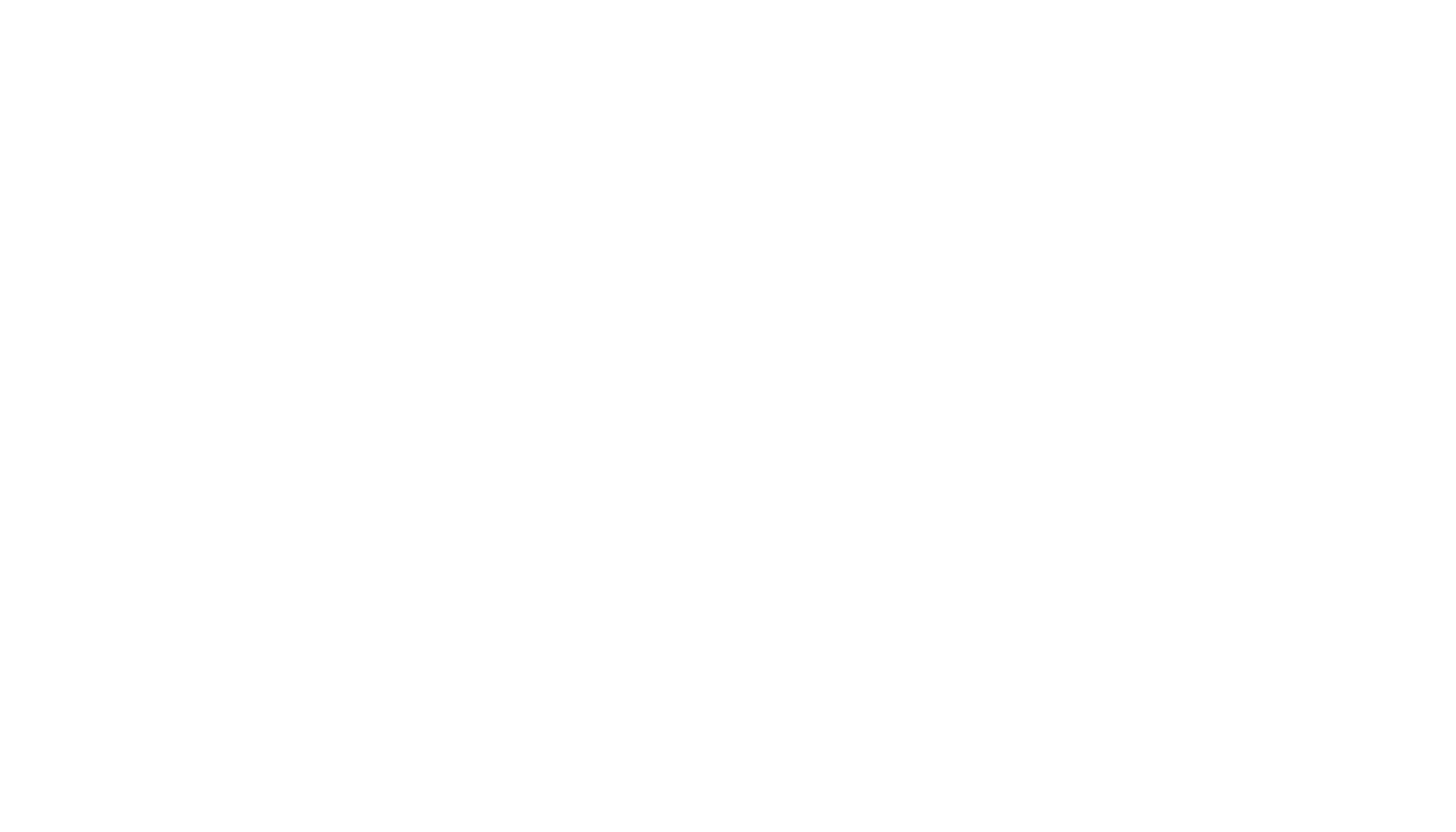 scroll, scrollTop: 0, scrollLeft: 0, axis: both 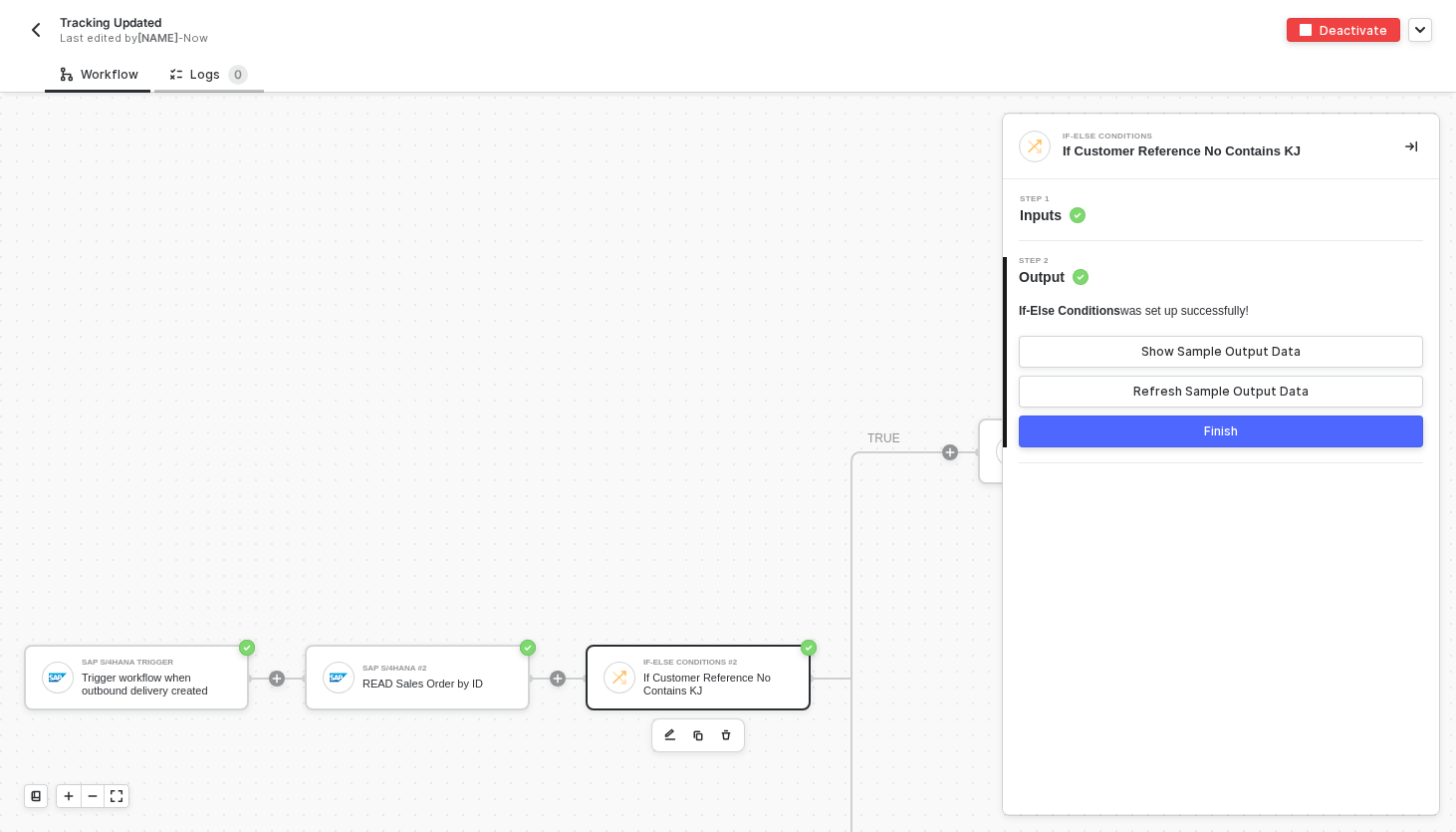 click on "Logs 0" at bounding box center (209, 75) 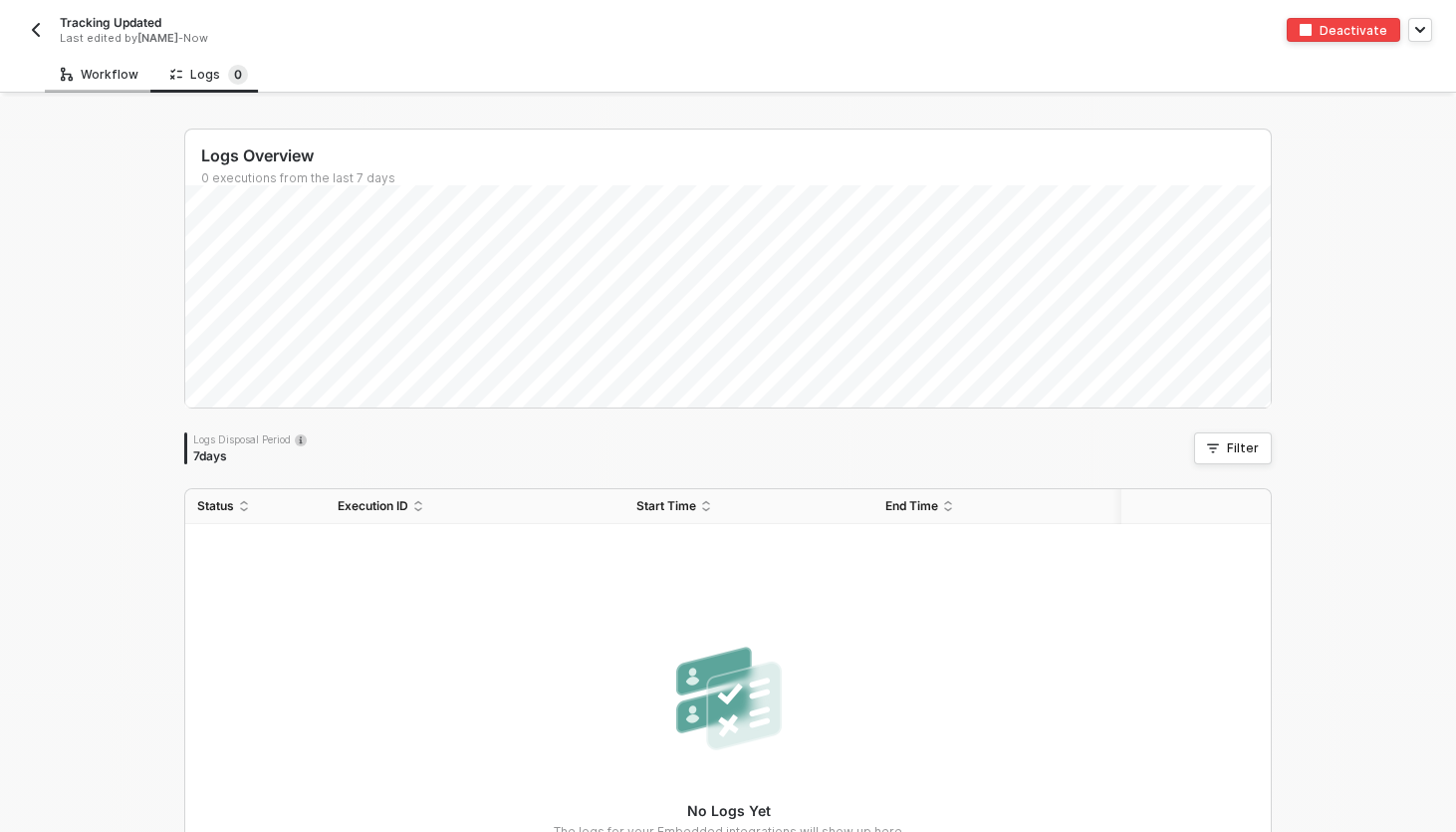 click on "Workflow" at bounding box center (100, 75) 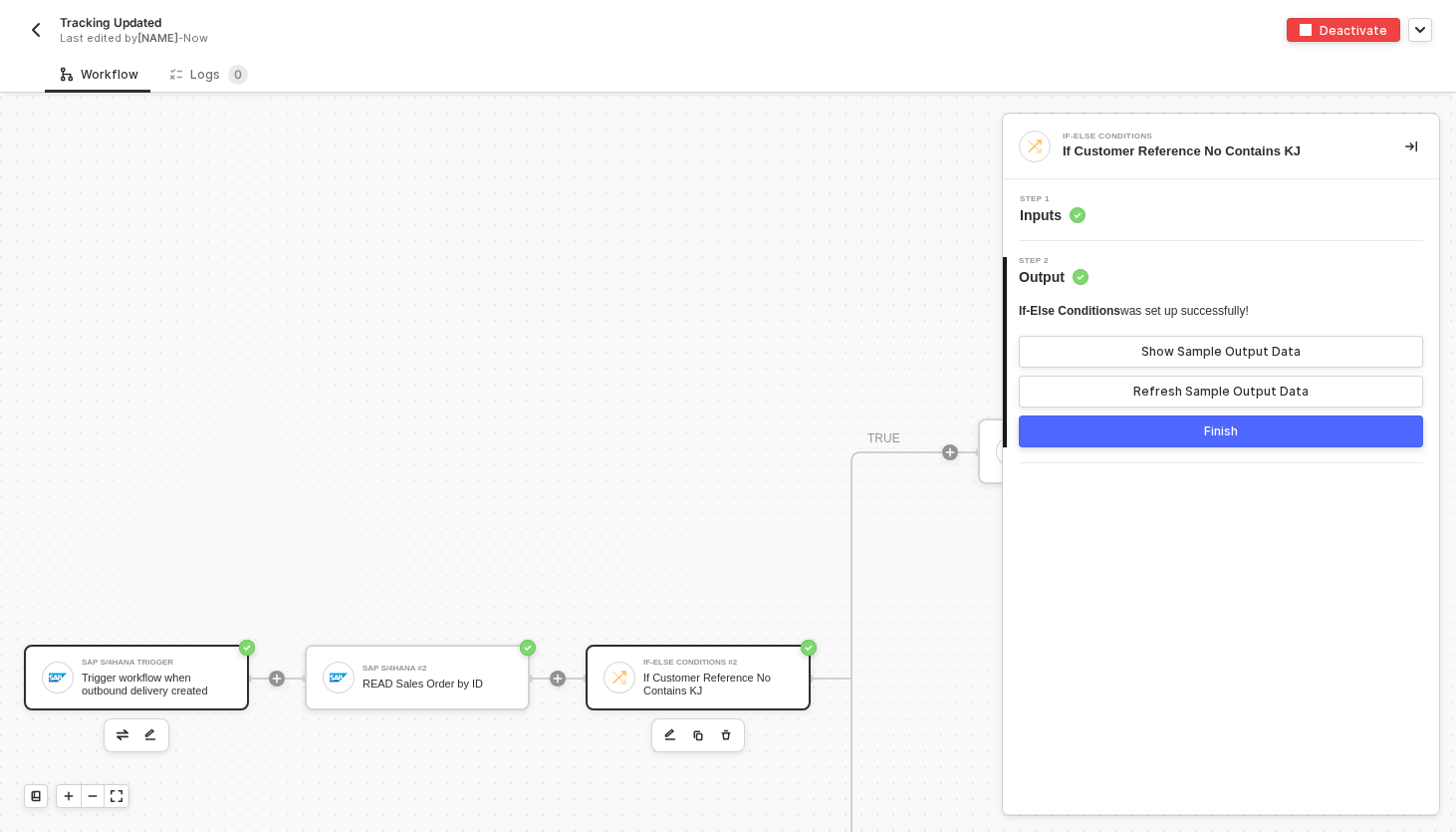 click on "Trigger workflow when outbound delivery created" at bounding box center (156, 684) 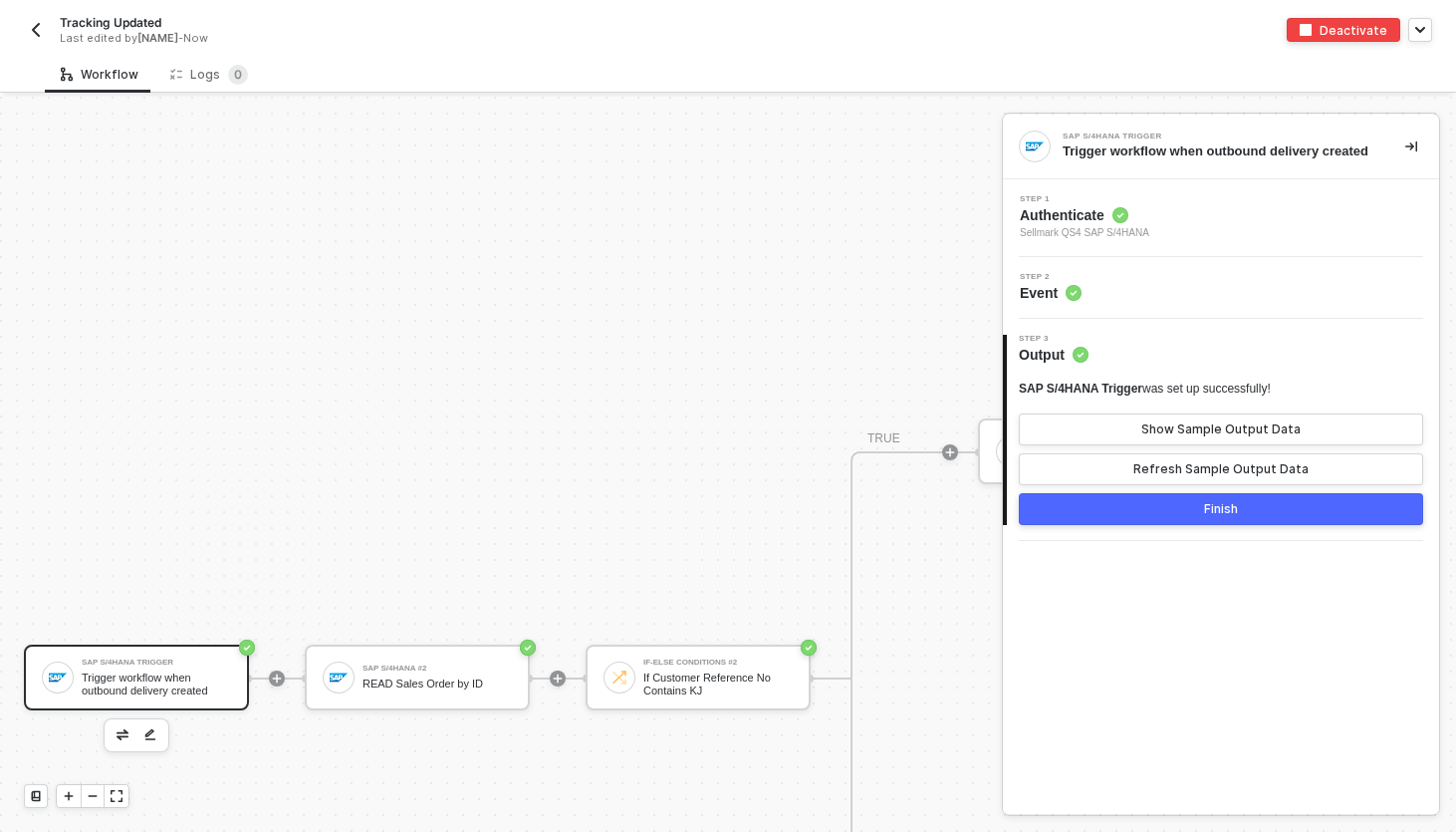 click on "Step 2 Event" at bounding box center (1223, 288) 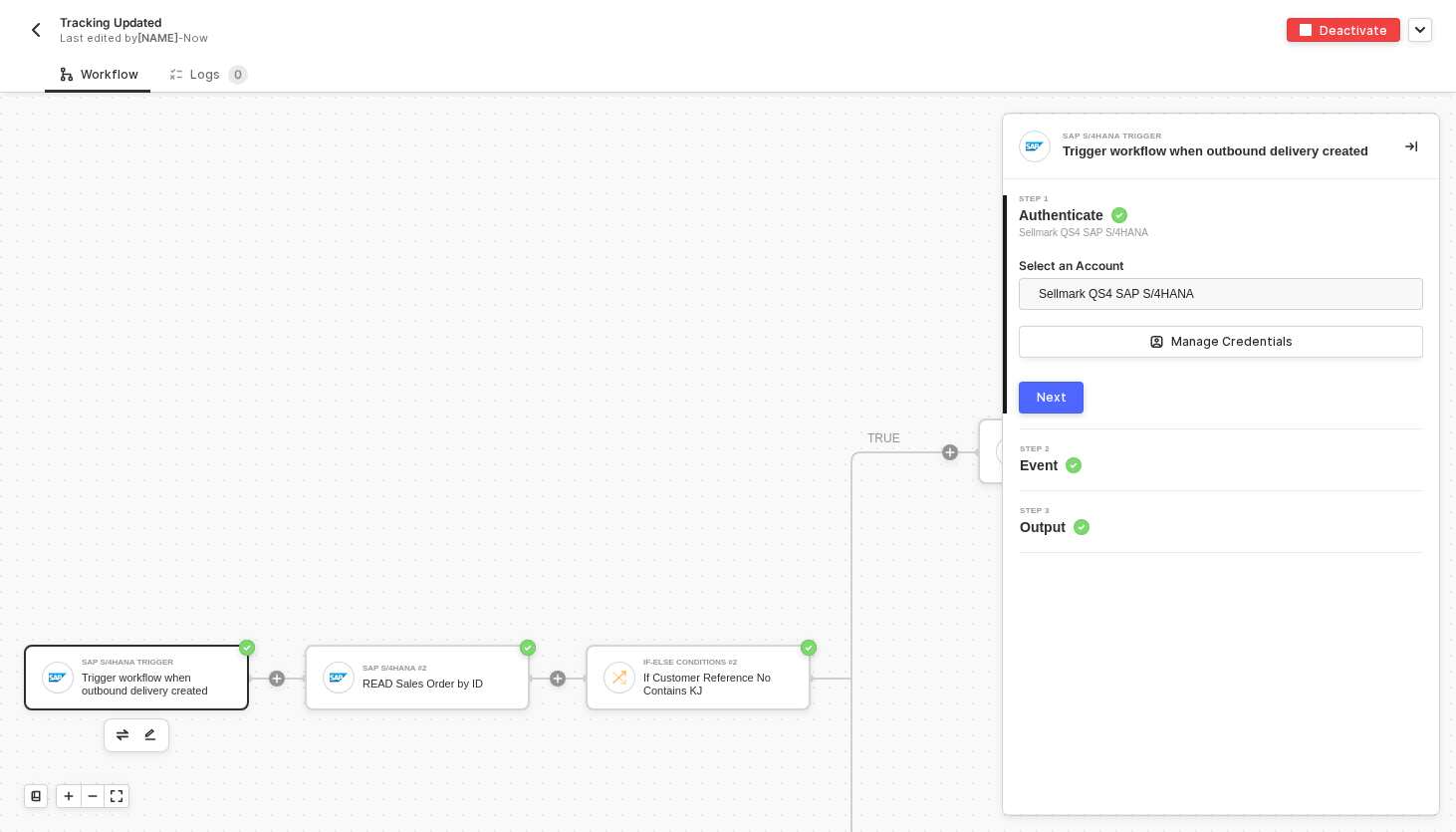 click on "Next" at bounding box center [1052, 398] 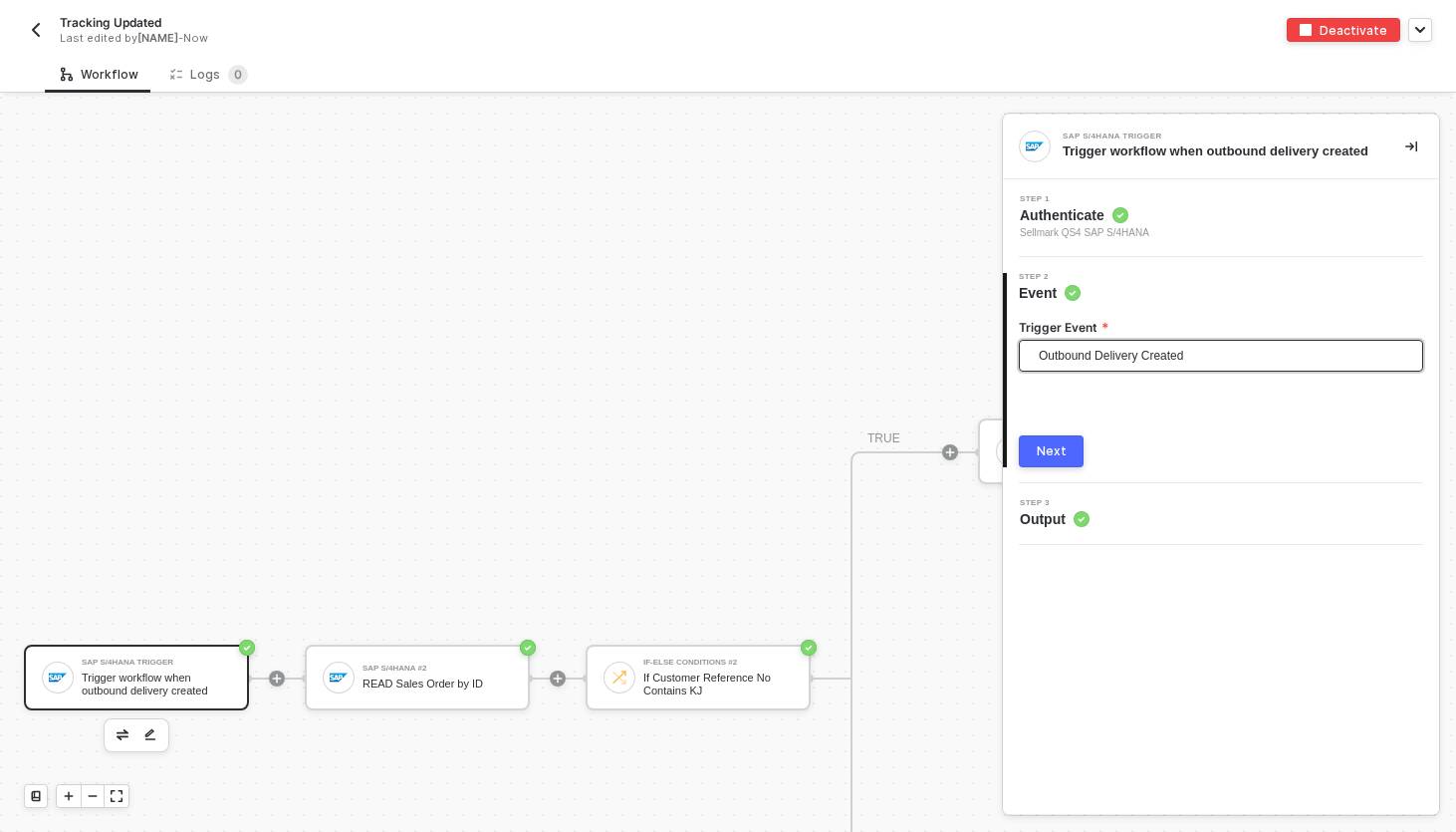 click on "Outbound Delivery Created" at bounding box center (1225, 356) 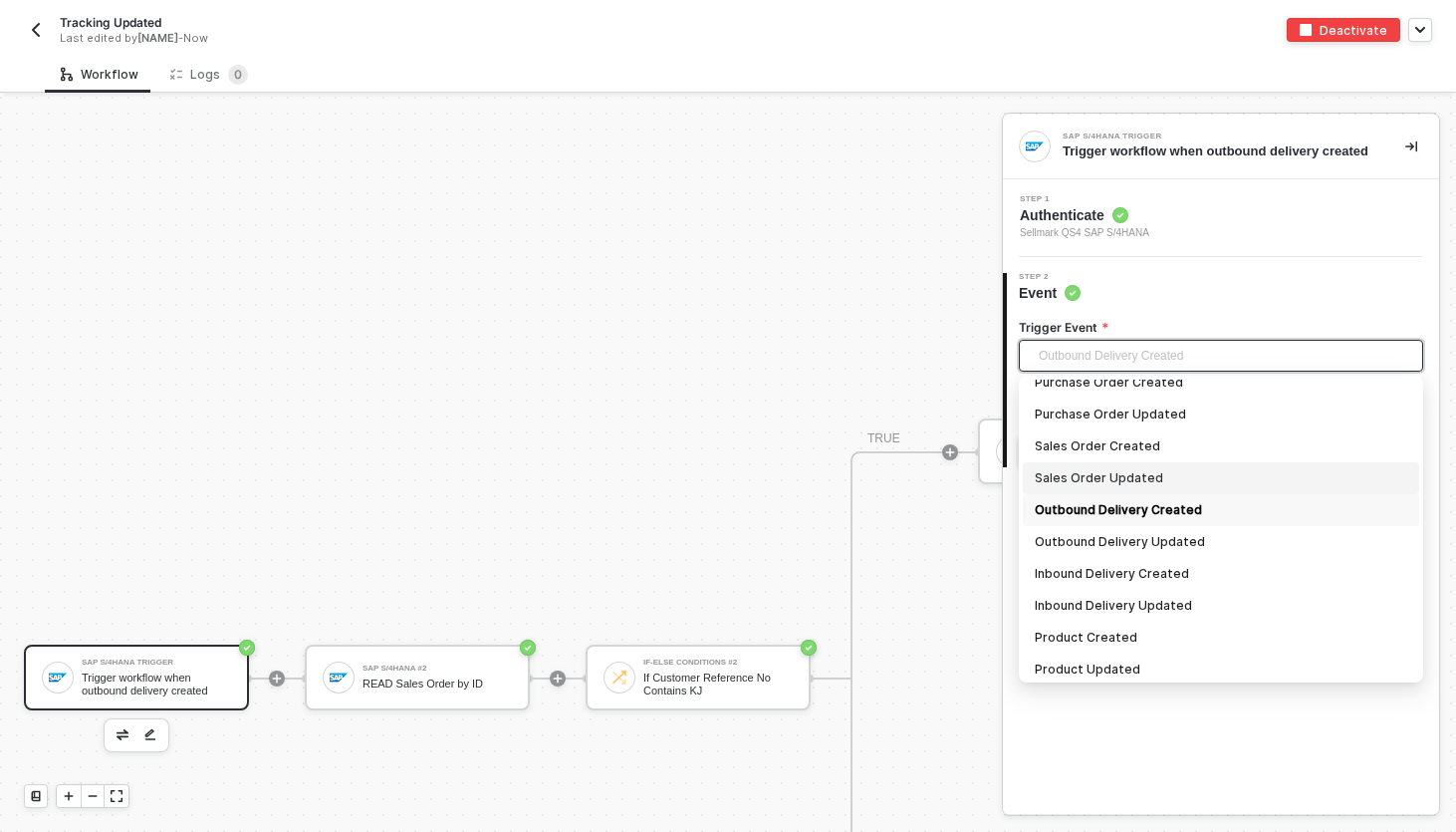 scroll, scrollTop: 84, scrollLeft: 0, axis: vertical 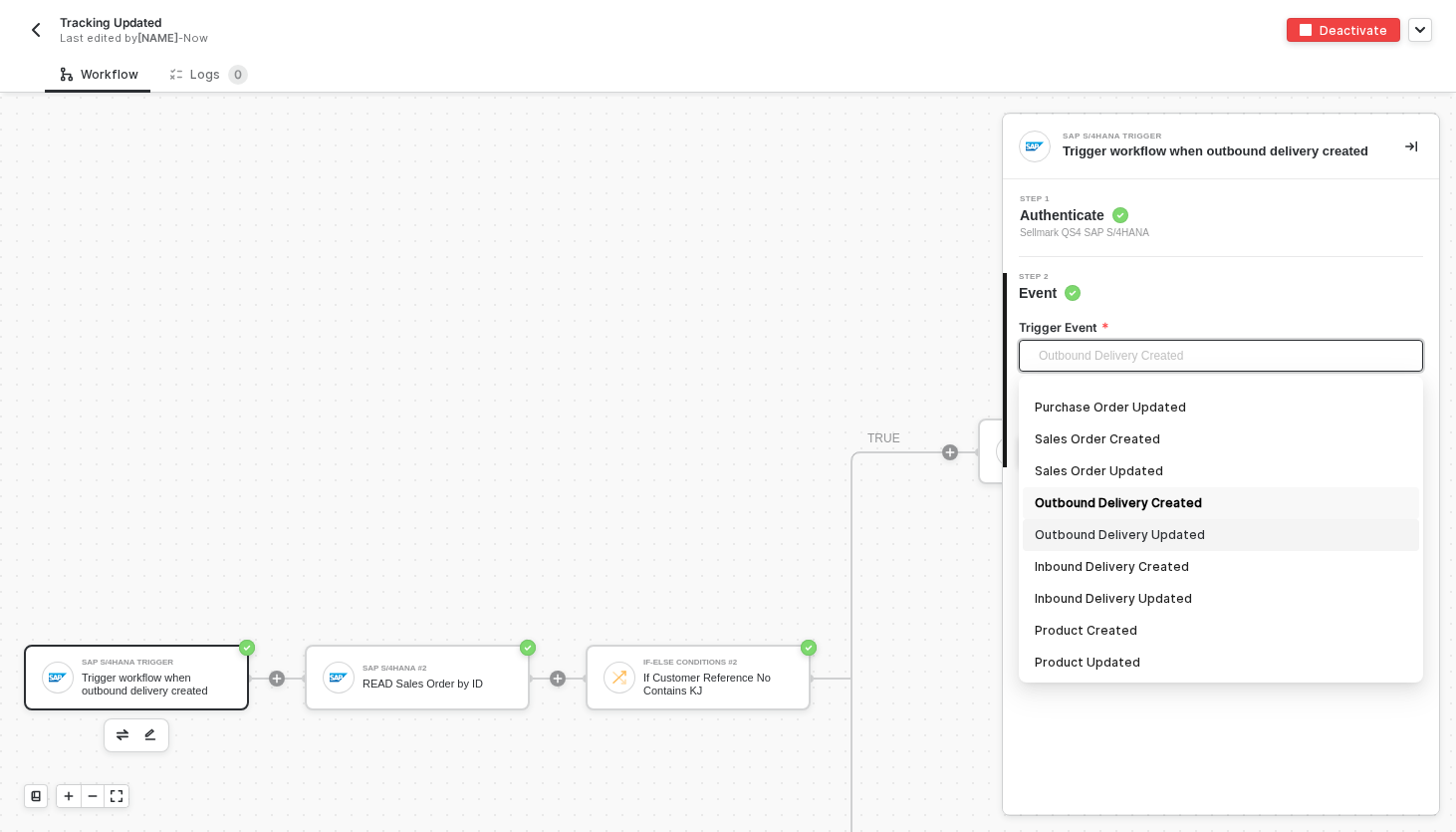 click on "SAP S/4HANA Trigger Trigger workflow when outbound delivery created SAP S/4HANA #2 READ Sales Order by ID If-Else Conditions #2 If Customer Reference No Contains KJWS TRUE SAP S/4HANA #3 READ Tracking Info Shopify #6 READ Fulfillments by Order ID Iterate For Each Shipment in SAP Custom Code Find Material No in Fulfillment Order Line Items If-Else Conditions If Material No in Fulfillment Order Line Items TRUE Shopify #5 UPDATE Fulfillment Tracking Number FALSE FALSE Stop Workflow #2 Stop Workflow" at bounding box center [1632, 678] 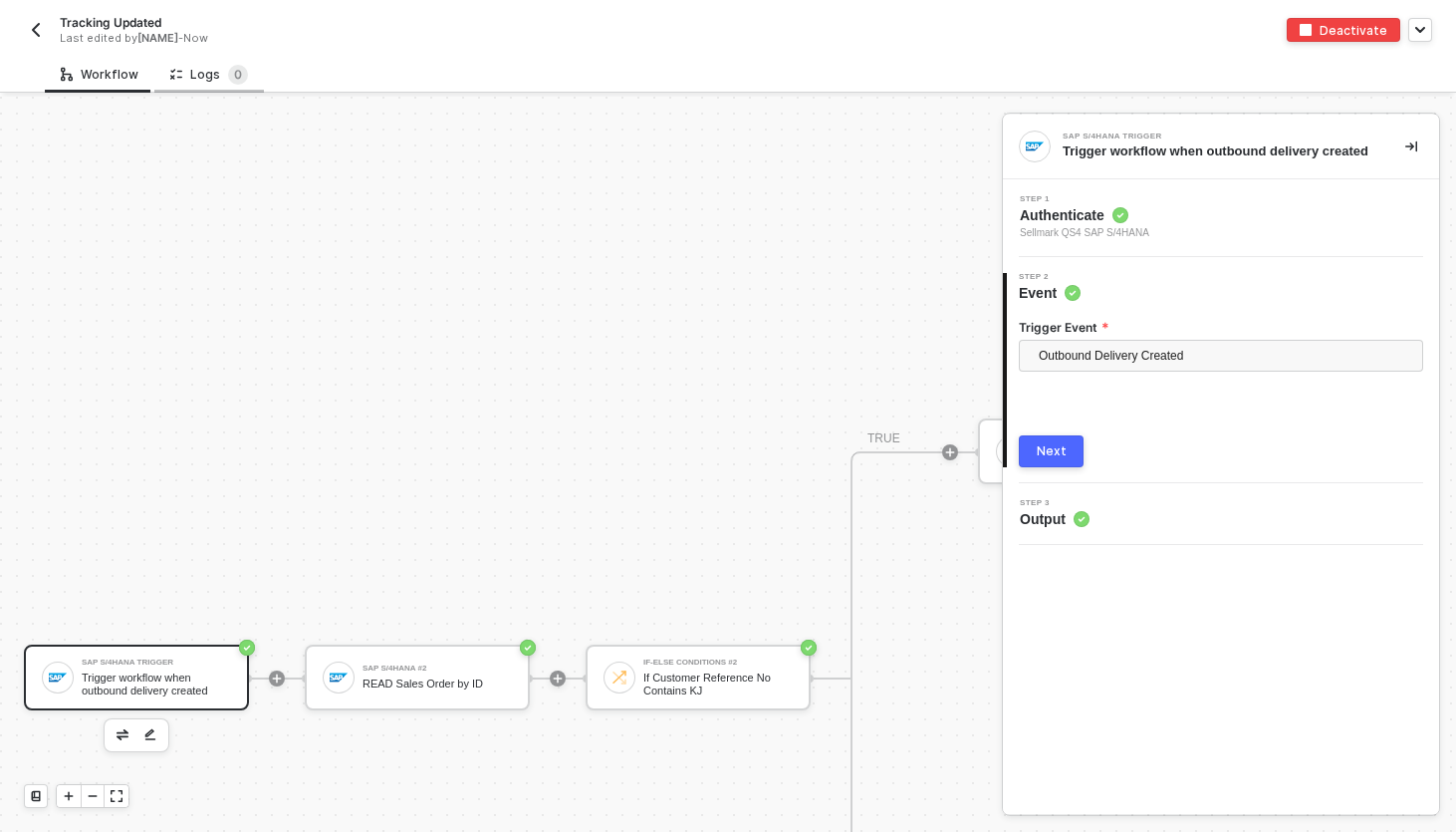click on "Logs 0" at bounding box center [209, 75] 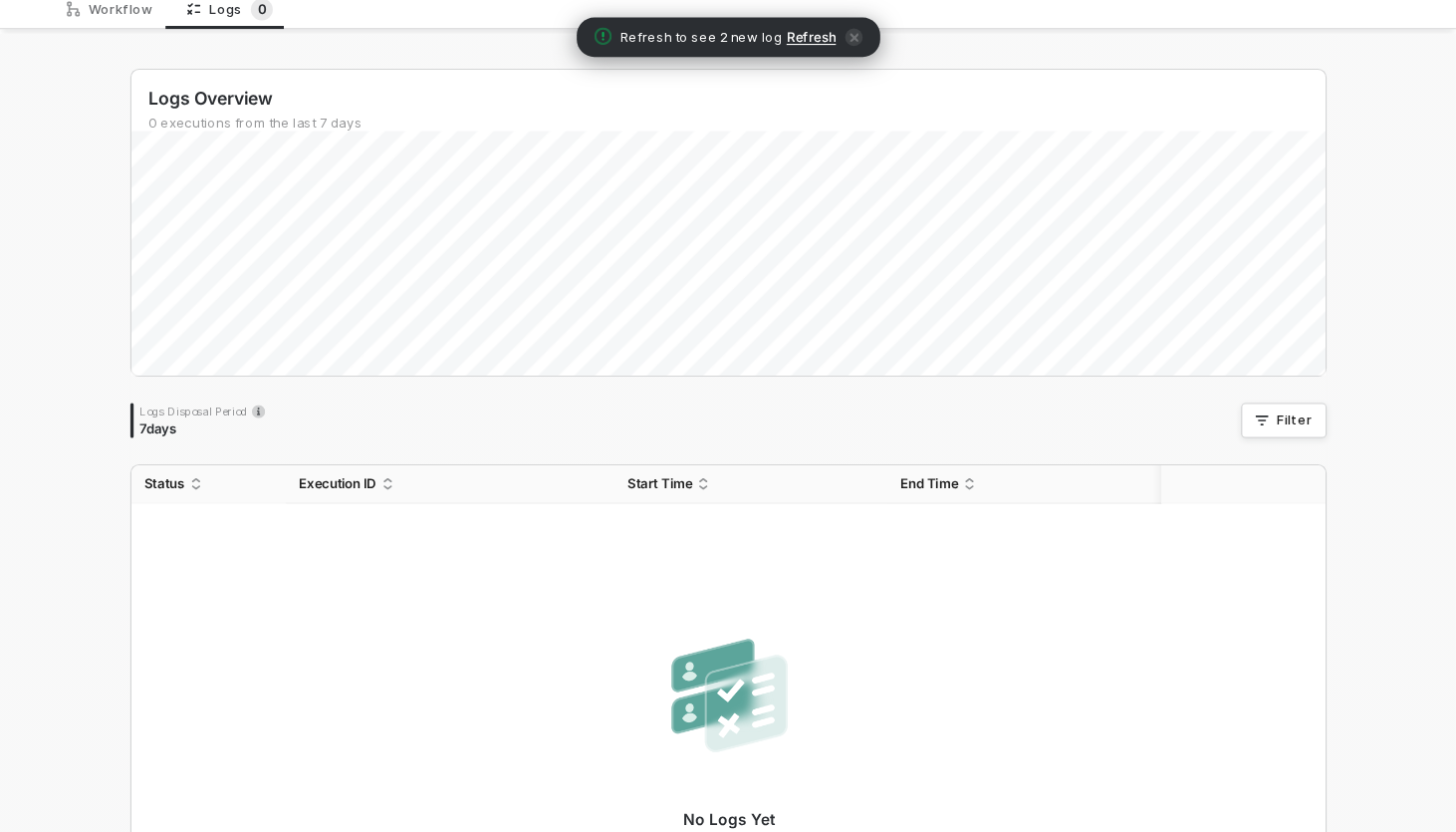 scroll, scrollTop: 67, scrollLeft: 0, axis: vertical 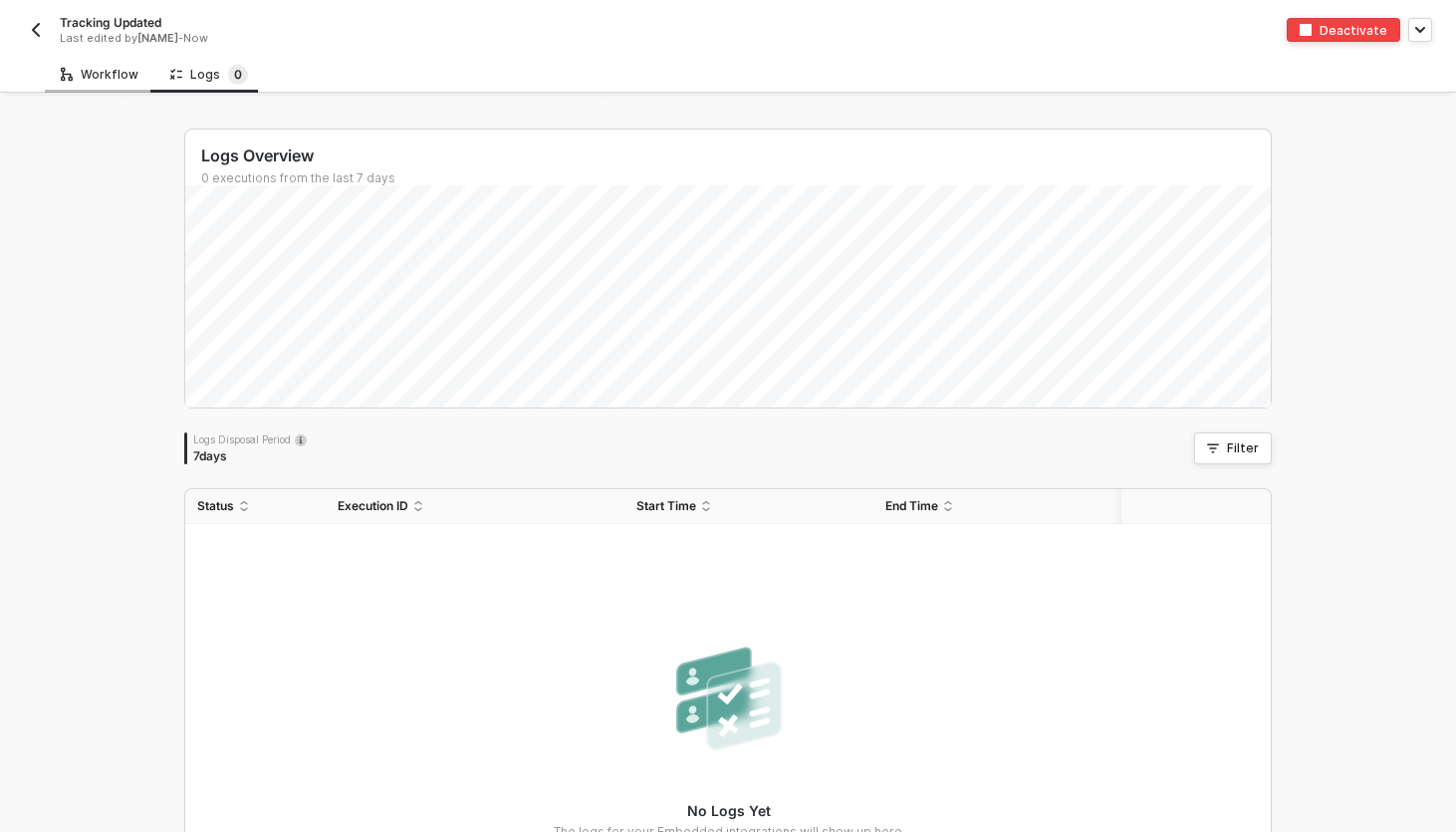 click on "Workflow" at bounding box center (100, 75) 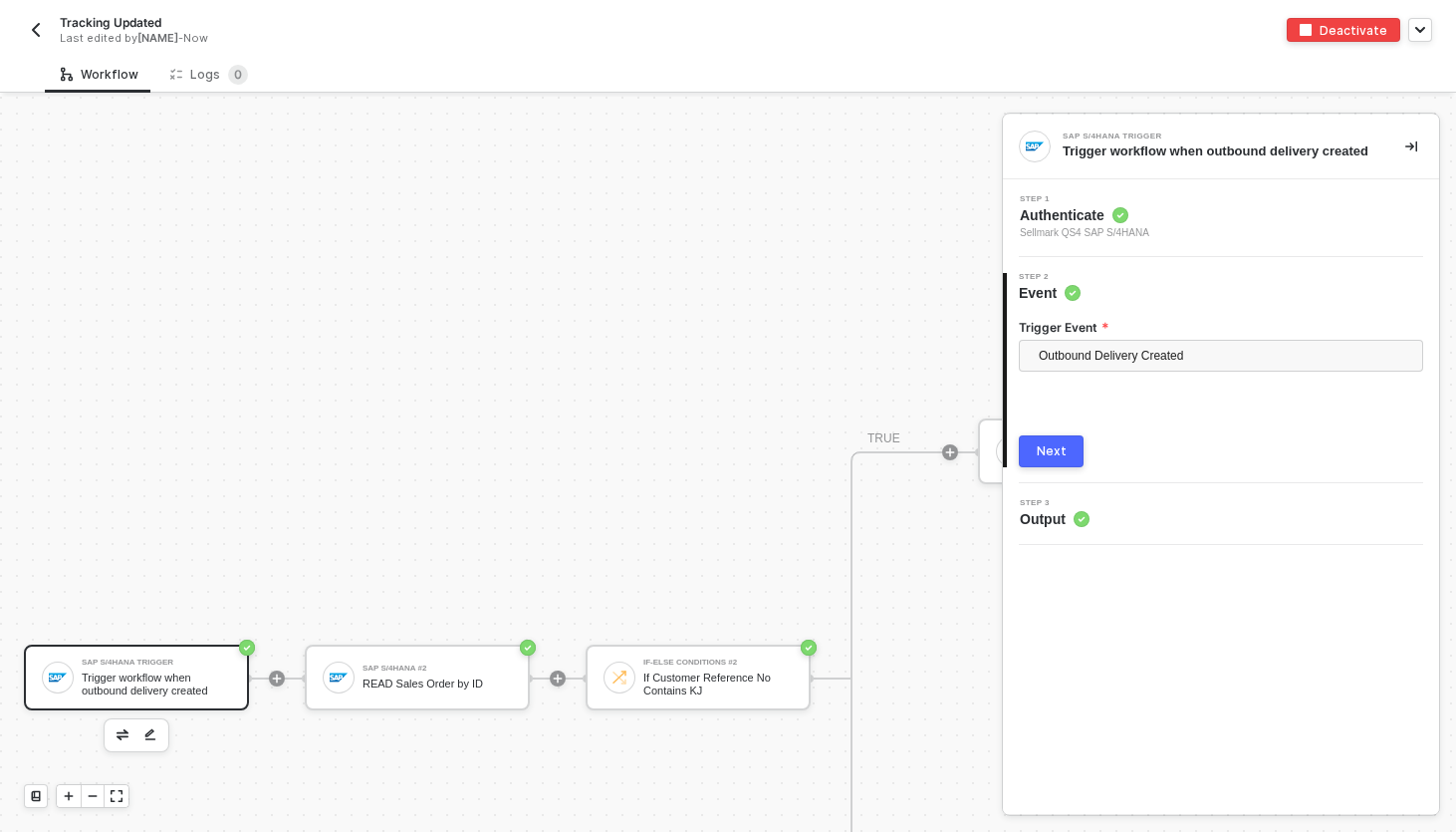 click on "Trigger workflow when outbound delivery created" at bounding box center (156, 684) 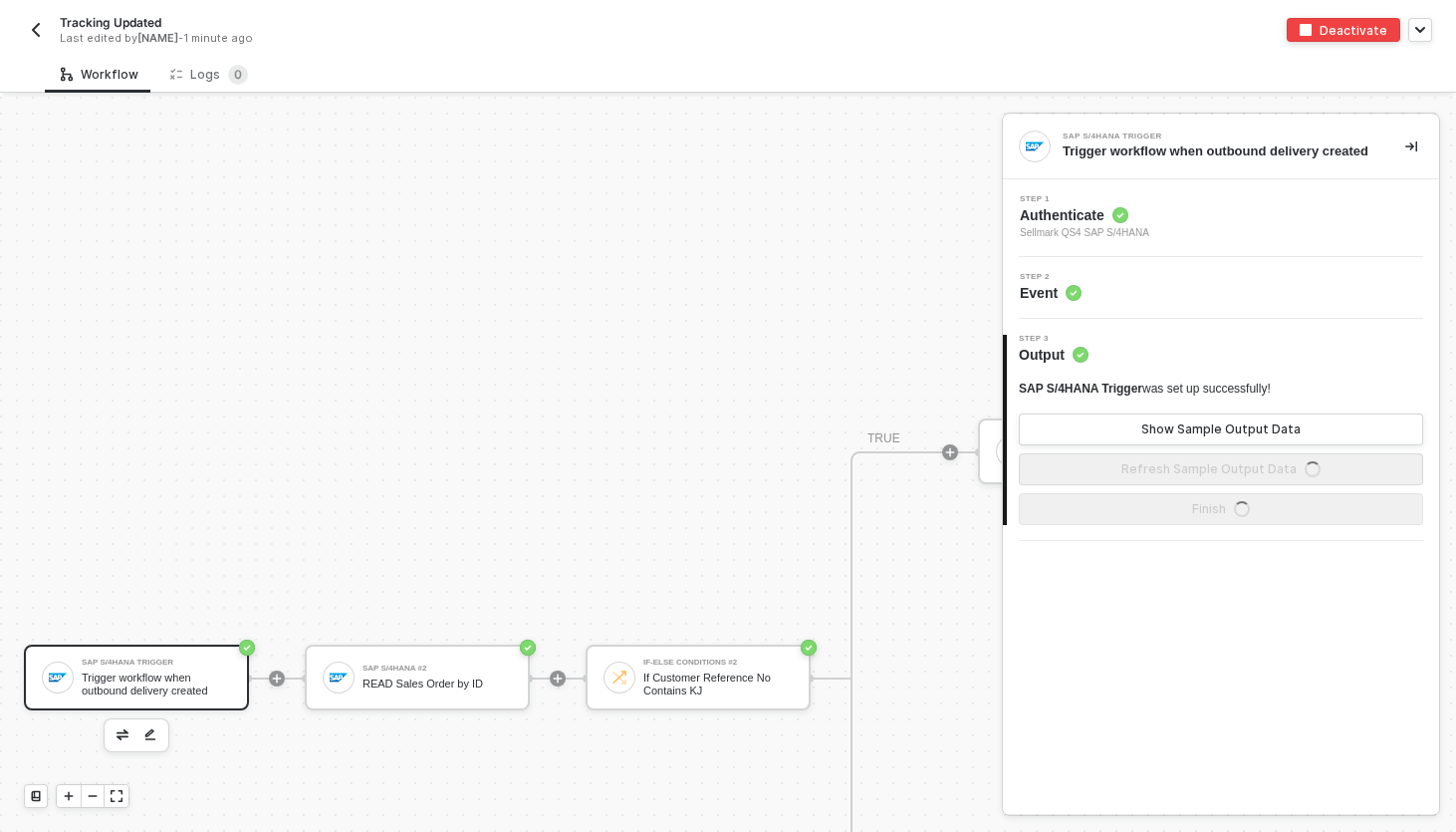 click on "Step 1 Authenticate    Sellmark QS4 SAP S/4HANA" at bounding box center [1223, 218] 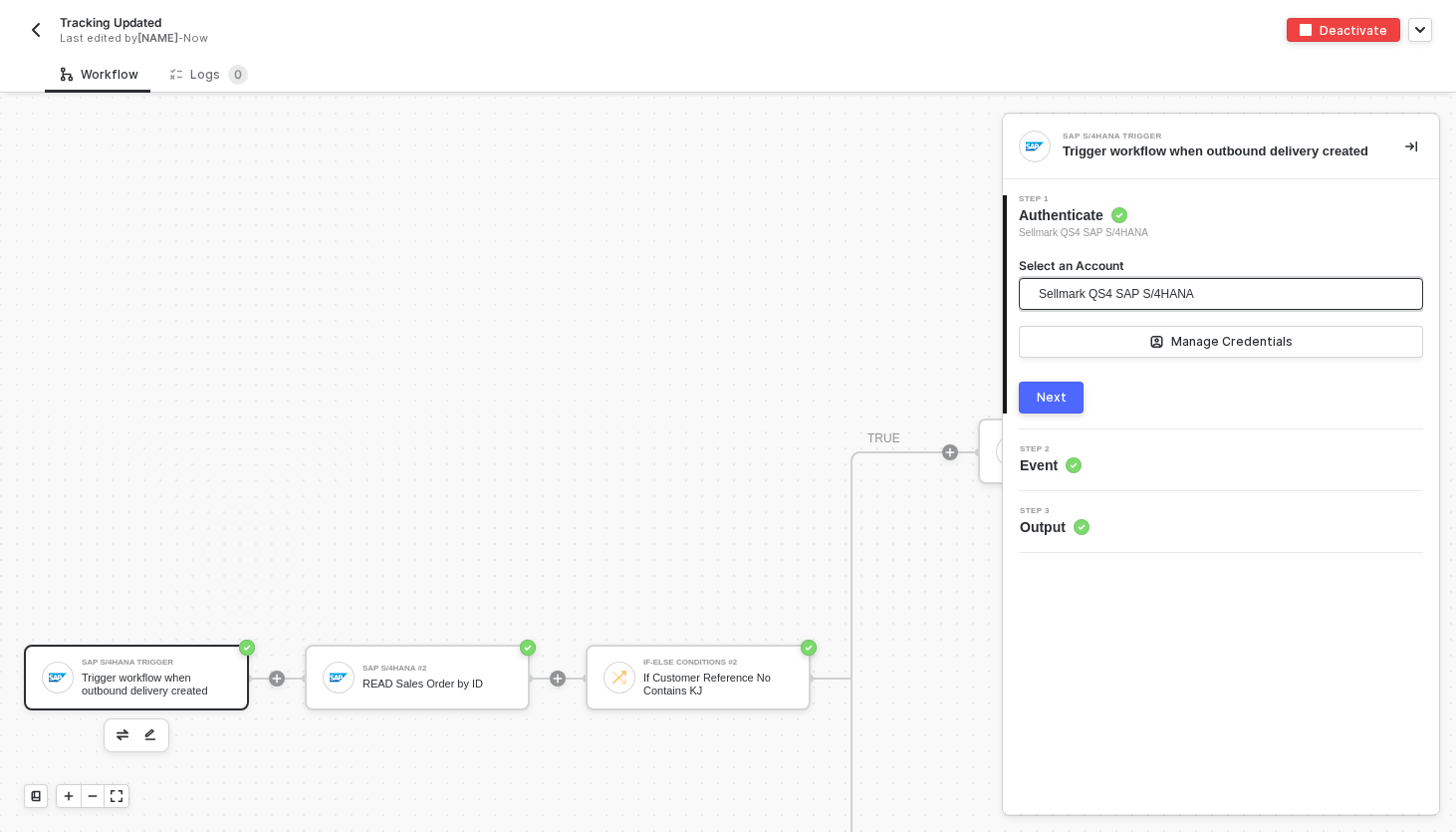 click on "Sellmark QS4 SAP S/4HANA" at bounding box center [1116, 294] 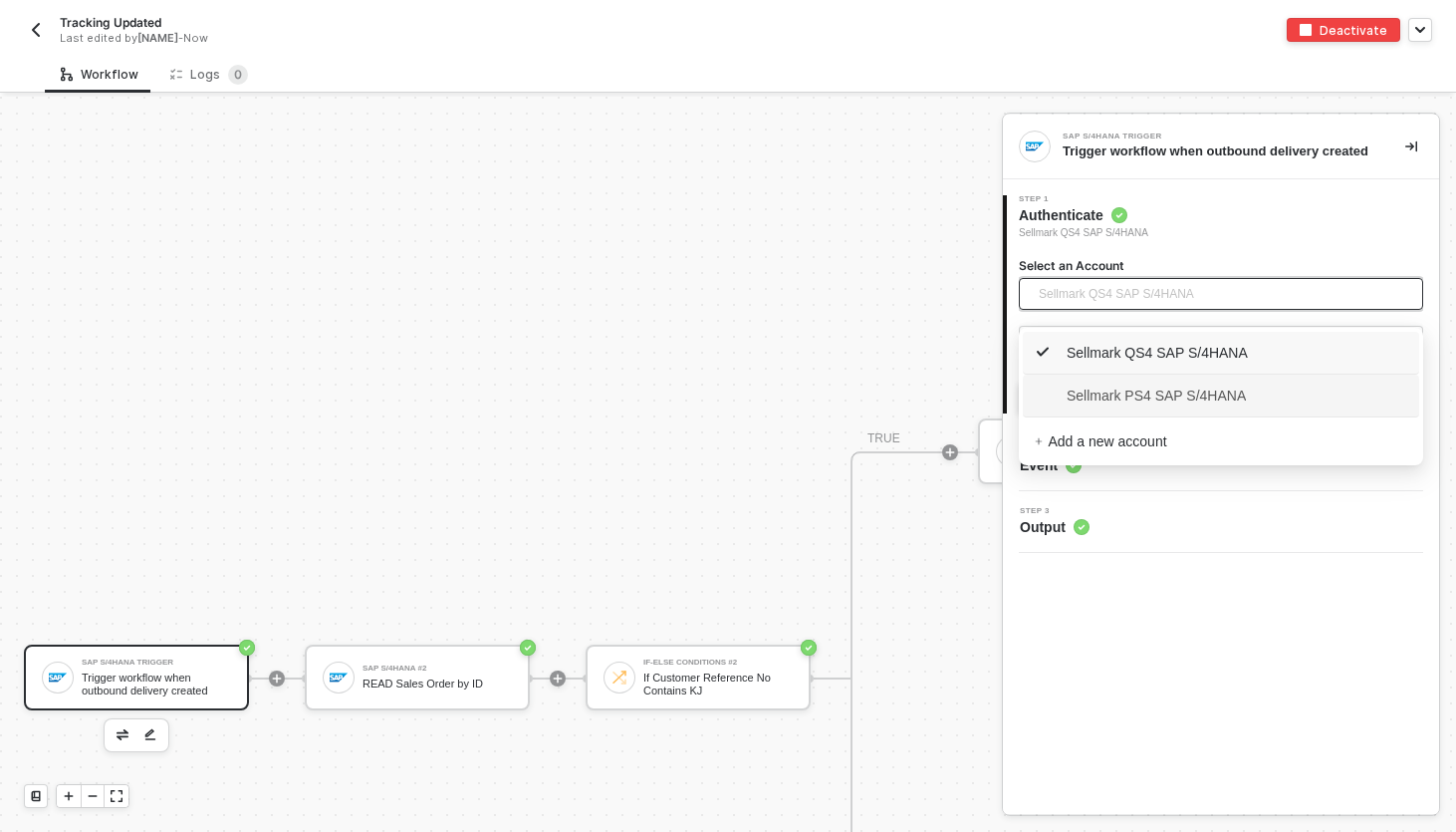 click on "Sellmark PS4 SAP S/4HANA" at bounding box center (1140, 396) 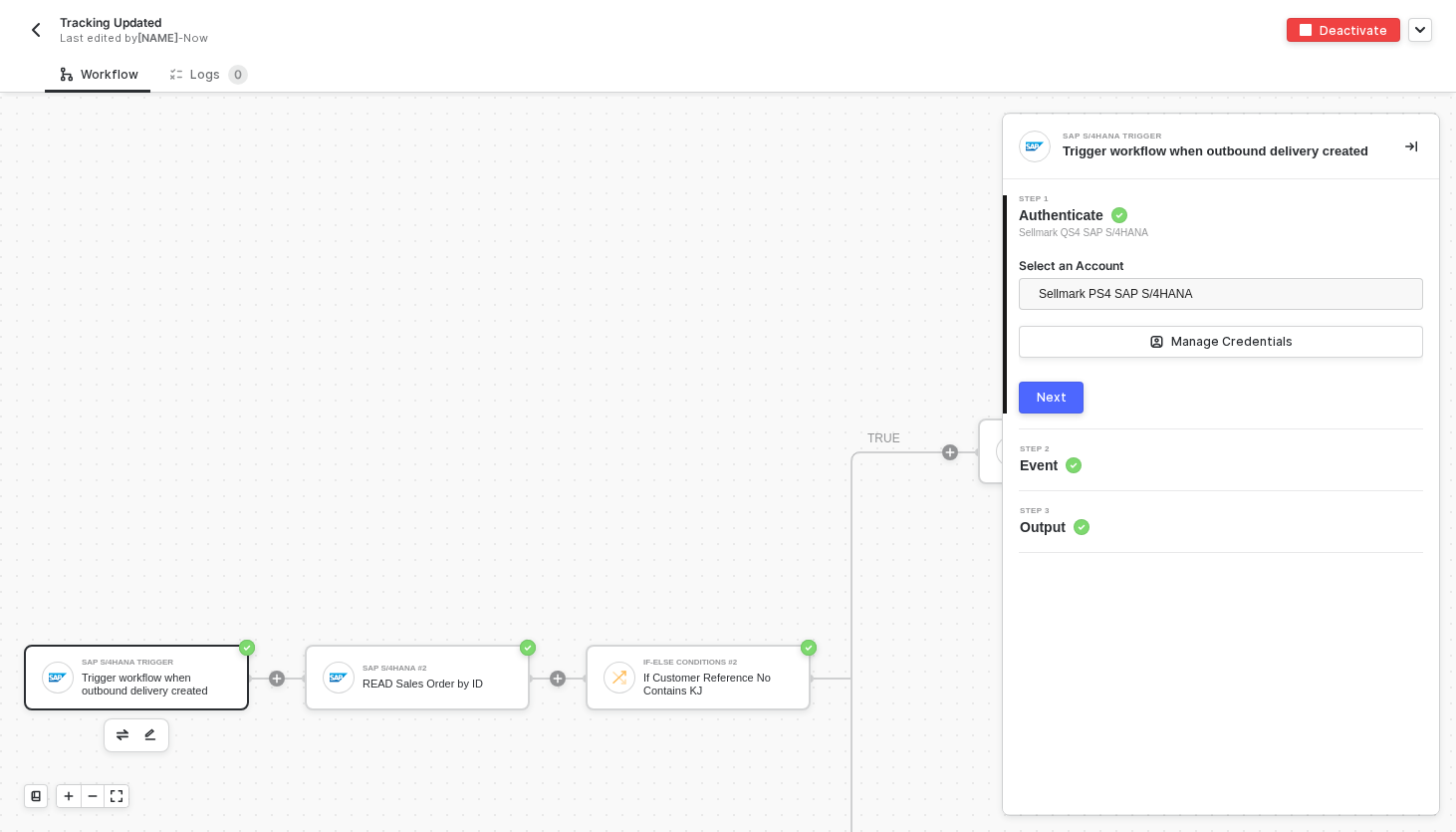 click on "SAP S/4HANA Trigger Trigger workflow when outbound delivery created SAP S/4HANA #2 READ Sales Order by ID If-Else Conditions #2 If Customer Reference No Contains KJWS TRUE SAP S/4HANA #3 READ Tracking Info Shopify #6 READ Fulfillments by Order ID Iterate For Each Shipment in SAP Custom Code Find Material No in Fulfillment Order Line Items If-Else Conditions If Material No in Fulfillment Order Line Items TRUE Shopify #5 UPDATE Fulfillment Tracking Number FALSE FALSE Stop Workflow #2 Stop Workflow" at bounding box center [1632, 678] 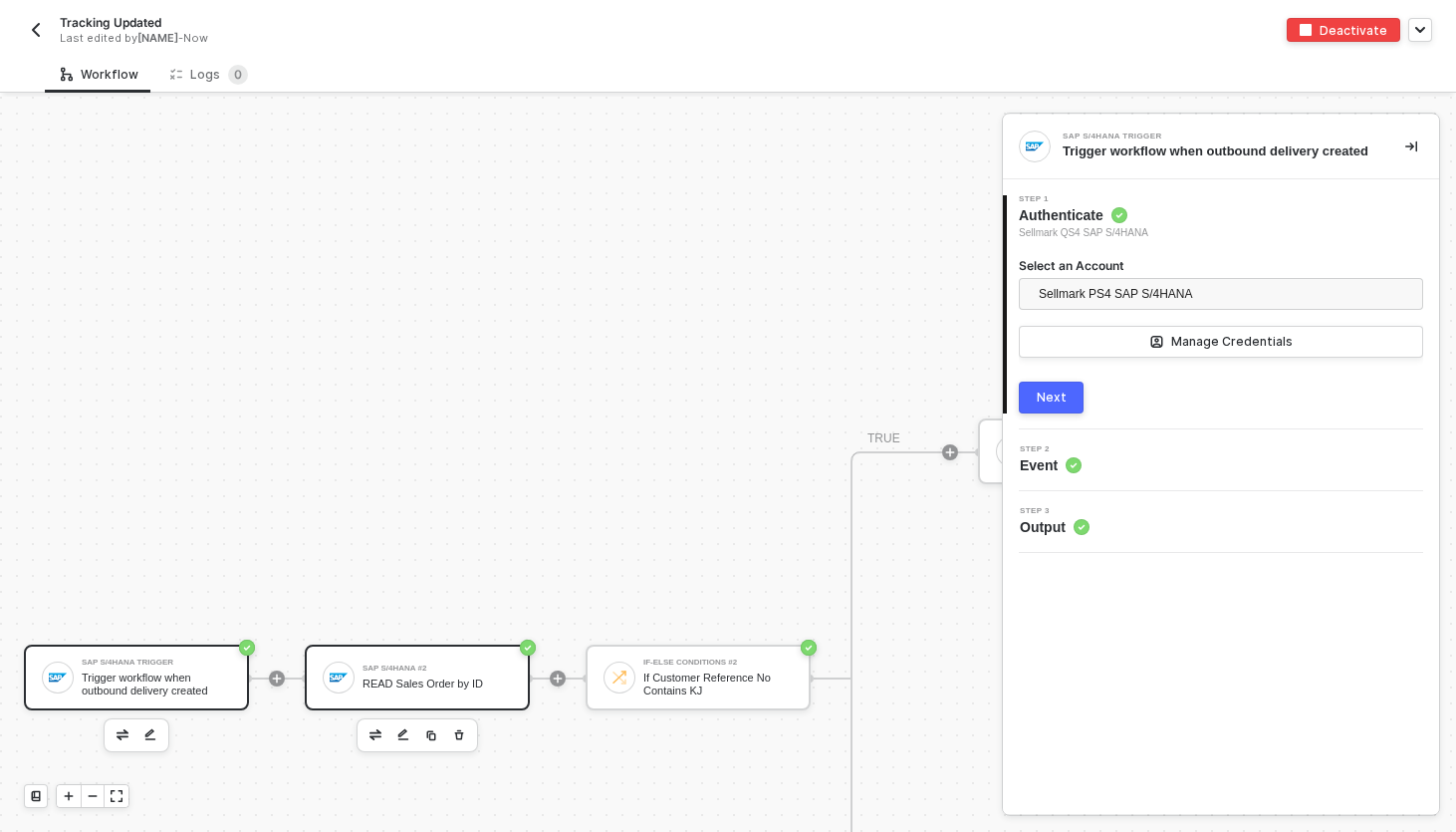 click on "SAP S/4HANA #2 READ Sales Order by ID" at bounding box center (417, 678) 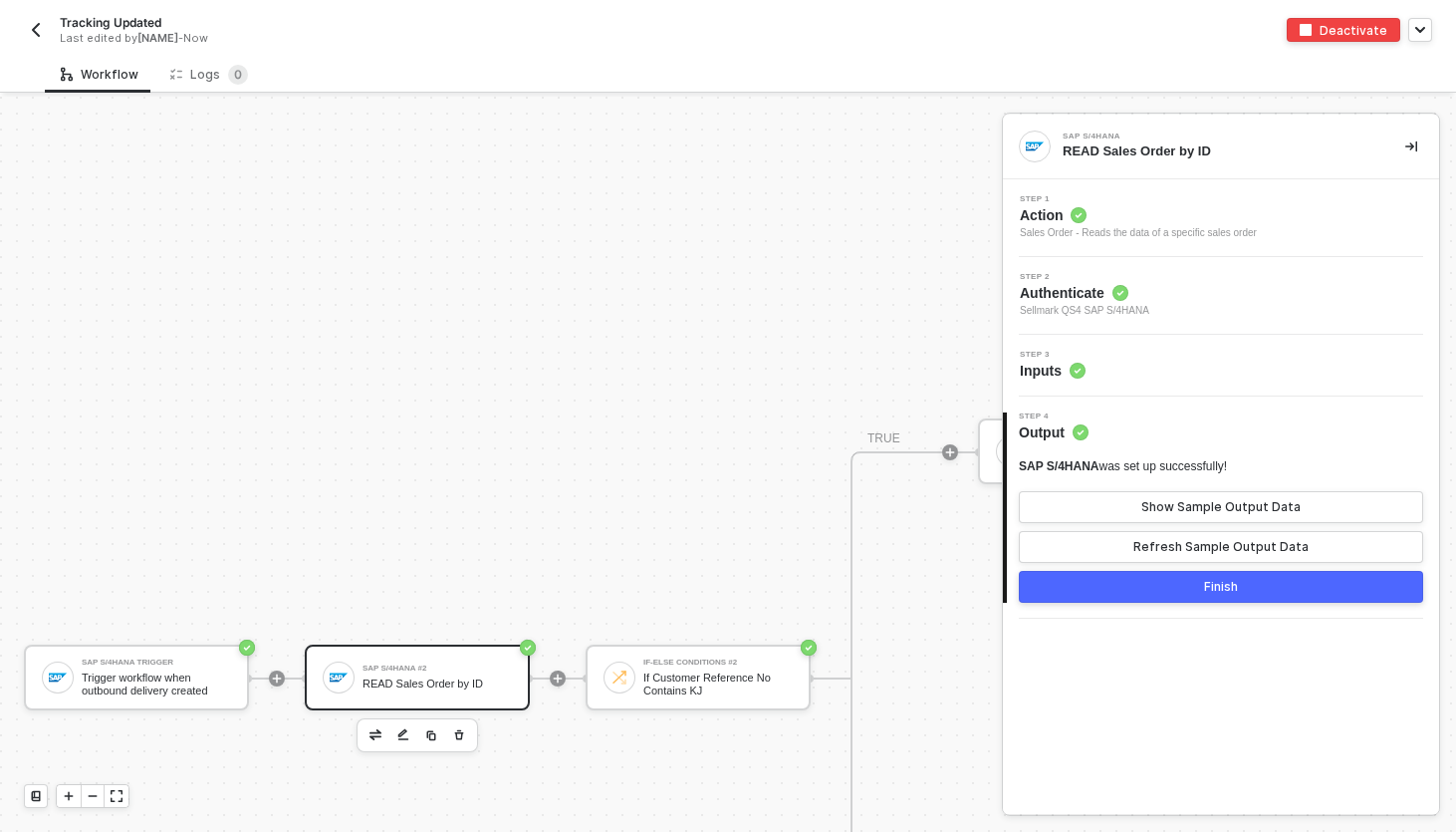 click on "Step 2 Authenticate    Sellmark QS4 SAP S/4HANA" at bounding box center [1223, 296] 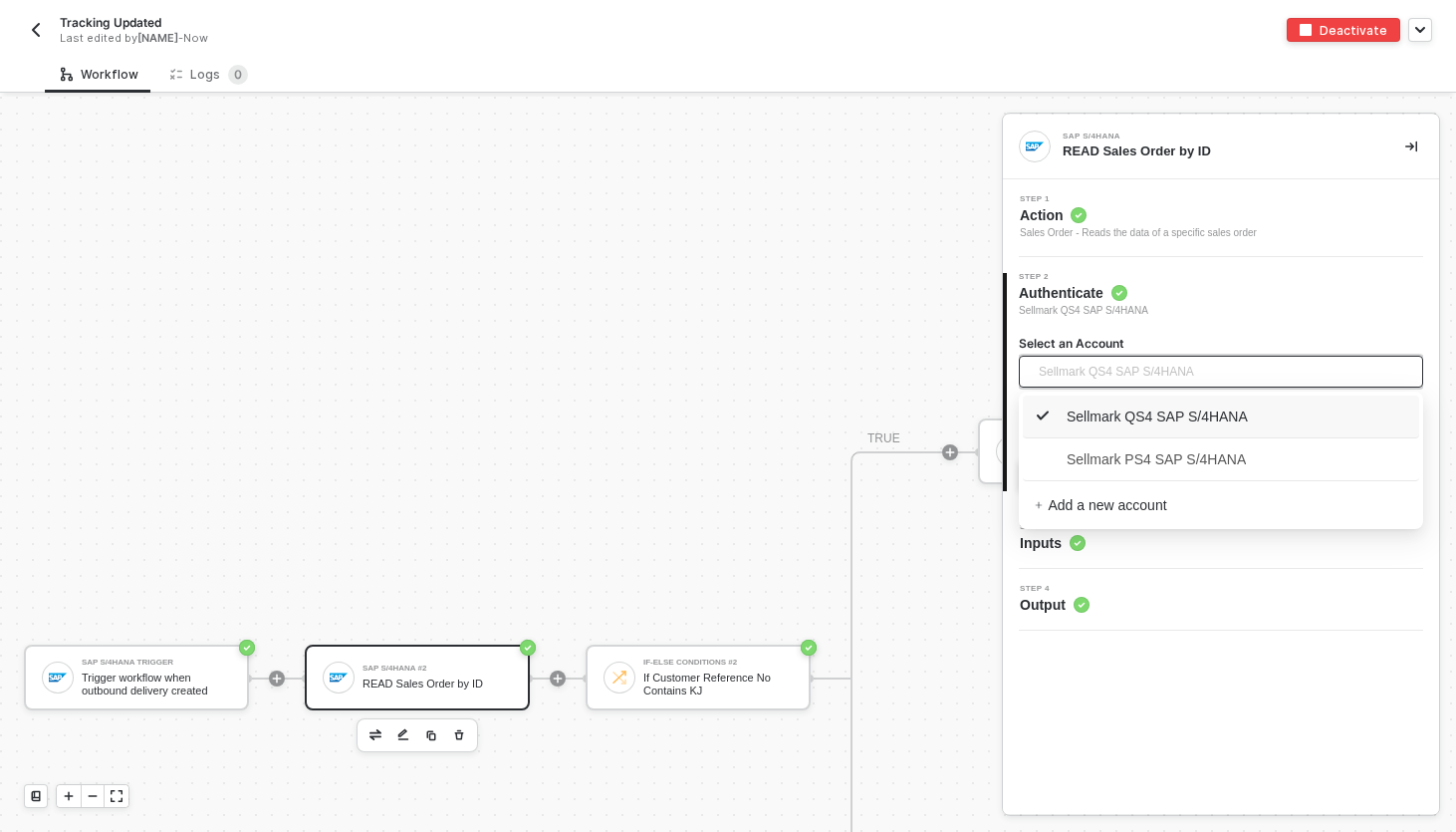 click on "Sellmark QS4 SAP S/4HANA" at bounding box center (1116, 372) 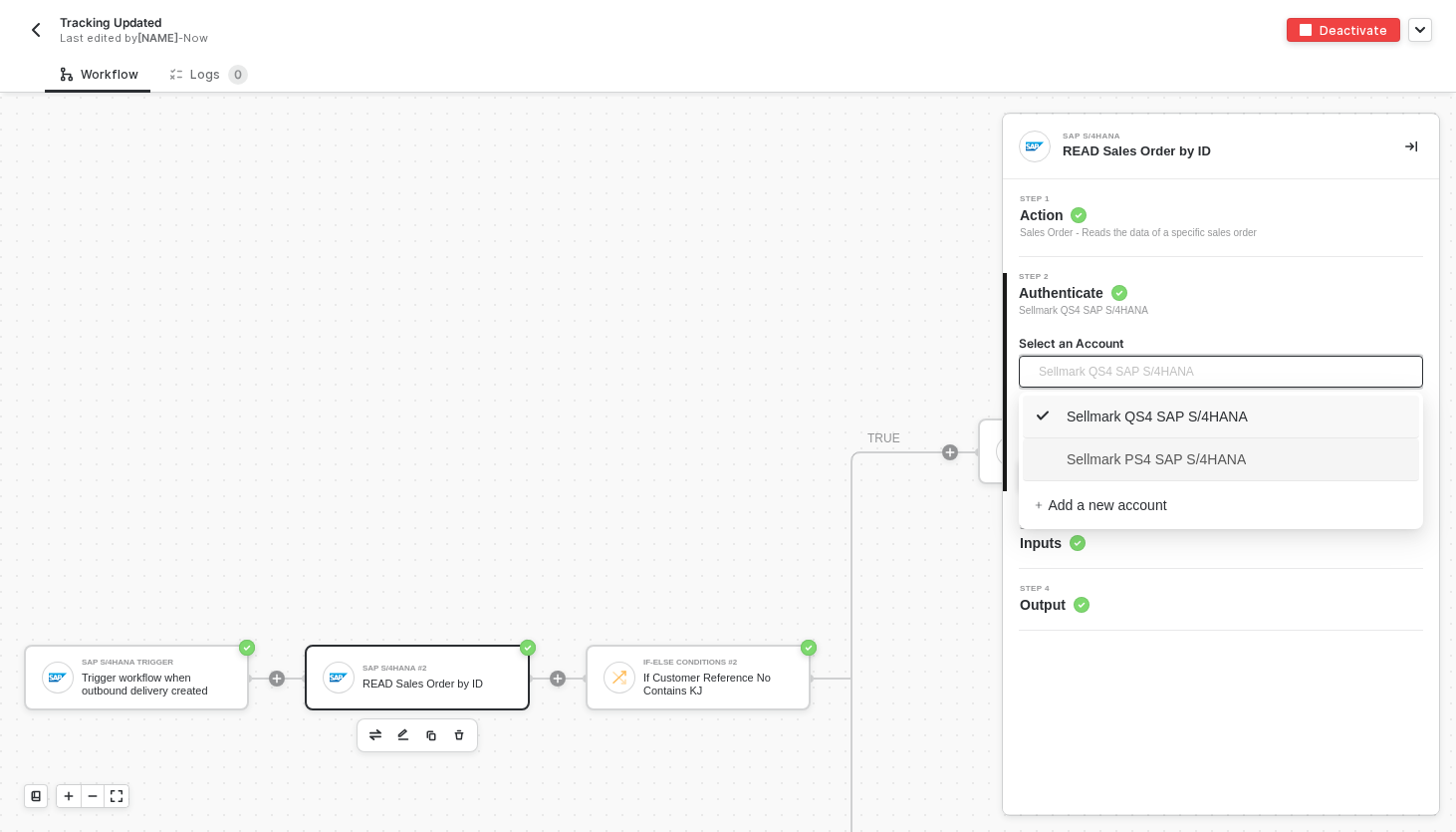 click on "Sellmark PS4 SAP S/4HANA" at bounding box center [1140, 459] 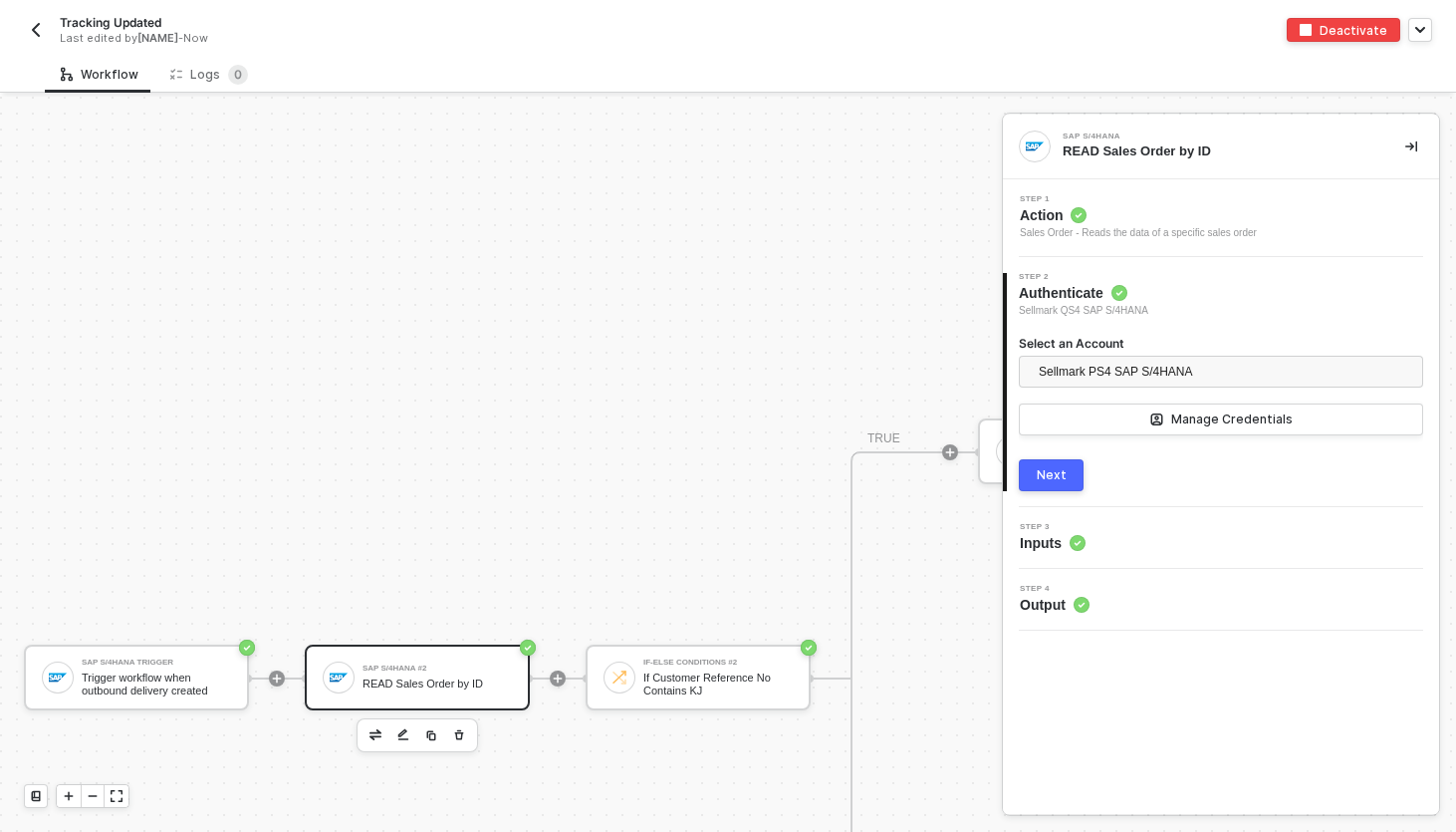 click on "SAP S/4HANA Trigger Trigger workflow when outbound delivery created SAP S/4HANA #2 READ Sales Order by ID If-Else Conditions #2 If Customer Reference No Contains KJWS TRUE SAP S/4HANA #3 READ Tracking Info Shopify #6 READ Fulfillments by Order ID Iterate For Each Shipment in SAP Custom Code Find Material No in Fulfillment Order Line Items If-Else Conditions If Material No in Fulfillment Order Line Items TRUE Shopify #5 UPDATE Fulfillment Tracking Number FALSE FALSE Stop Workflow #2 Stop Workflow" at bounding box center [1632, 678] 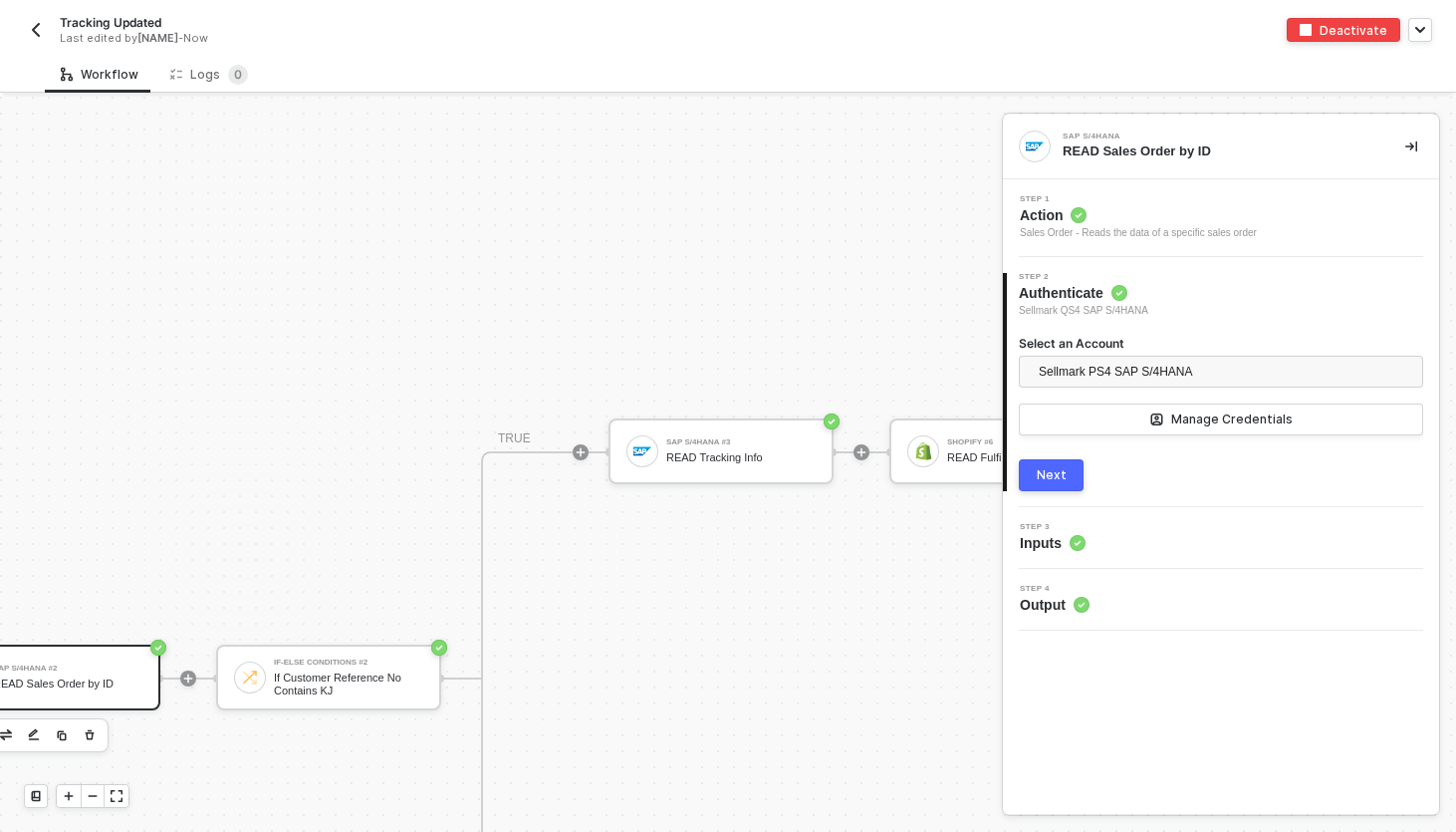 scroll, scrollTop: 582, scrollLeft: 395, axis: both 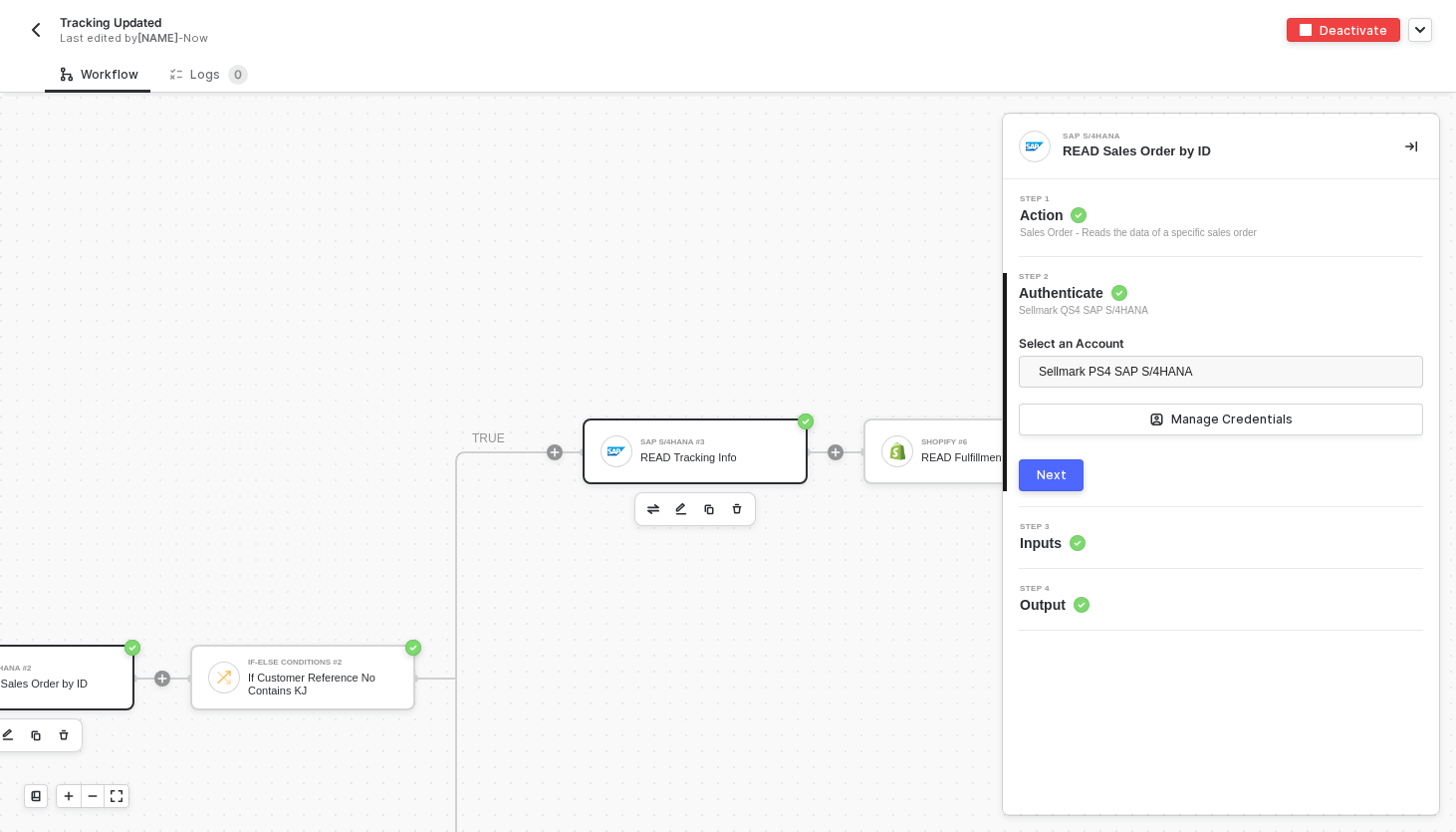 click on "SAP S/4HANA #3" at bounding box center (715, 442) 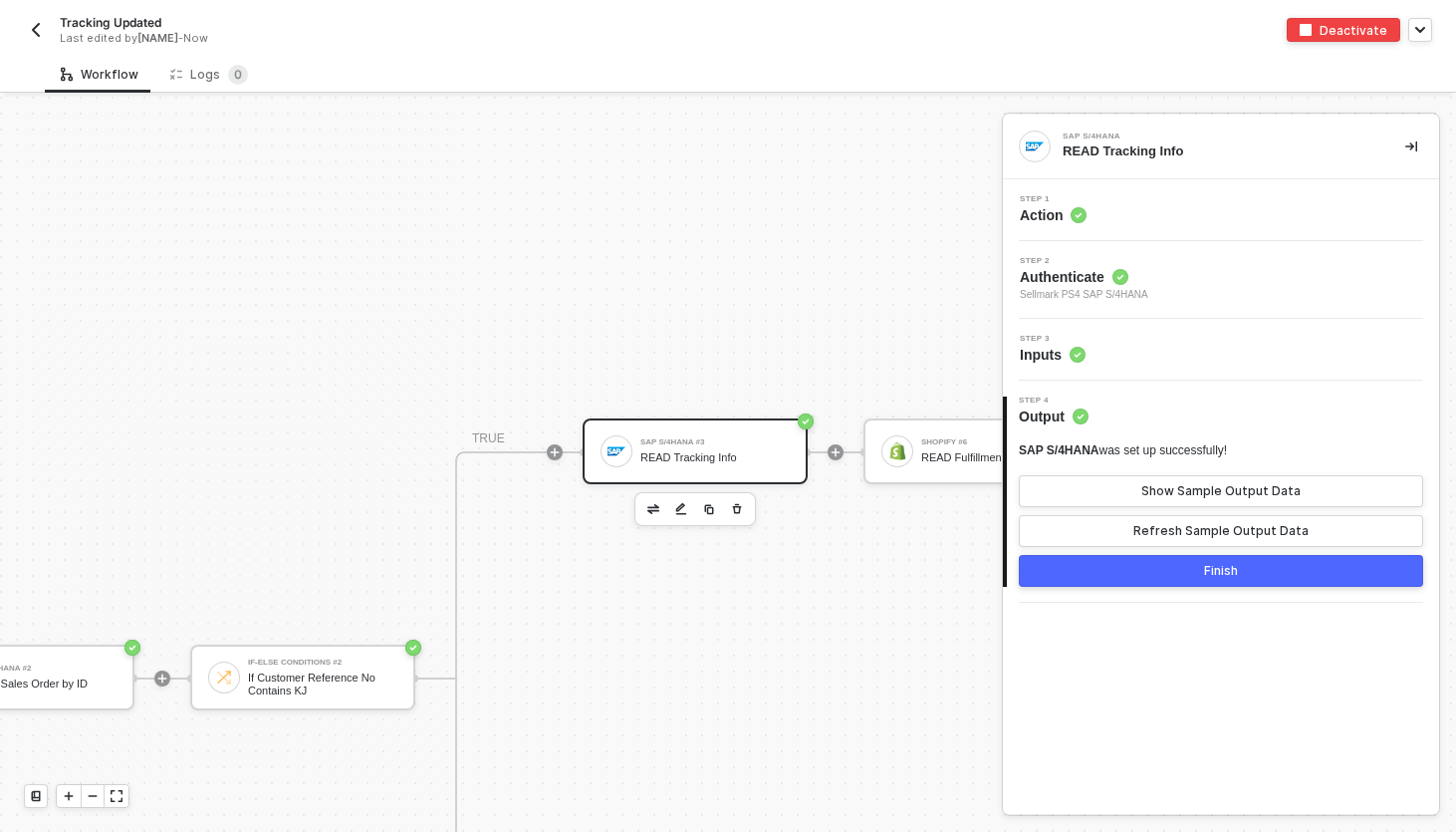 click on "SAP S/4HANA Trigger Trigger workflow when outbound delivery created SAP S/4HANA #2 READ Sales Order by ID If-Else Conditions #2 If Customer Reference No Contains KJWS TRUE SAP S/4HANA #3 READ Tracking Info Shopify #6 READ Fulfillments by Order ID Iterate For Each Shipment in SAP Custom Code Find Material No in Fulfillment Order Line Items If-Else Conditions If Material No in Fulfillment Order Line Items TRUE Shopify #5 UPDATE Fulfillment Tracking Number FALSE FALSE Stop Workflow #2 Stop Workflow" at bounding box center (1237, 678) 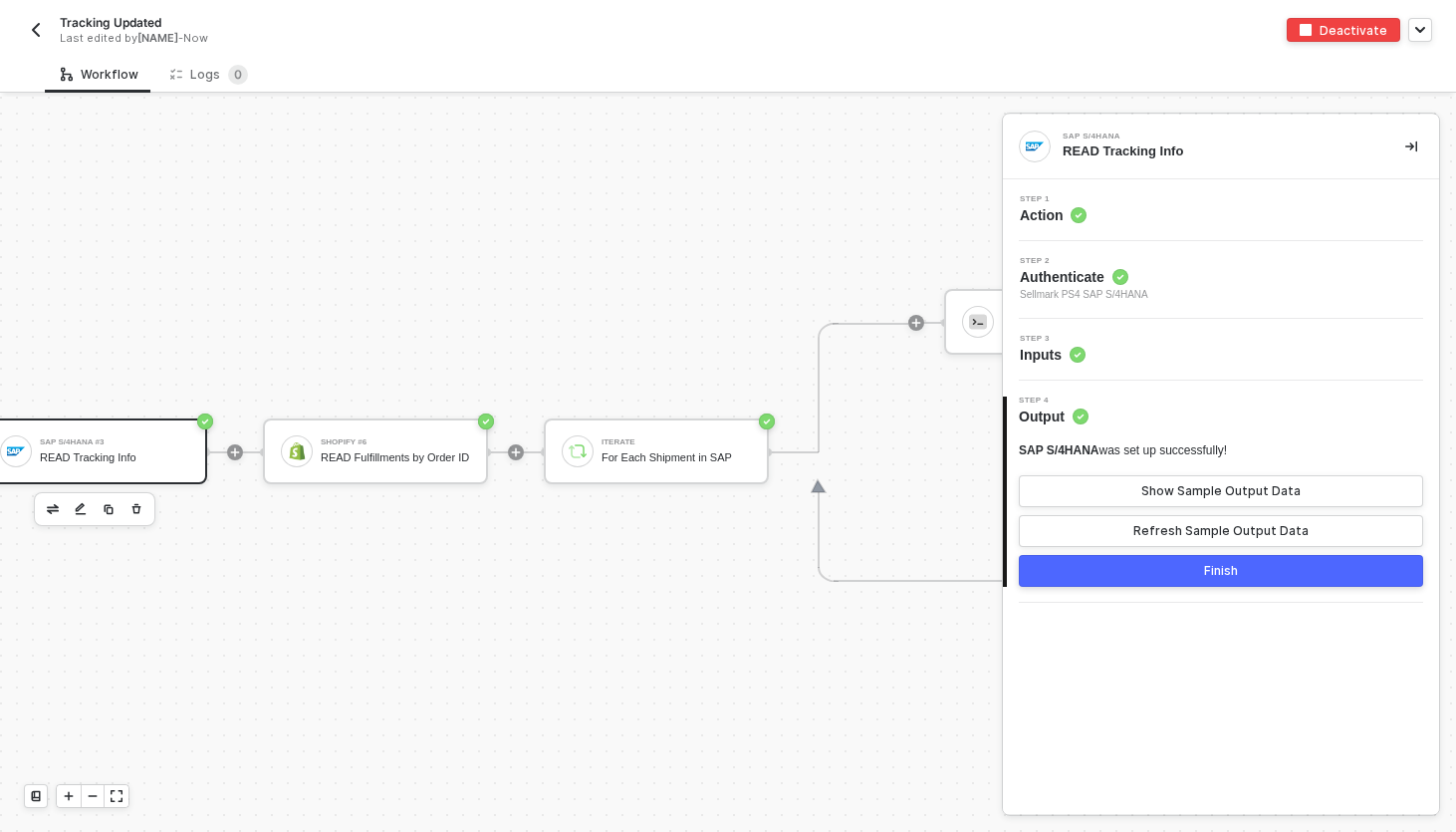 scroll, scrollTop: 582, scrollLeft: 0, axis: vertical 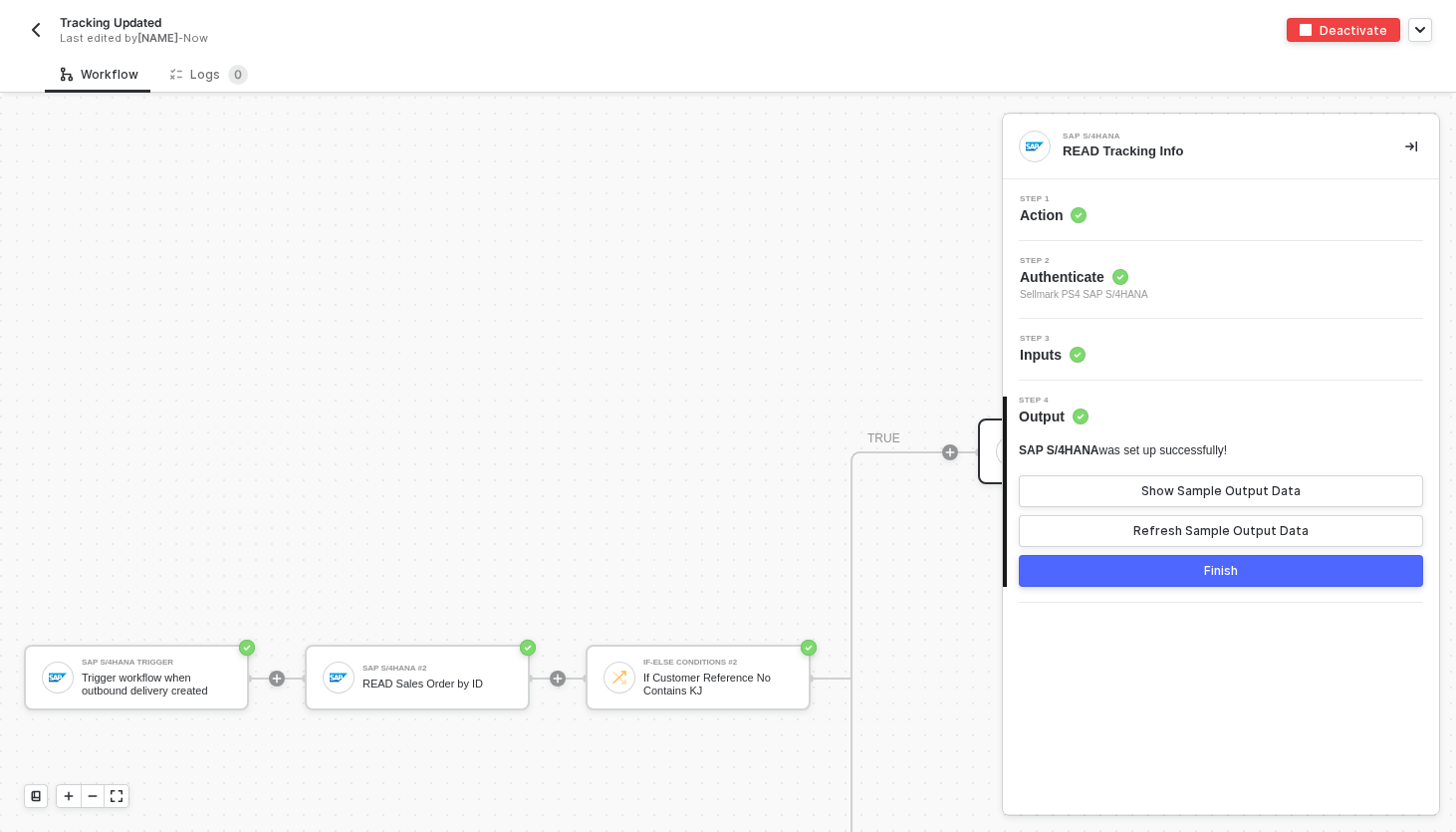 click on "Finish" at bounding box center (1221, 571) 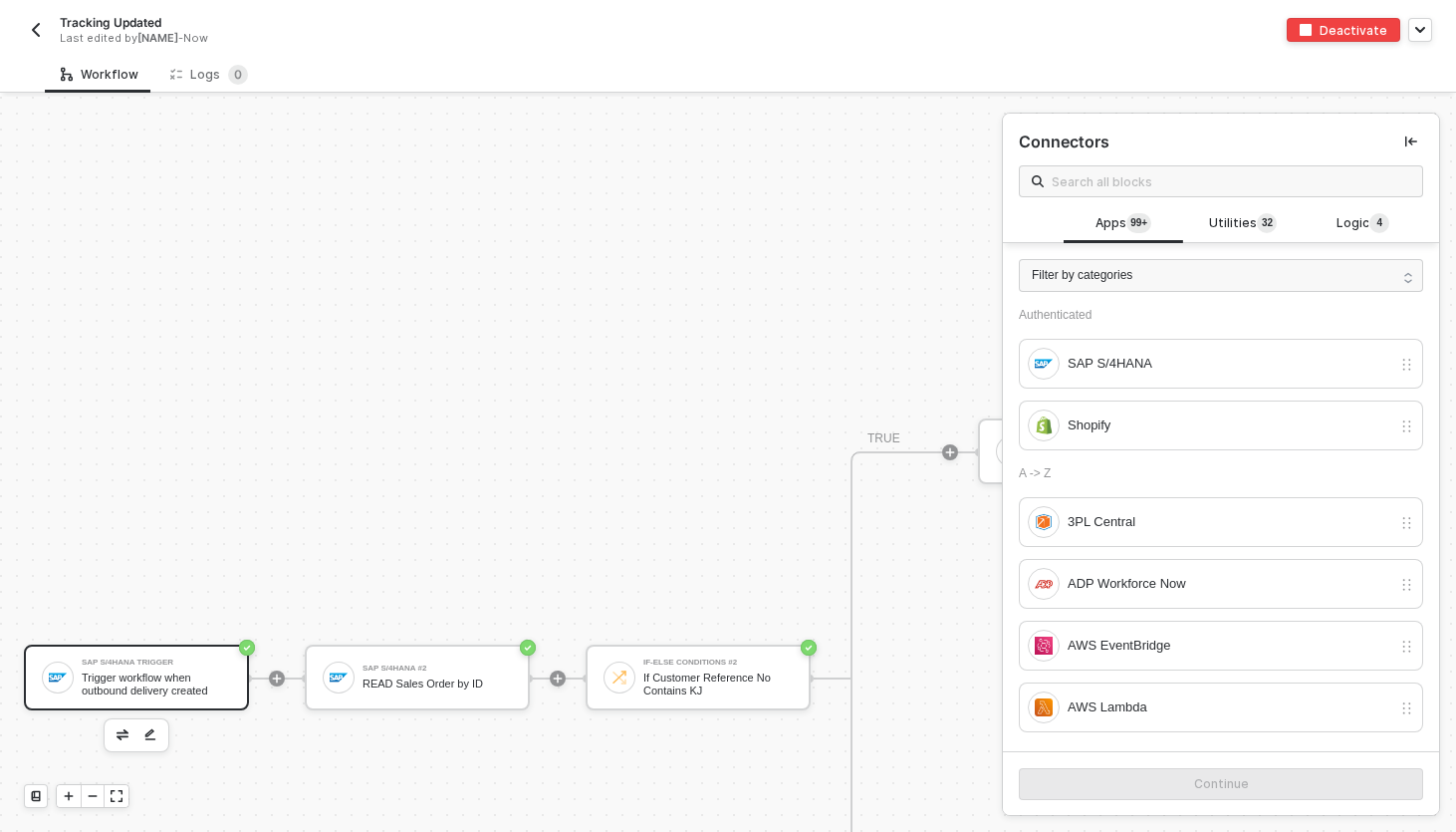 click on "Trigger workflow when outbound delivery created" at bounding box center (156, 684) 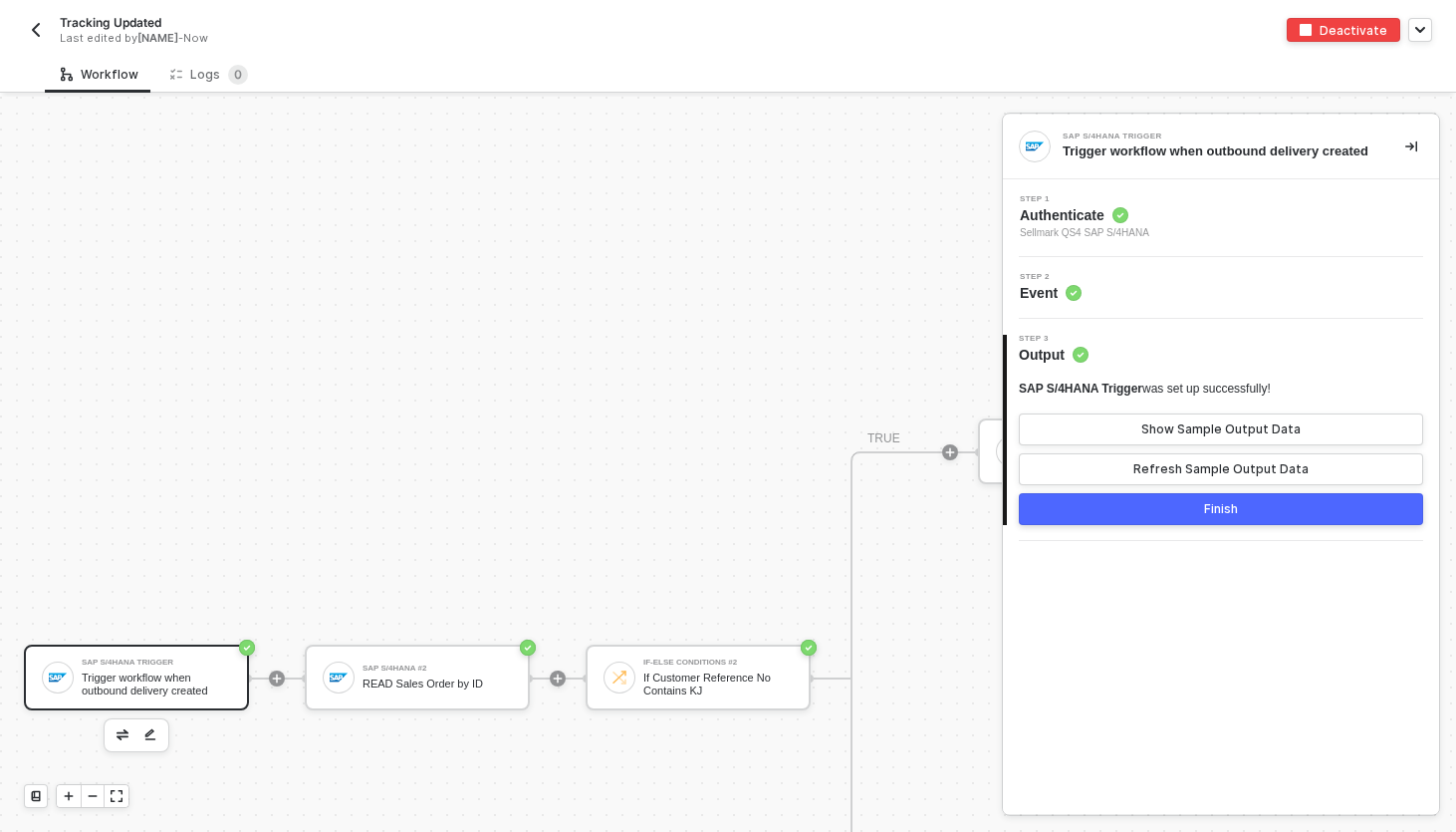 click on "Authenticate" at bounding box center [1085, 215] 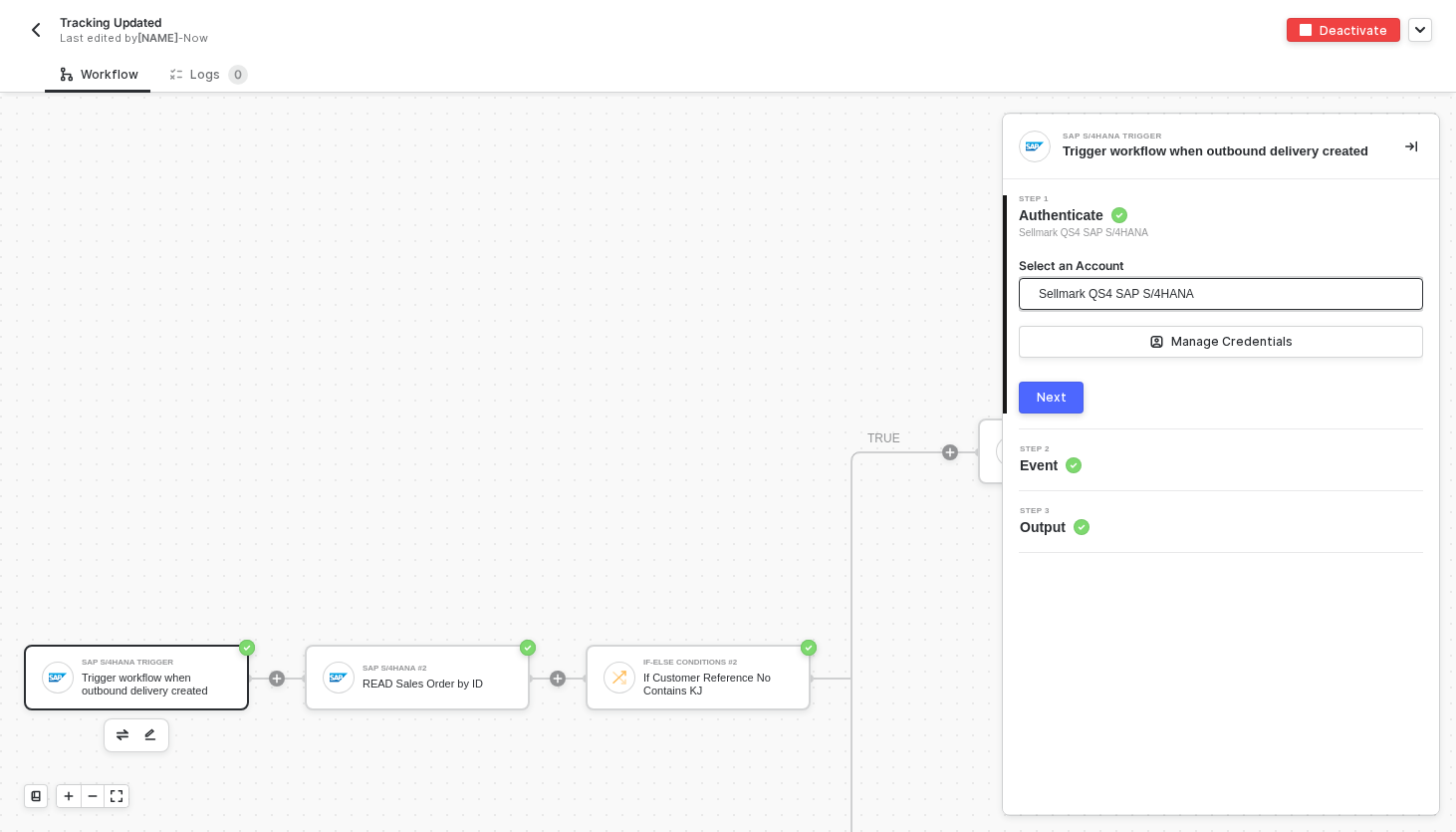 click on "Sellmark QS4 SAP S/4HANA" at bounding box center [1221, 298] 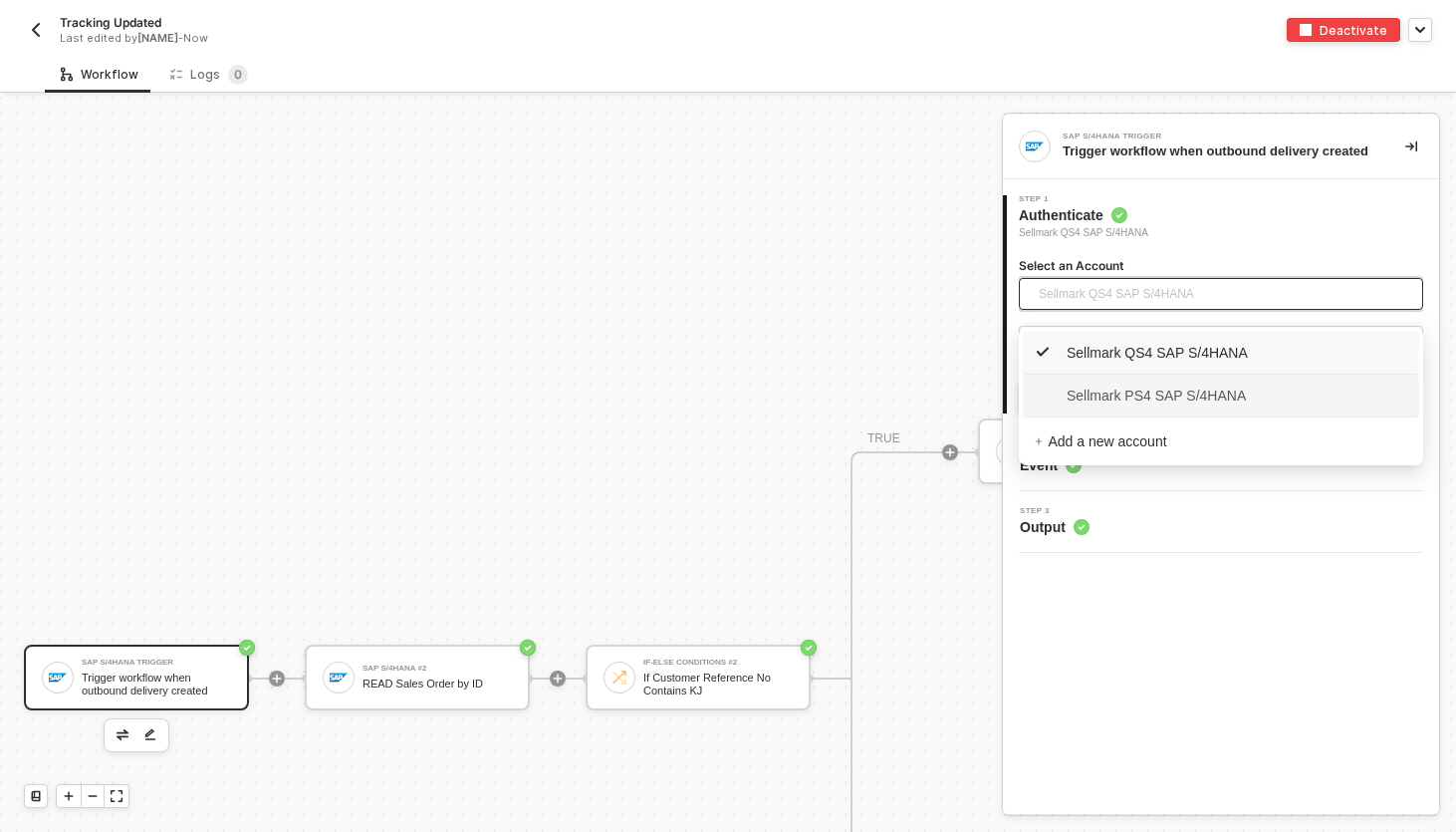 click on "Sellmark PS4 SAP S/4HANA" at bounding box center [1140, 396] 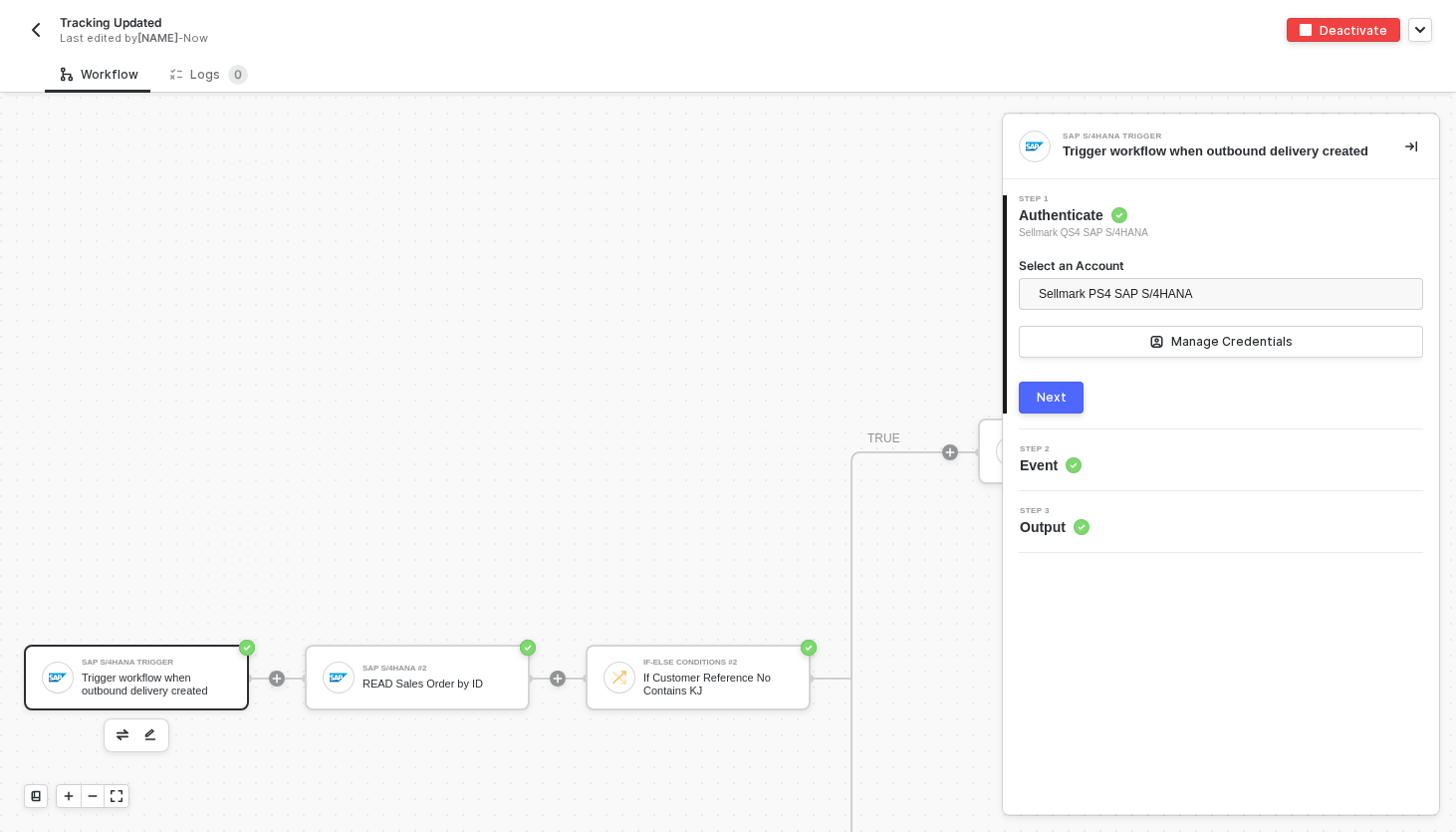 click on "Next" at bounding box center (1051, 398) 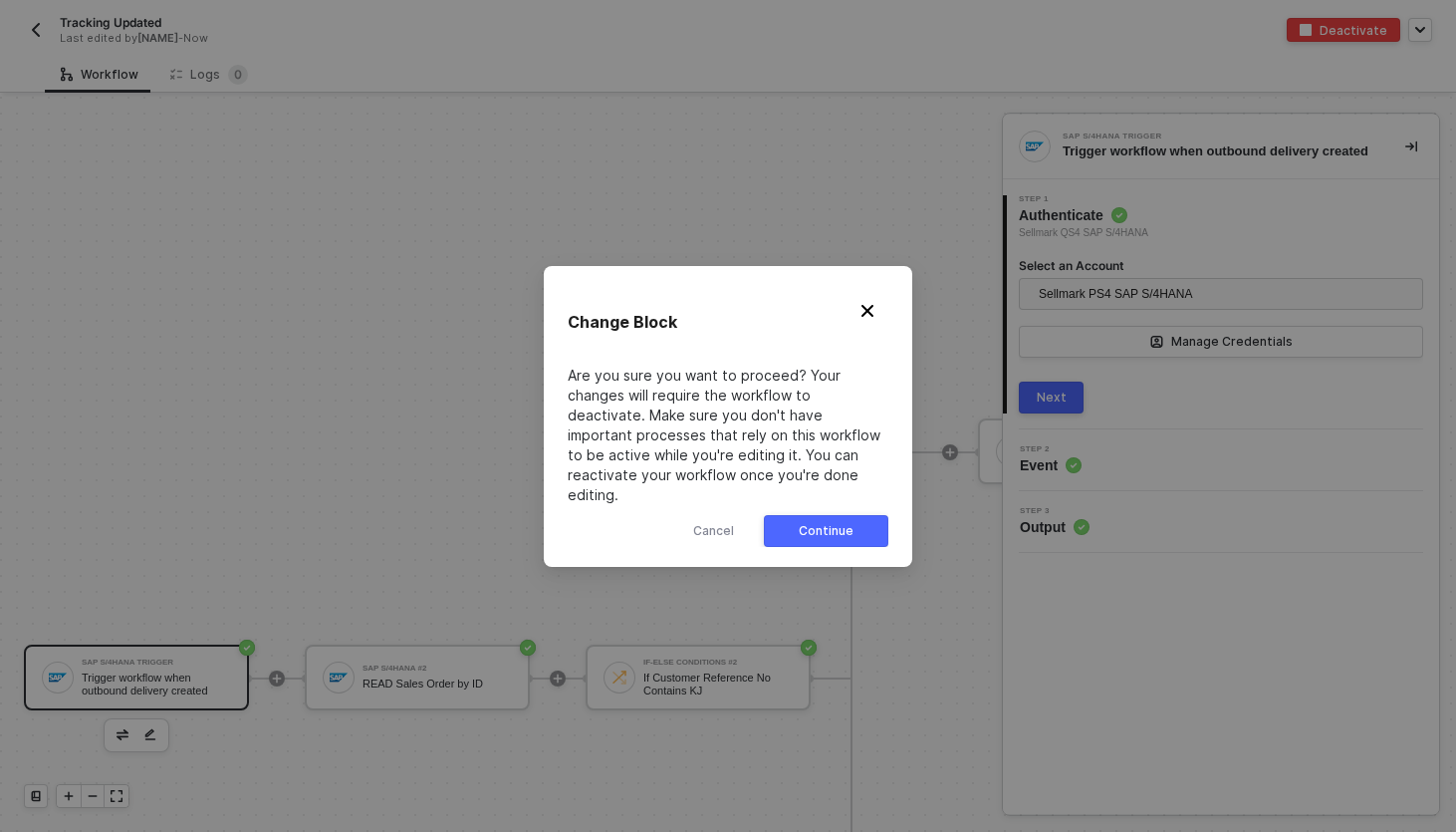 click on "Continue" at bounding box center (826, 531) 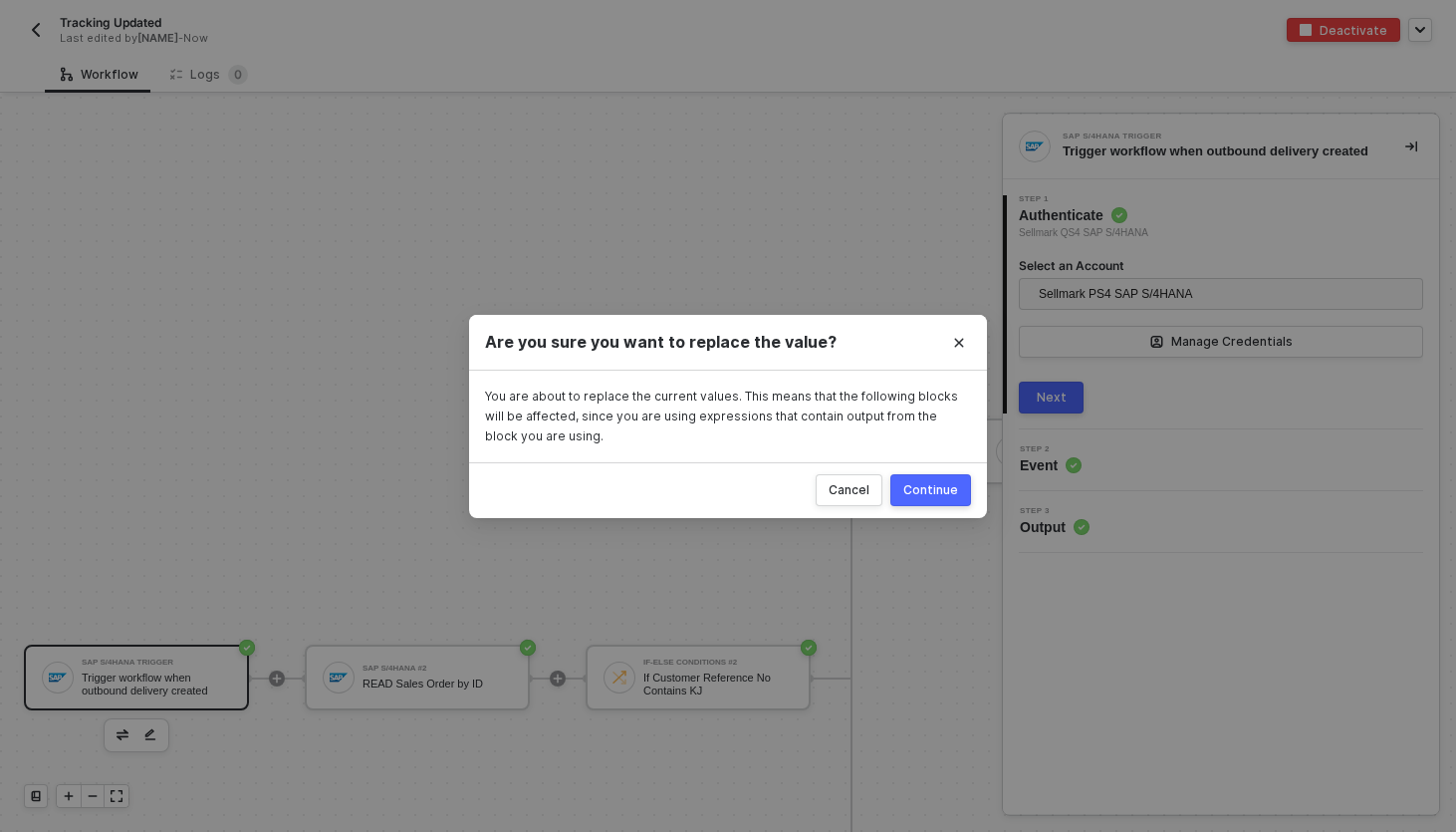 click on "Continue" at bounding box center (930, 490) 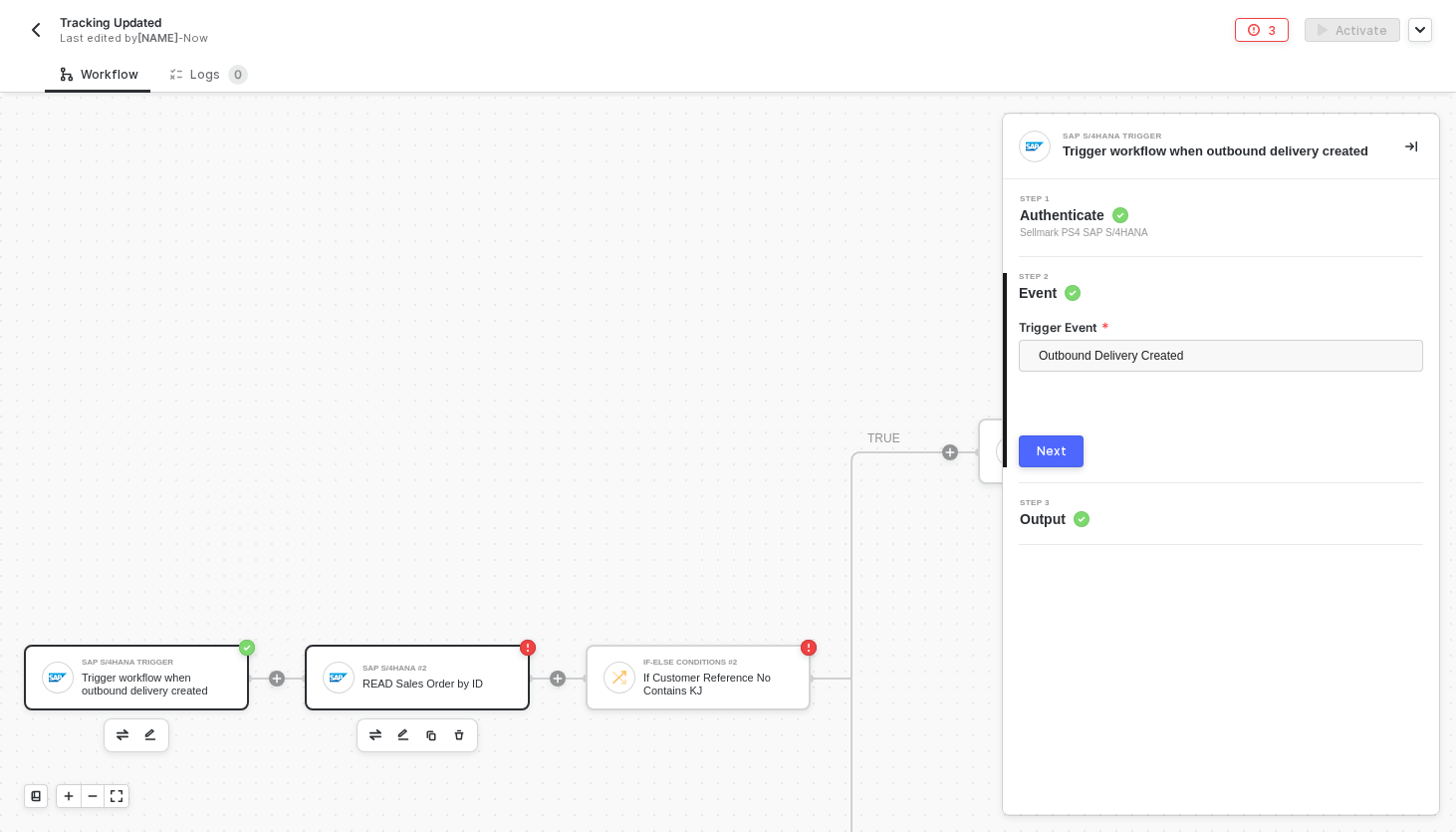 click on "SAP S/4HANA #2 READ Sales Order by ID" at bounding box center [417, 678] 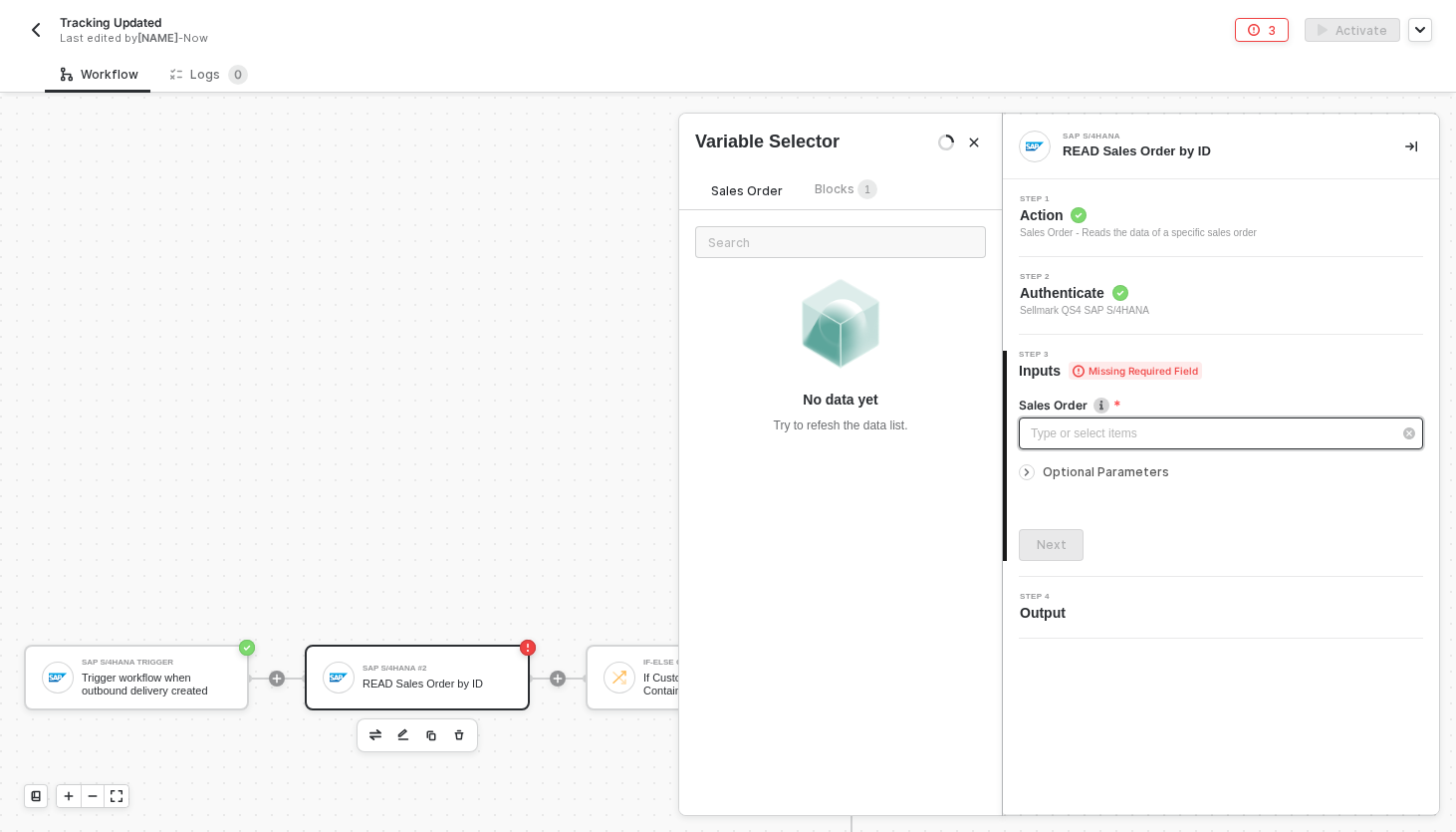 click on "Type or select items ﻿" at bounding box center (1221, 433) 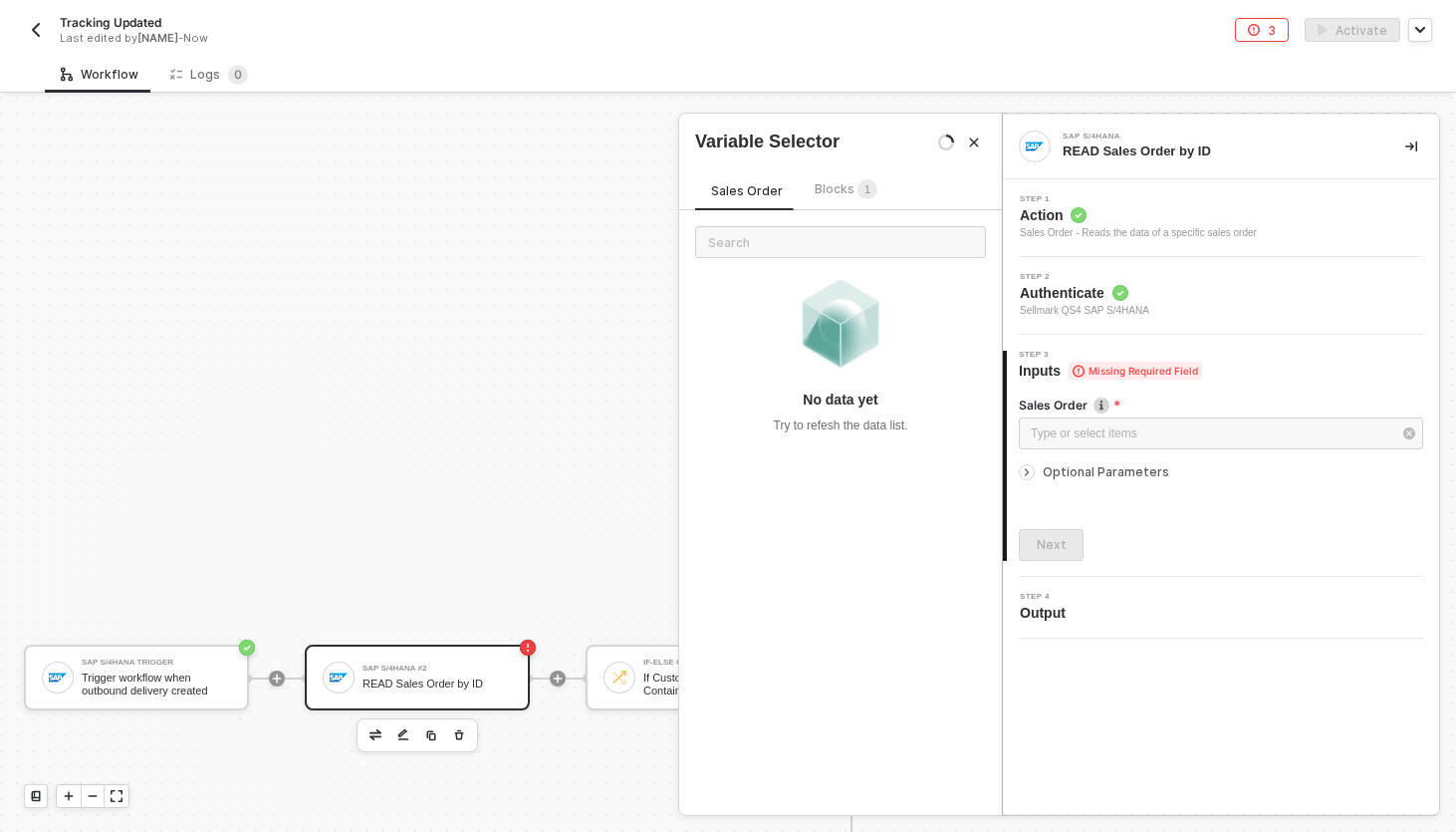click on "Blocks   1" at bounding box center (846, 190) 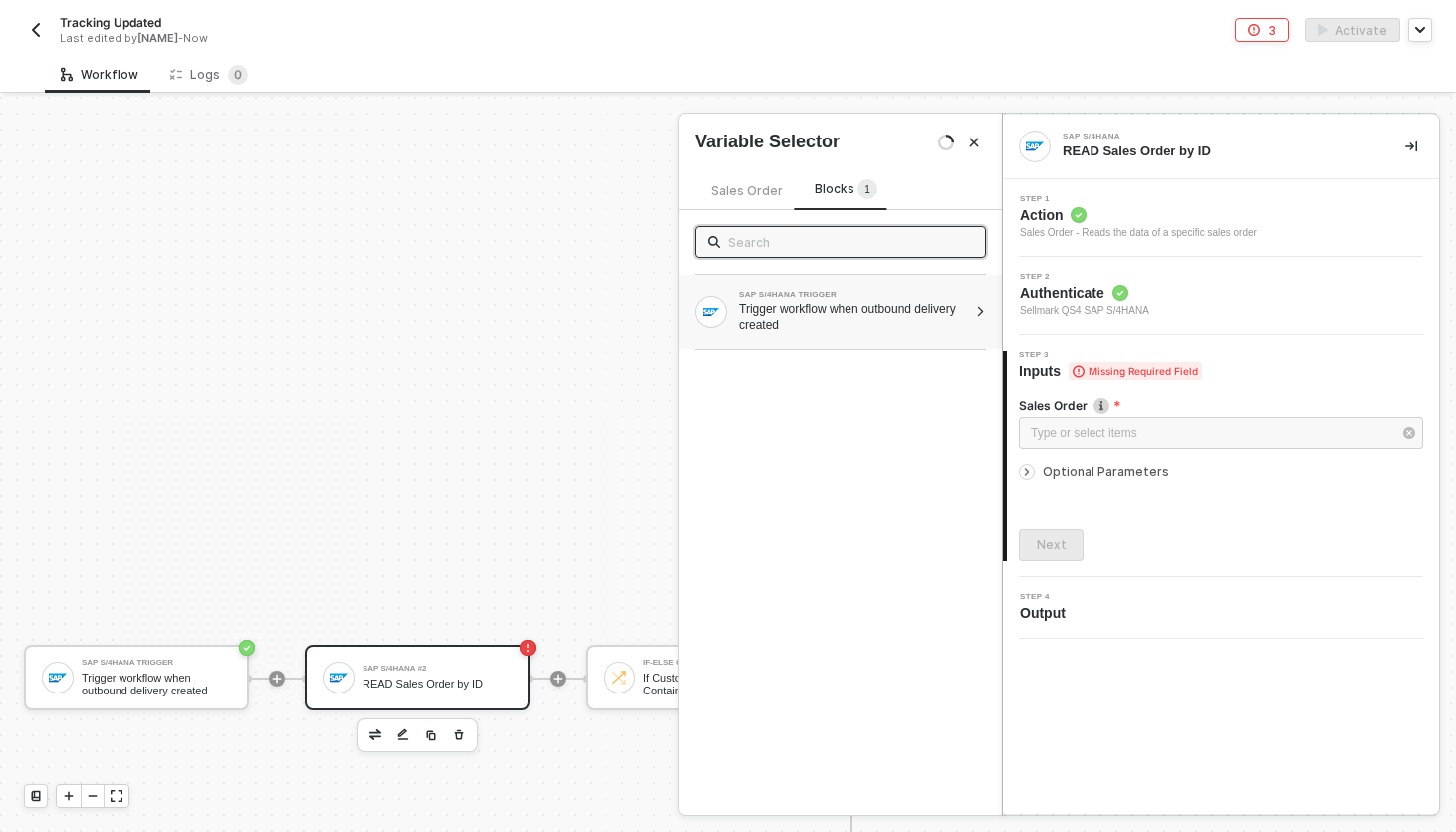 click on "Trigger workflow when outbound delivery created" at bounding box center (852, 317) 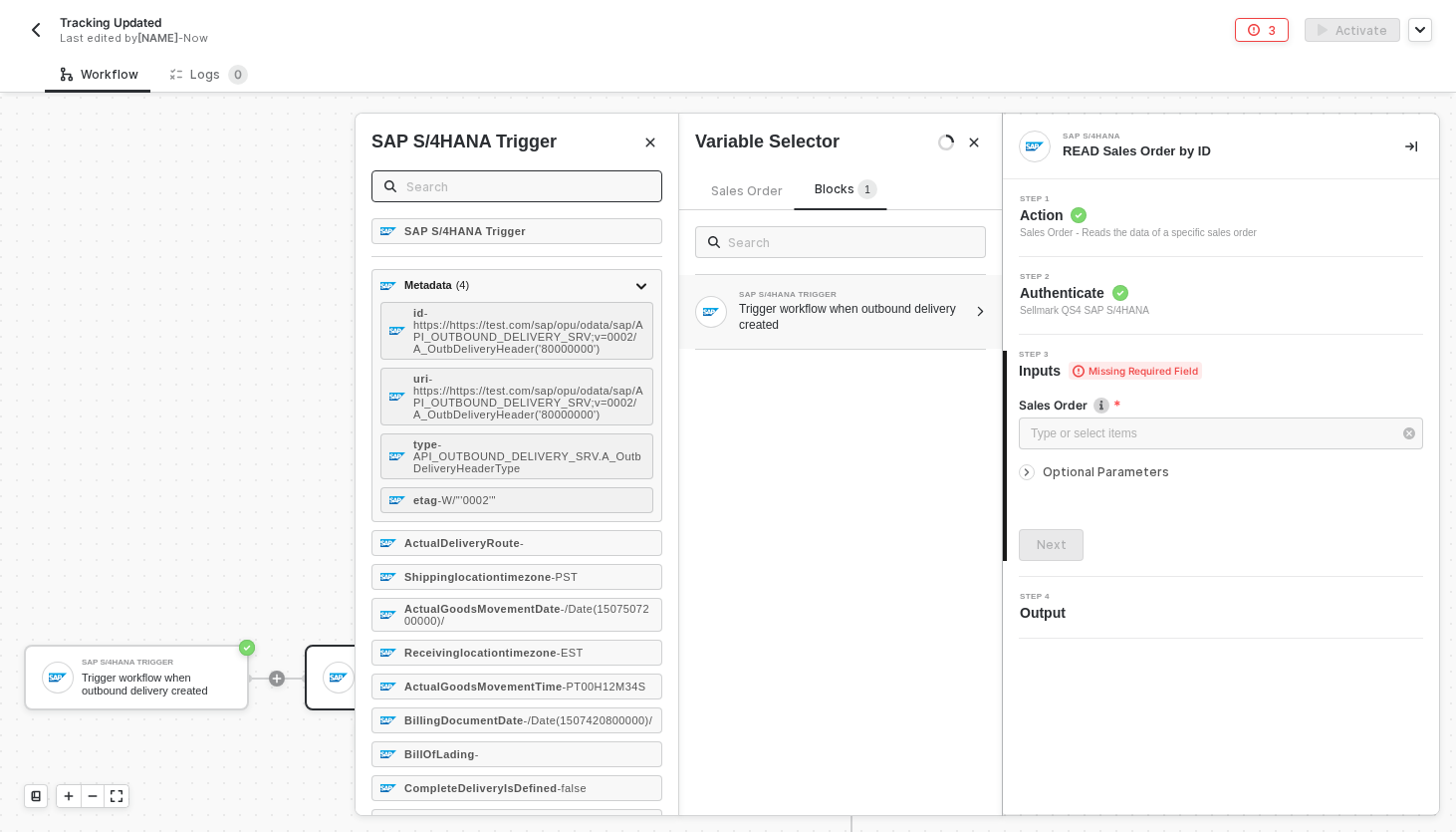 click at bounding box center [517, 186] 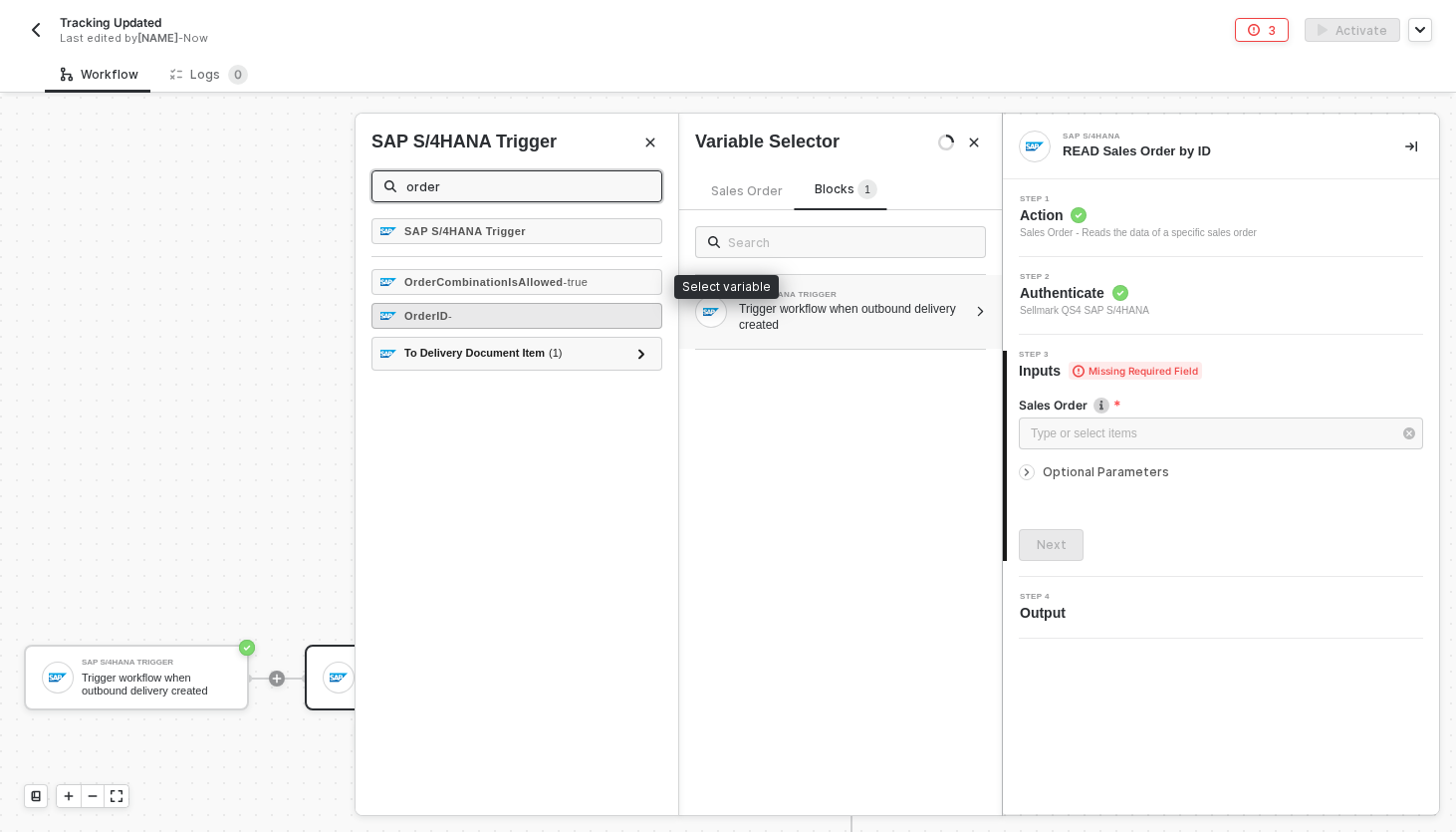 type on "order" 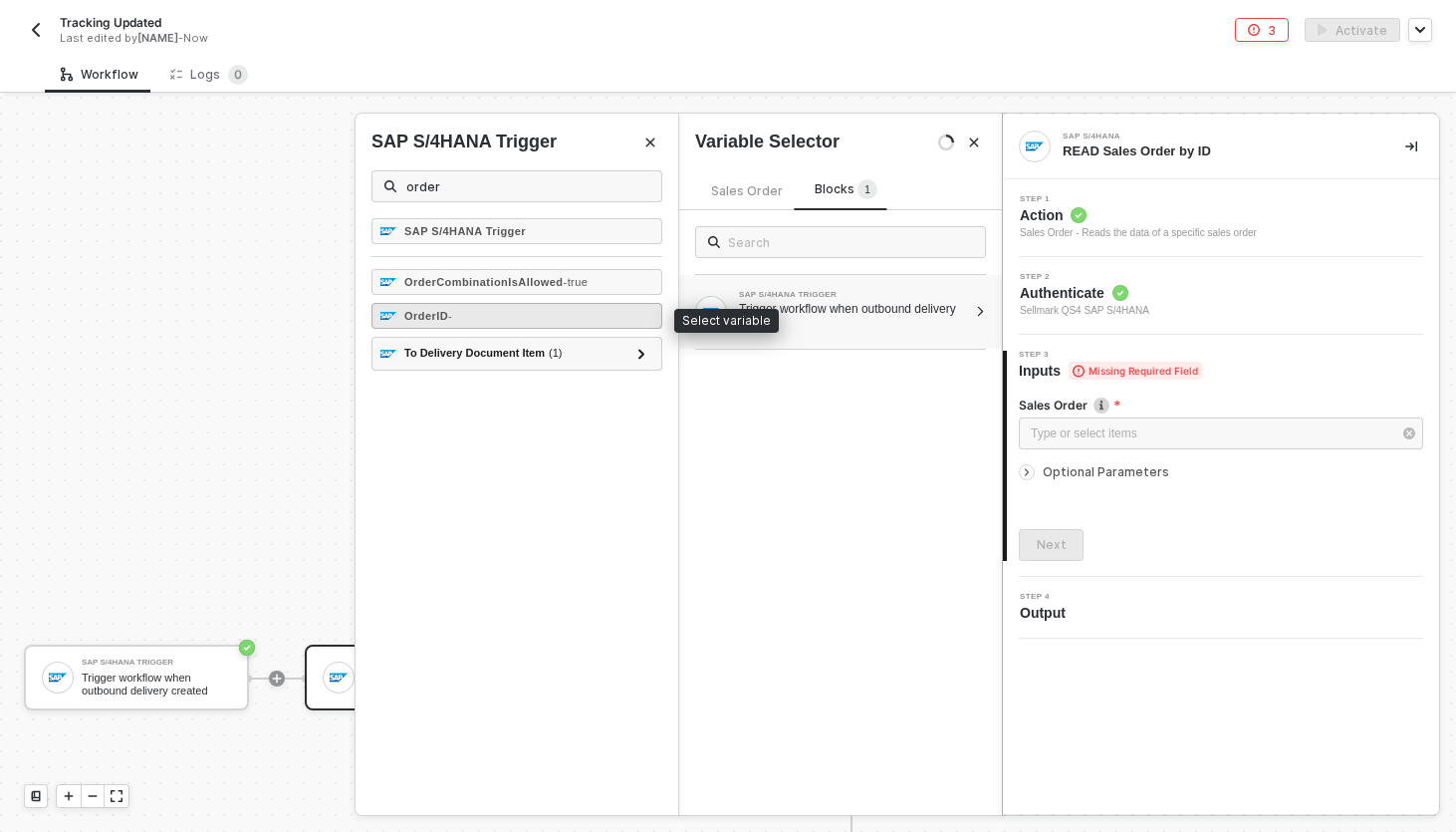 click on "OrderID  -" at bounding box center (517, 316) 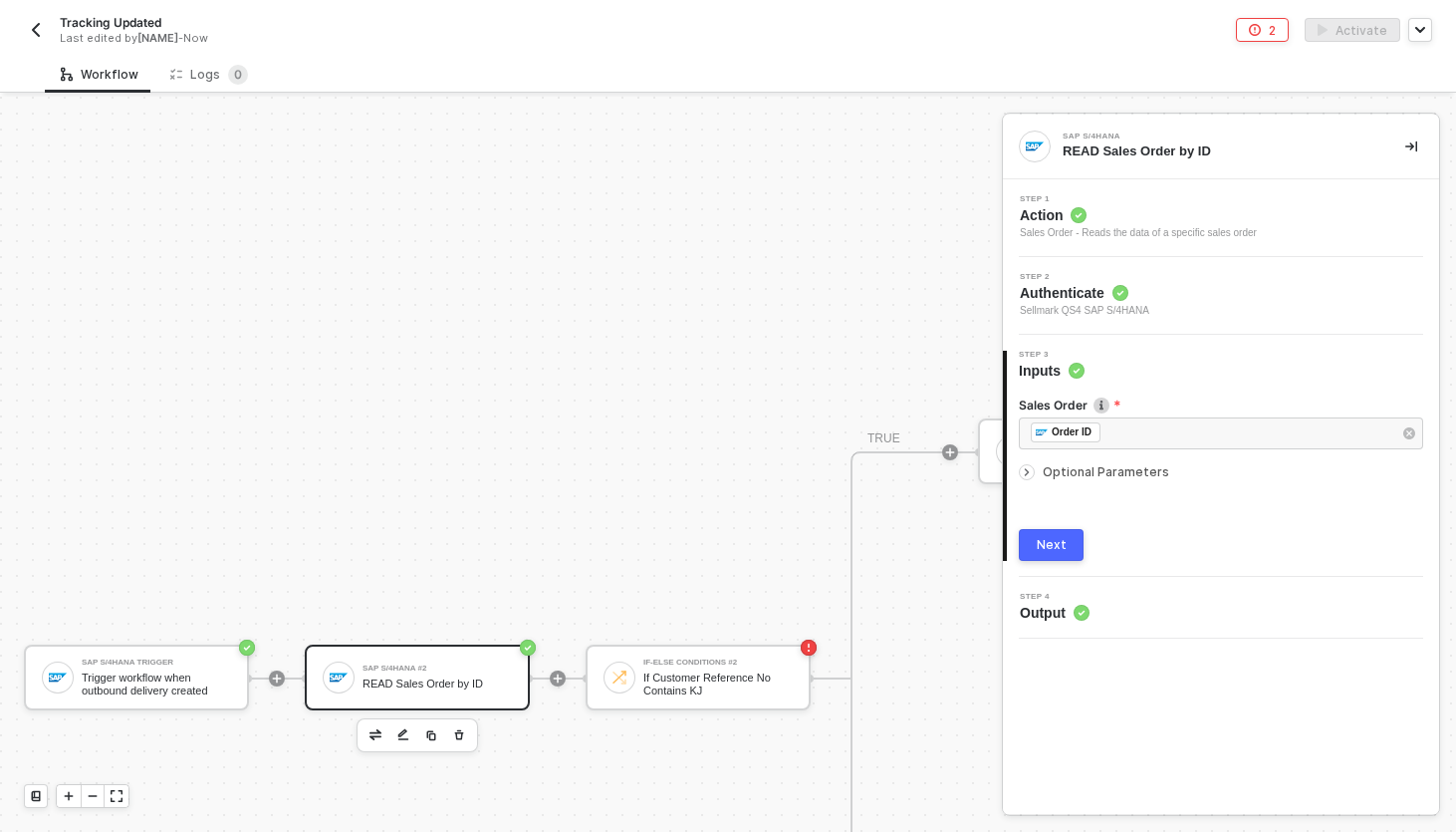 click on "Next" at bounding box center (1052, 545) 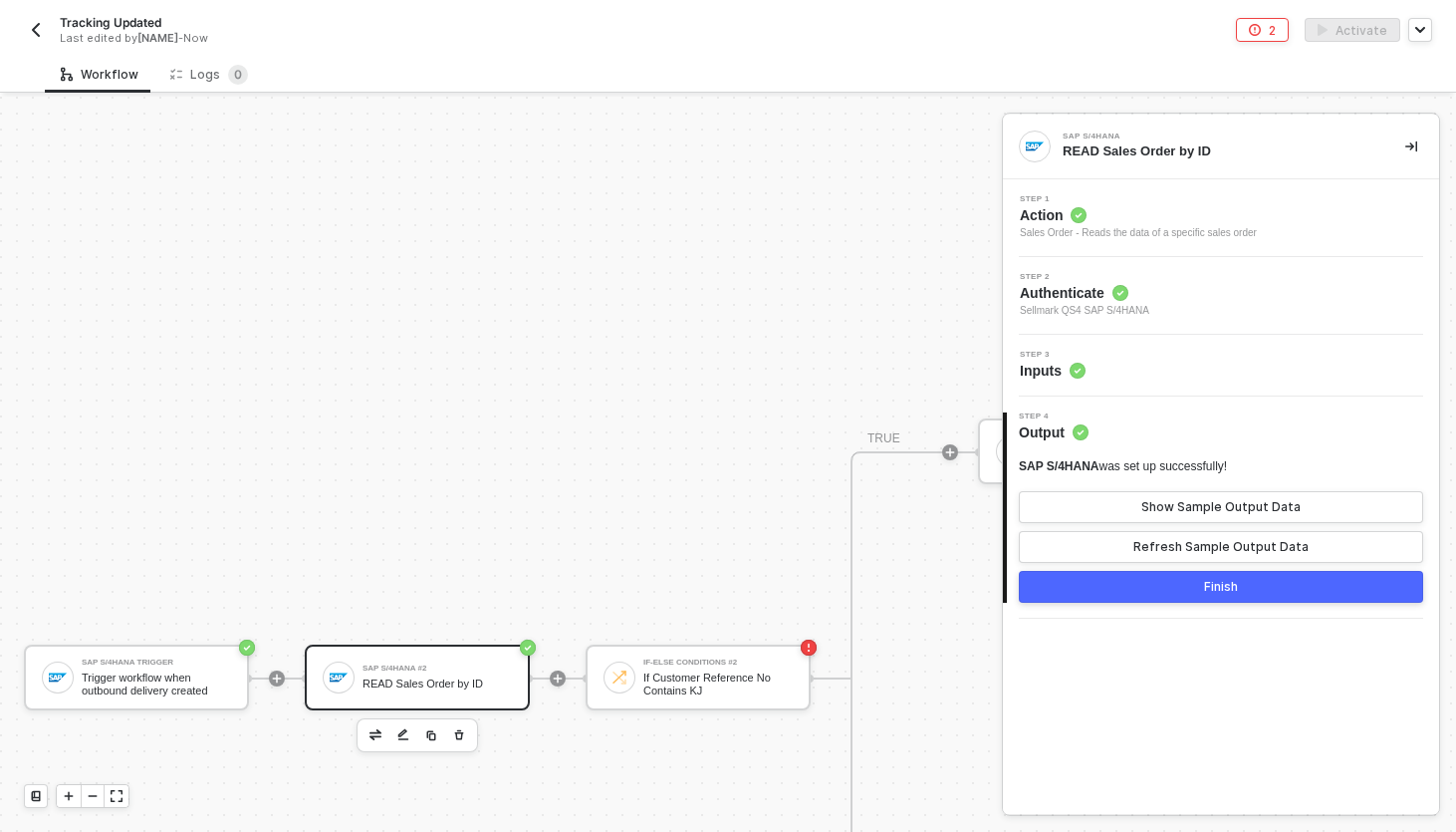 click on "READ Sales Order by ID" at bounding box center [437, 684] 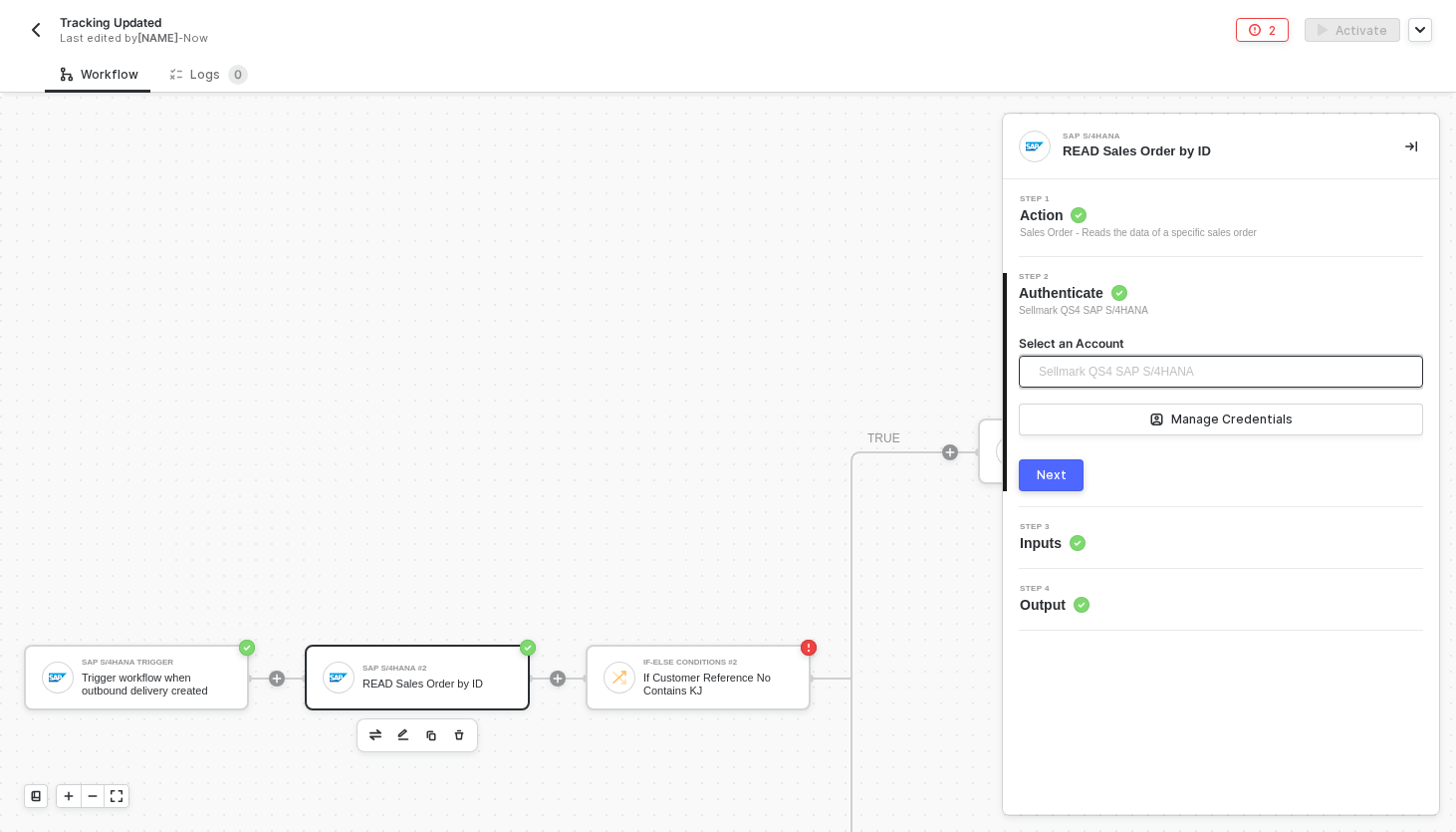 click on "Sellmark QS4 SAP S/4HANA" at bounding box center (1116, 372) 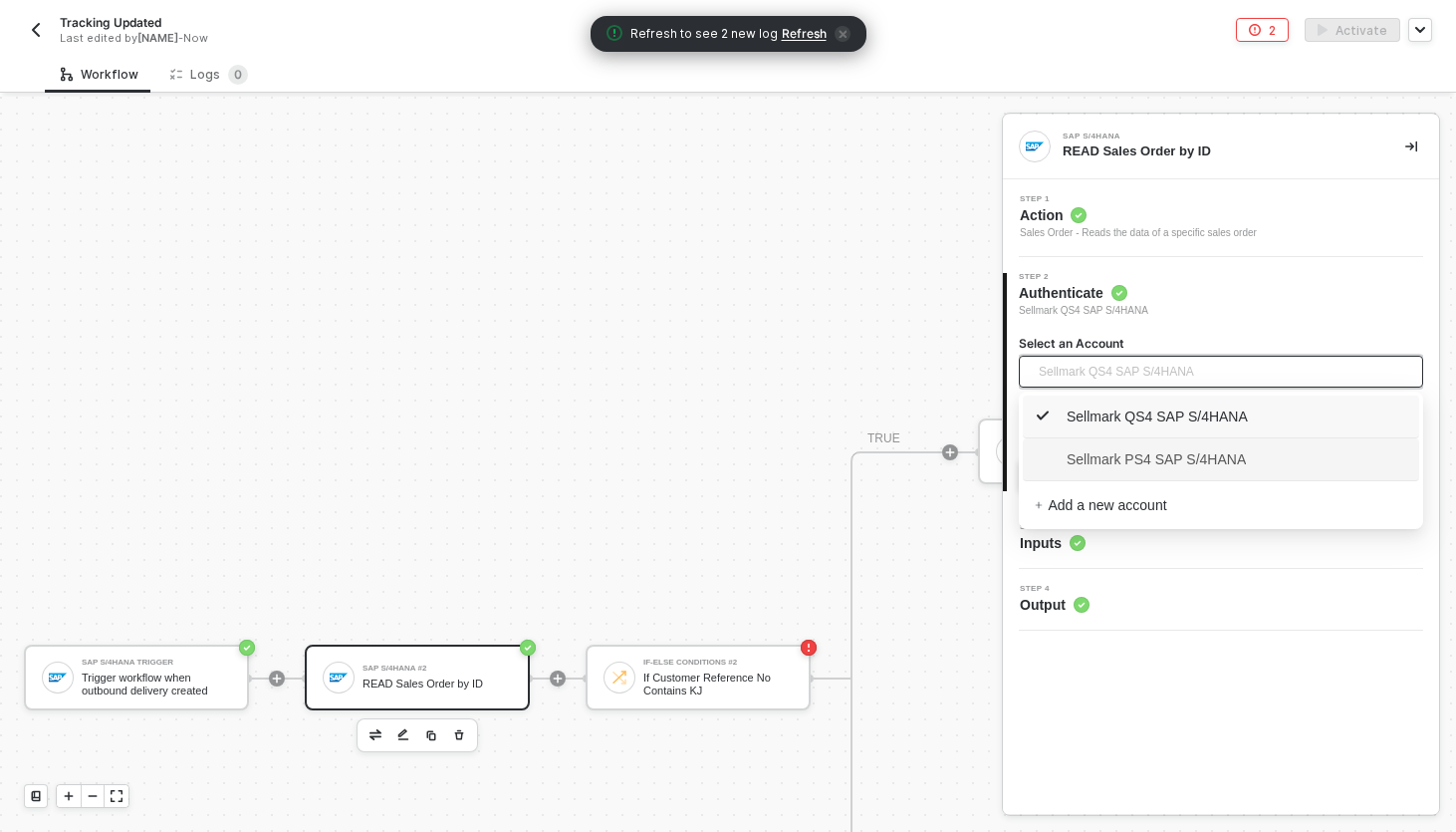 click on "Sellmark PS4 SAP S/4HANA" at bounding box center (1140, 459) 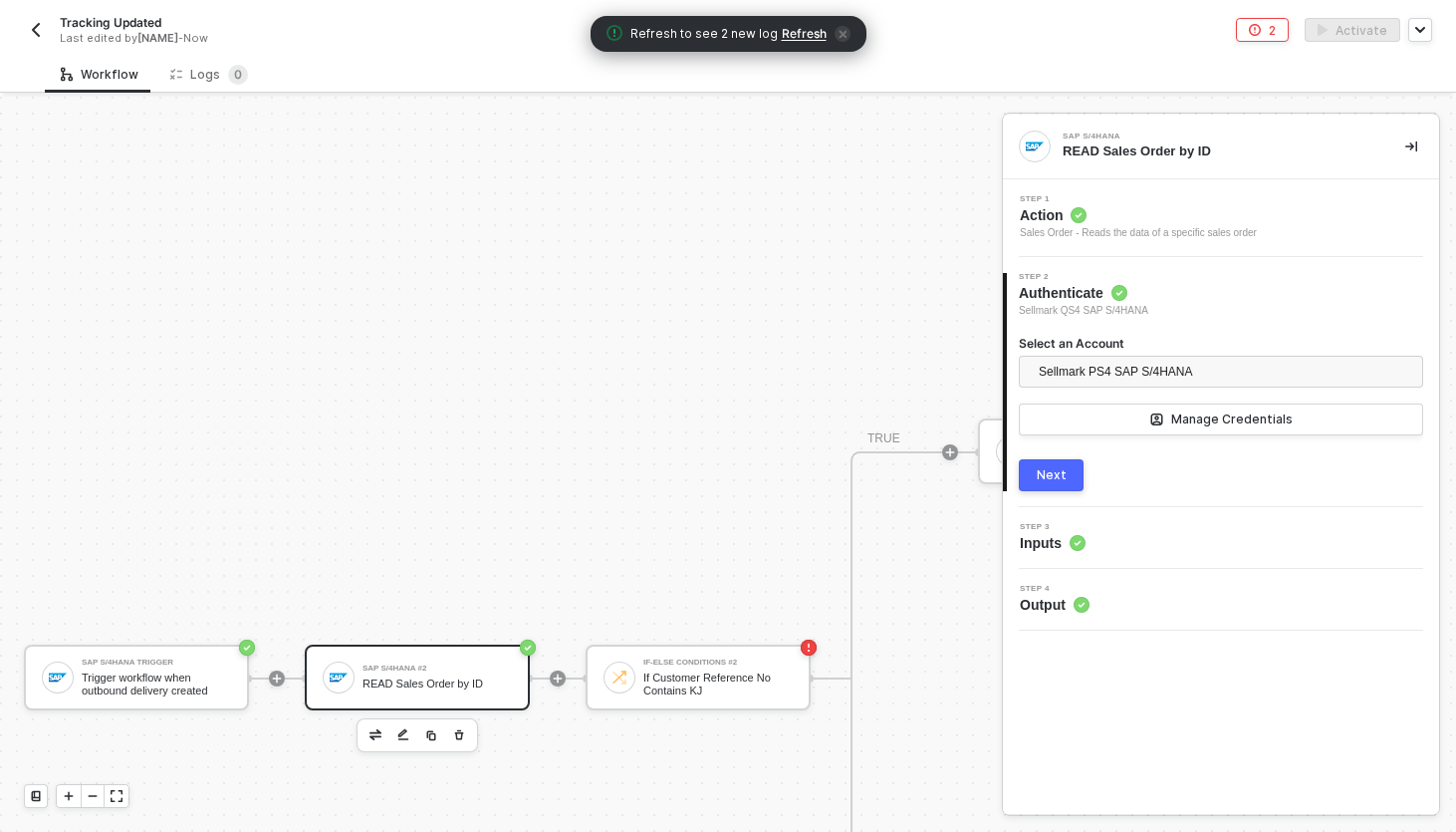 click on "Next" at bounding box center [1052, 475] 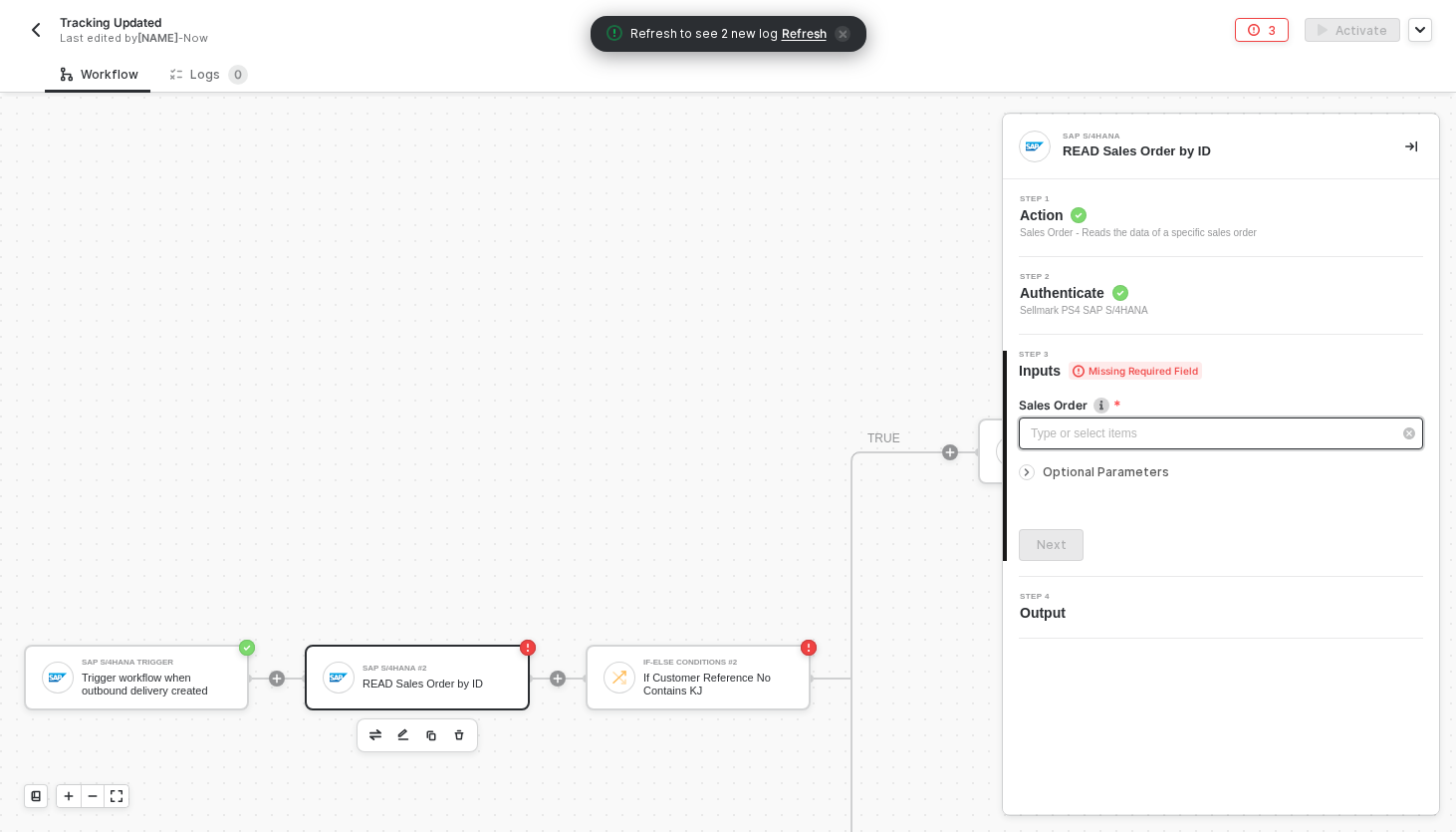 click on "Type or select items ﻿" at bounding box center [1211, 433] 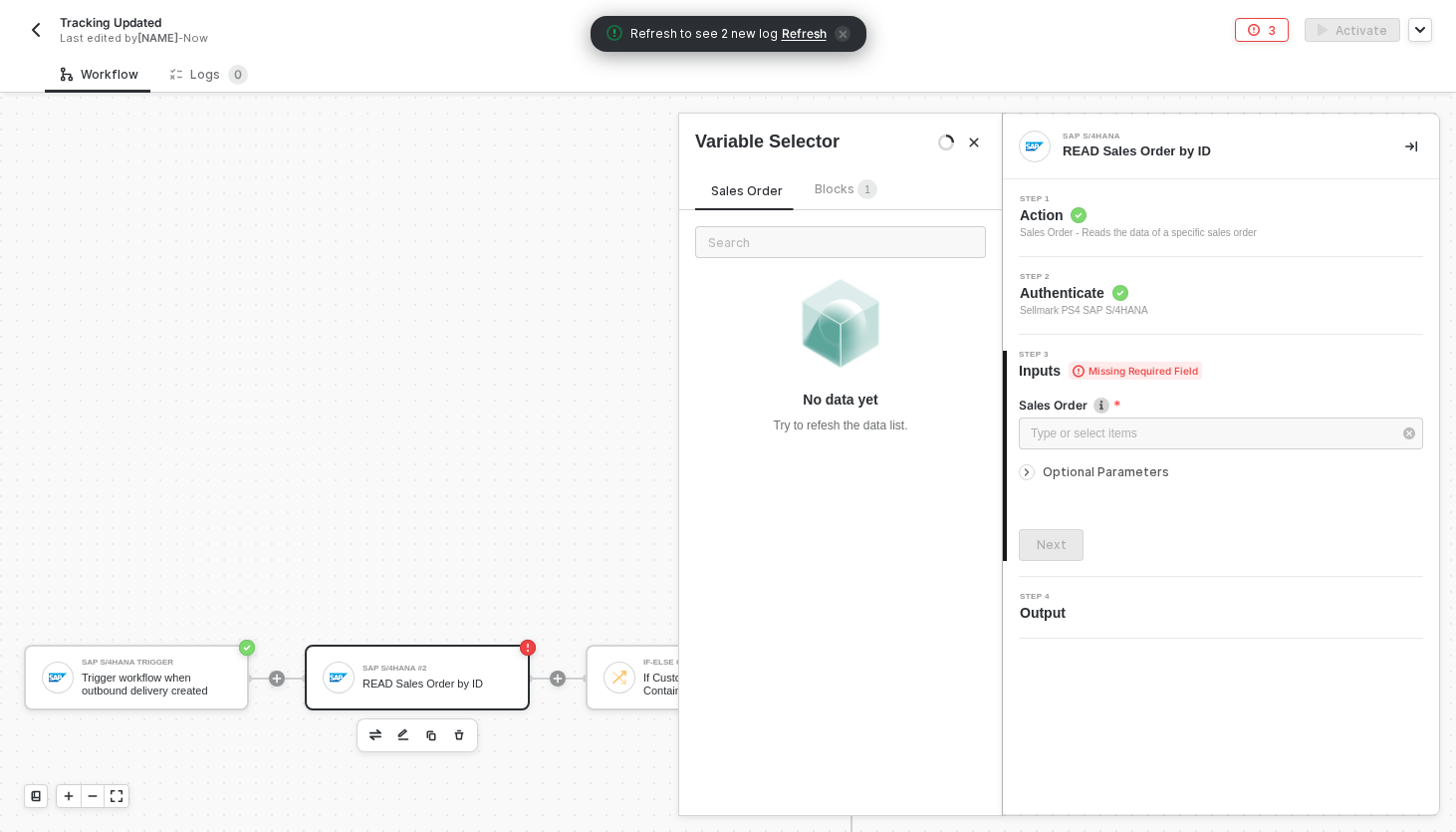 click on "Blocks   1" at bounding box center [846, 190] 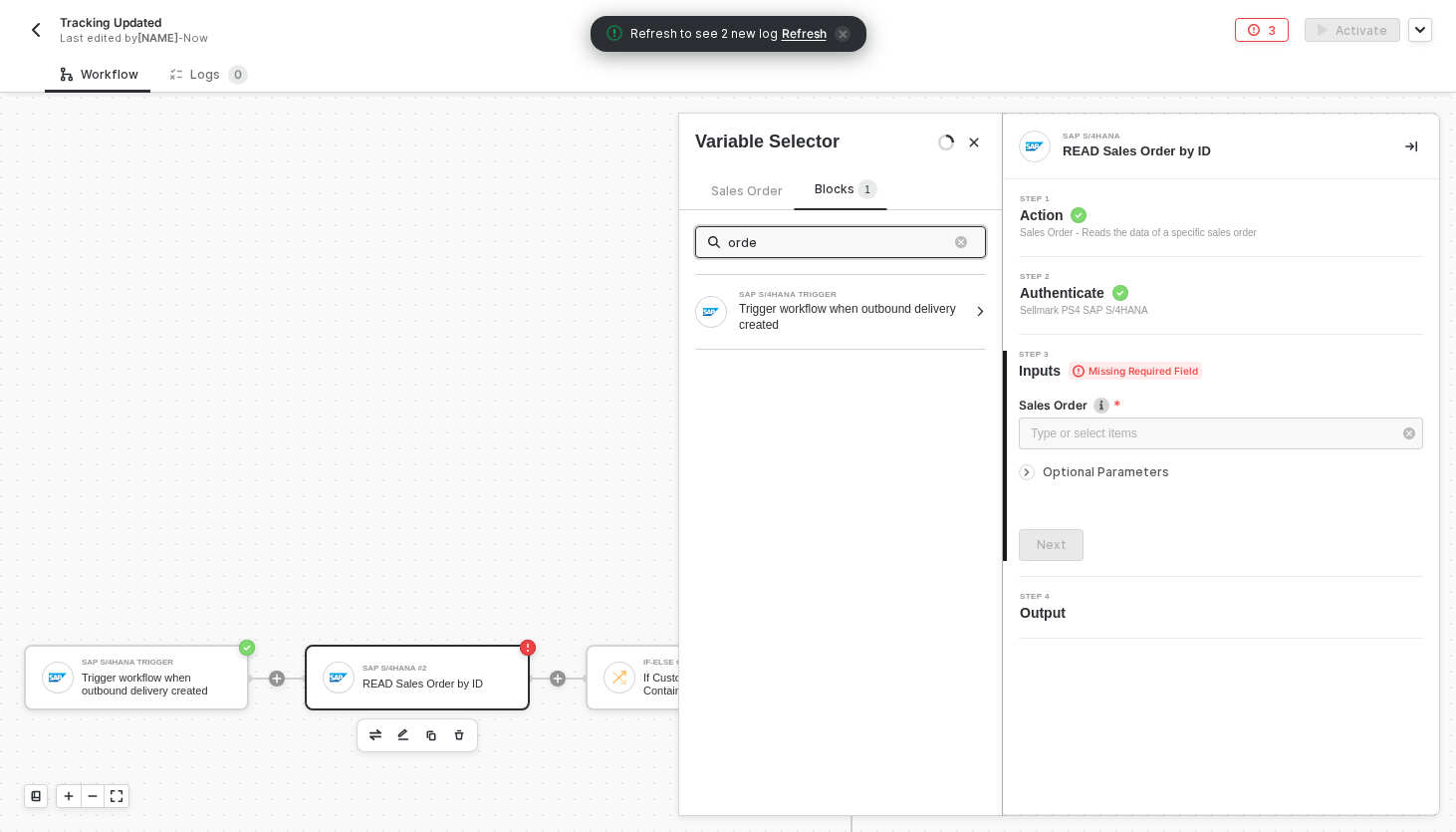 type on "order" 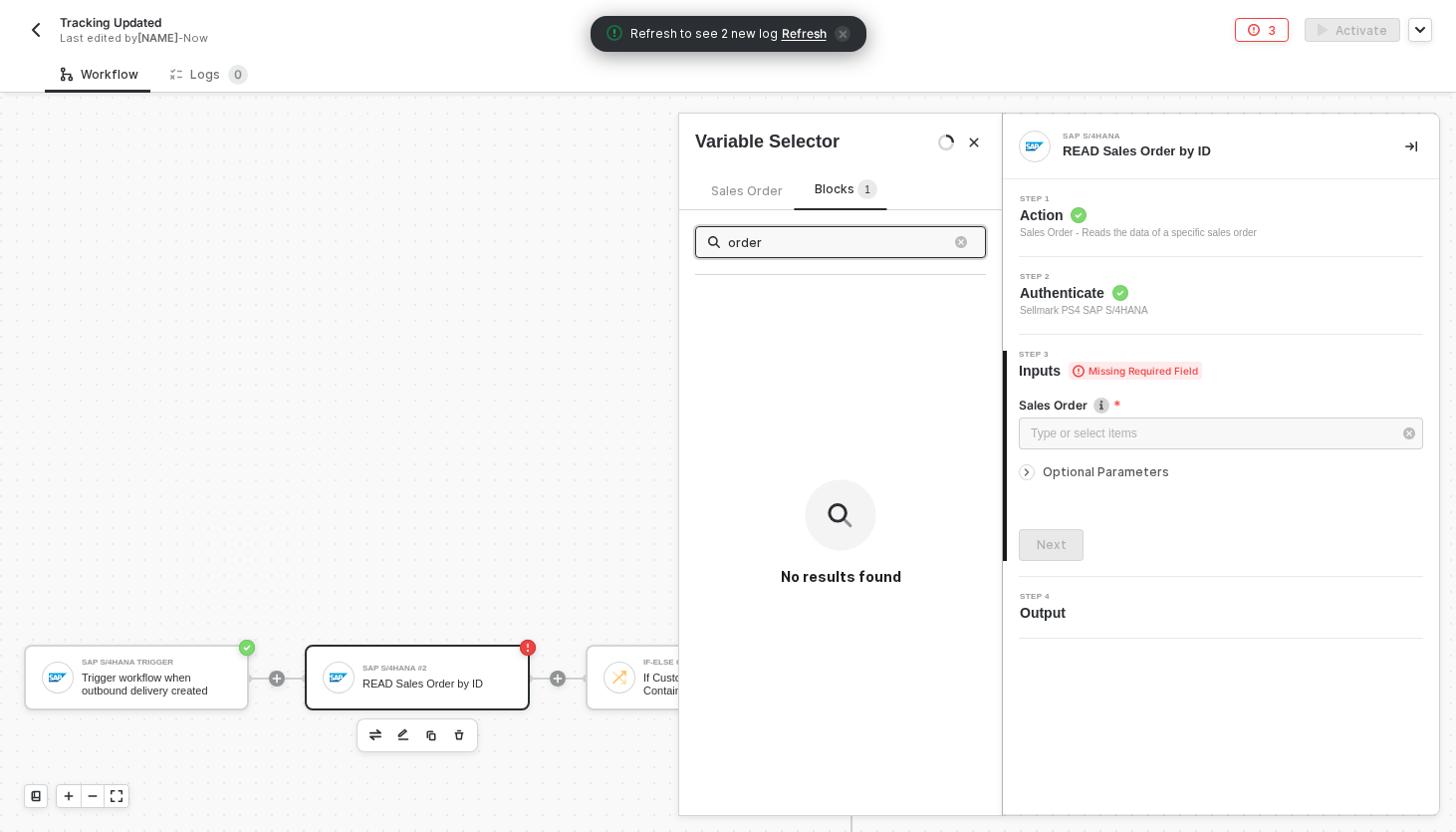 type 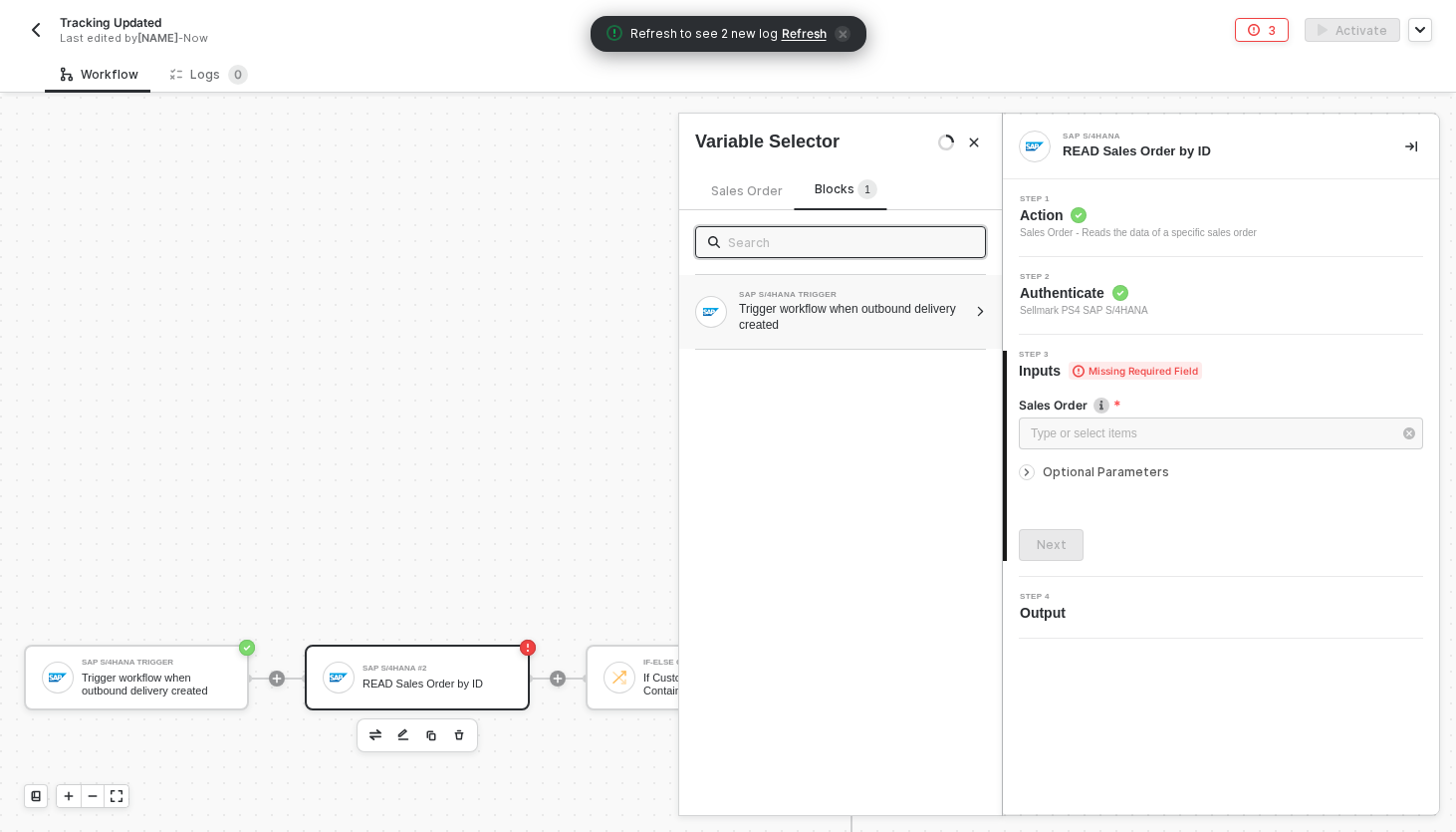 click on "Trigger workflow when outbound delivery created" at bounding box center (852, 317) 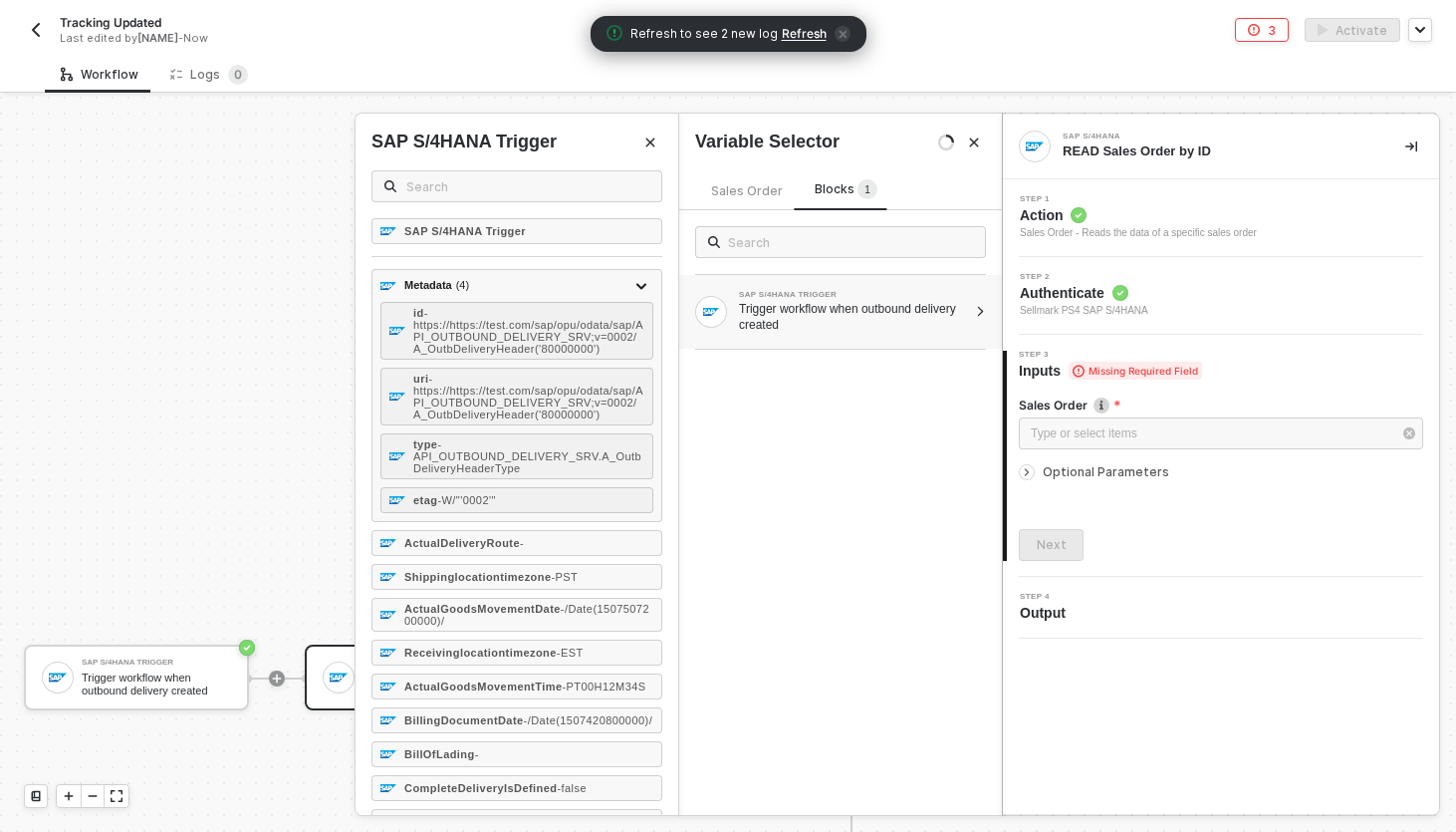 click on "SAP S/4HANA Trigger" at bounding box center [517, 173] 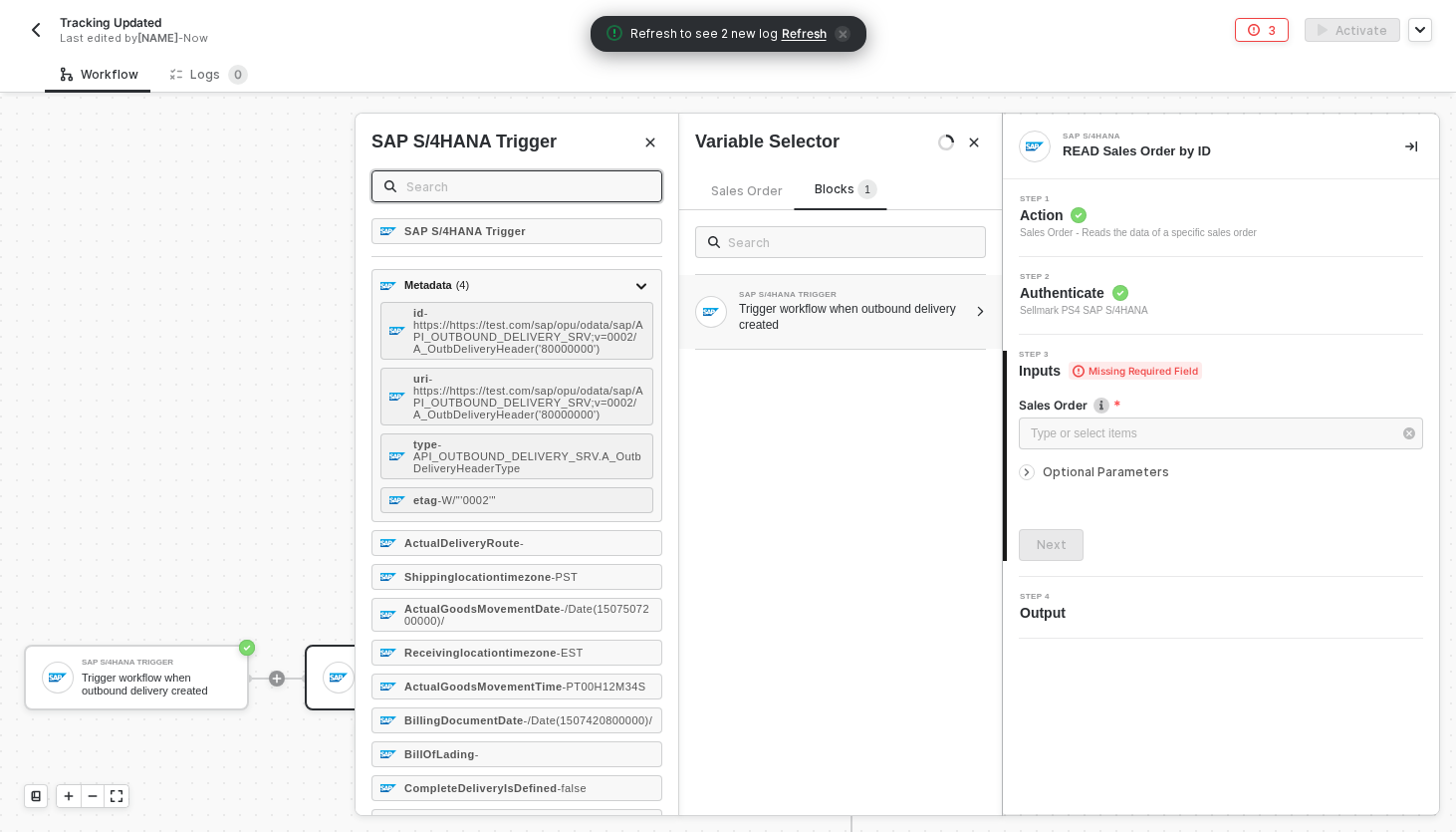 click at bounding box center (528, 186) 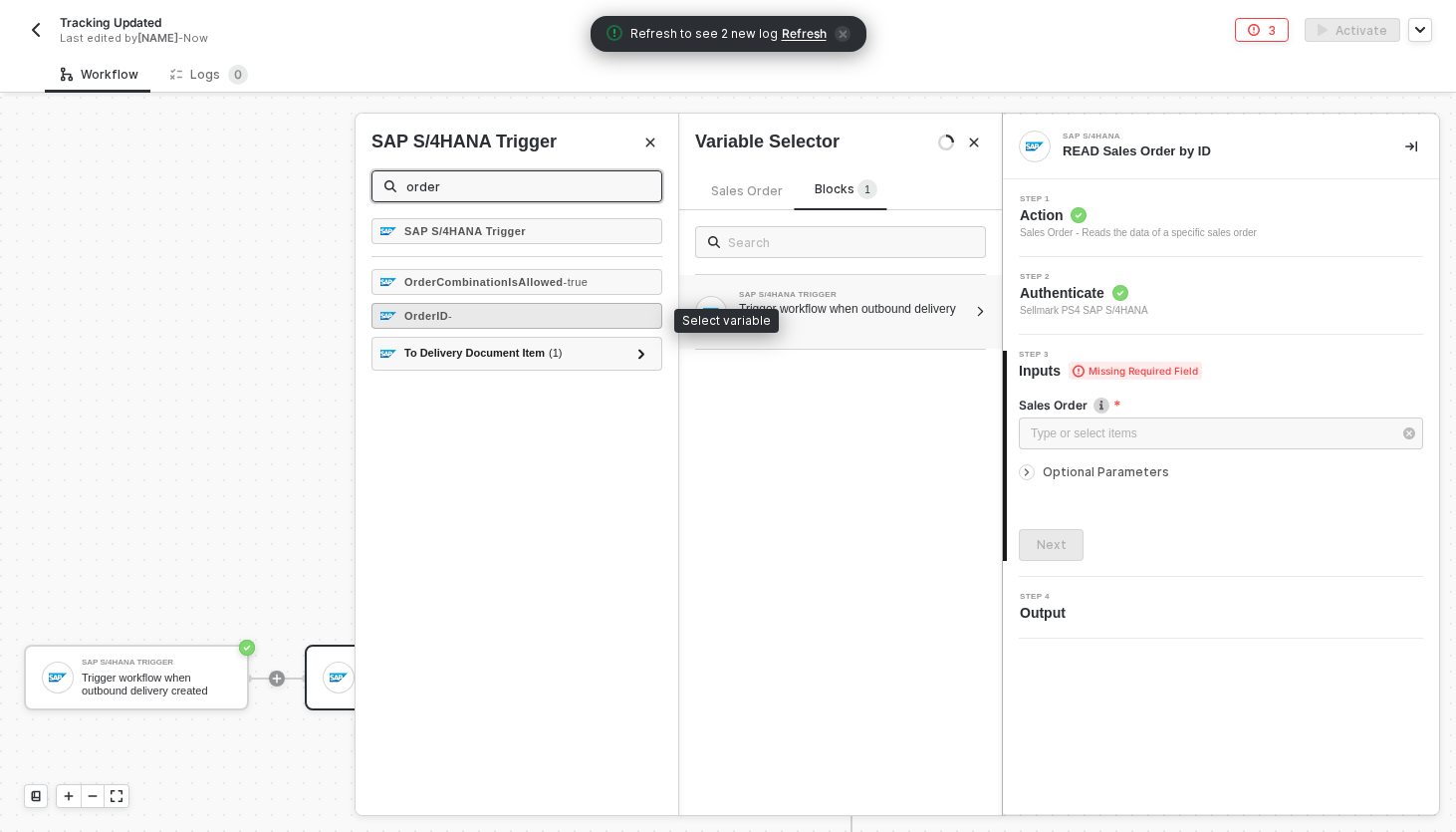 type on "order" 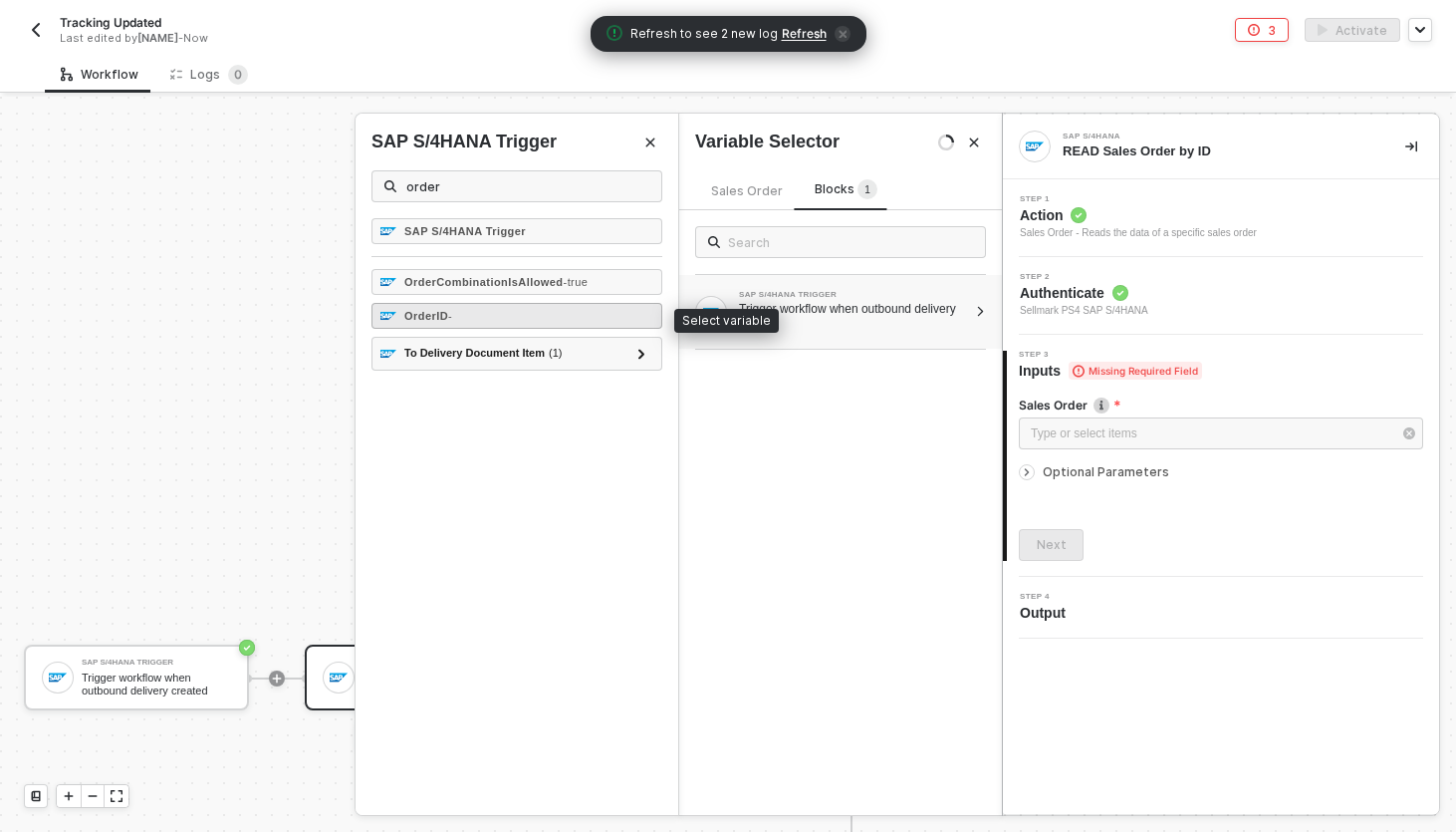 click on "OrderID  -" at bounding box center (517, 316) 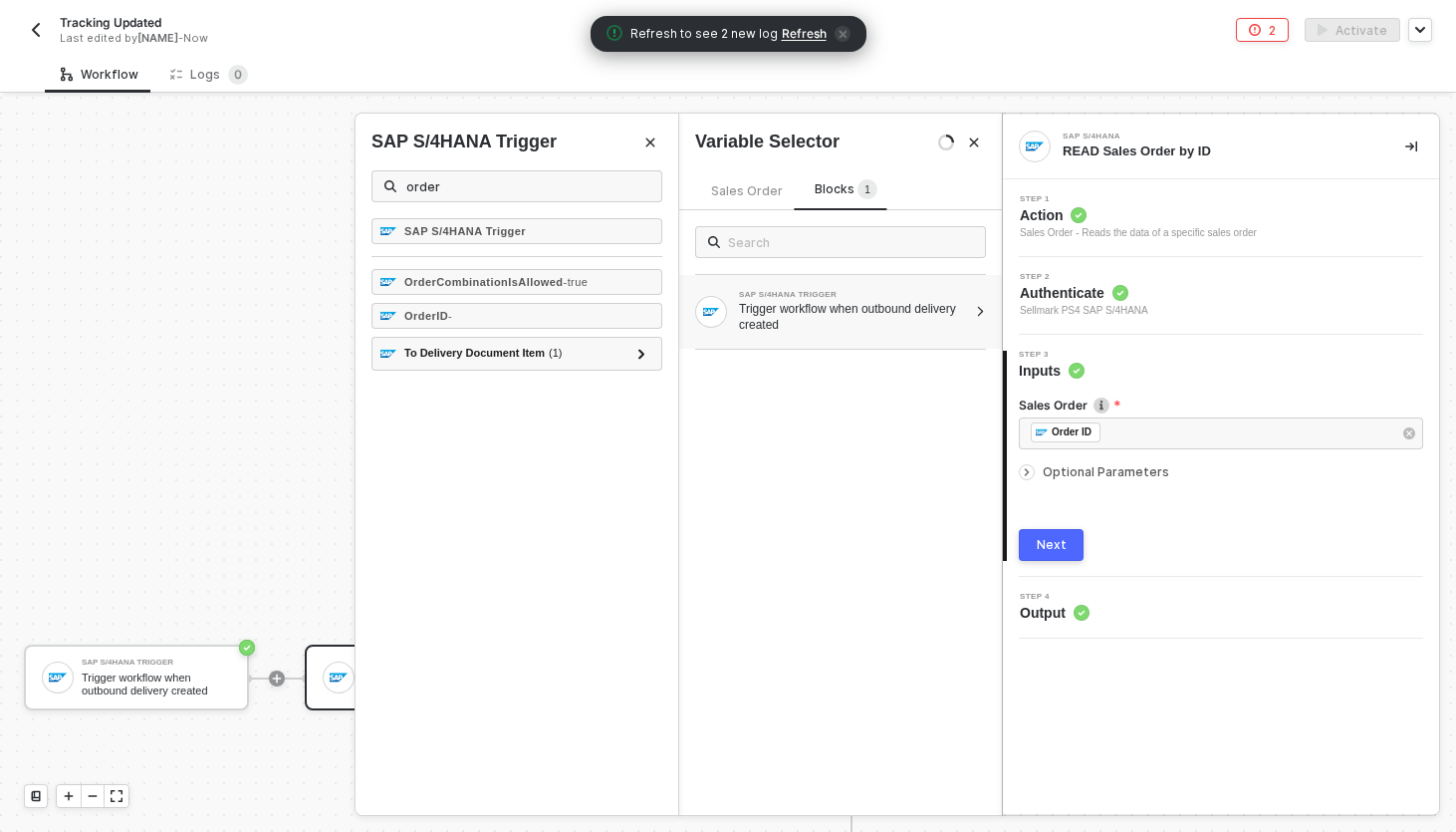 click on "Next" at bounding box center (1052, 545) 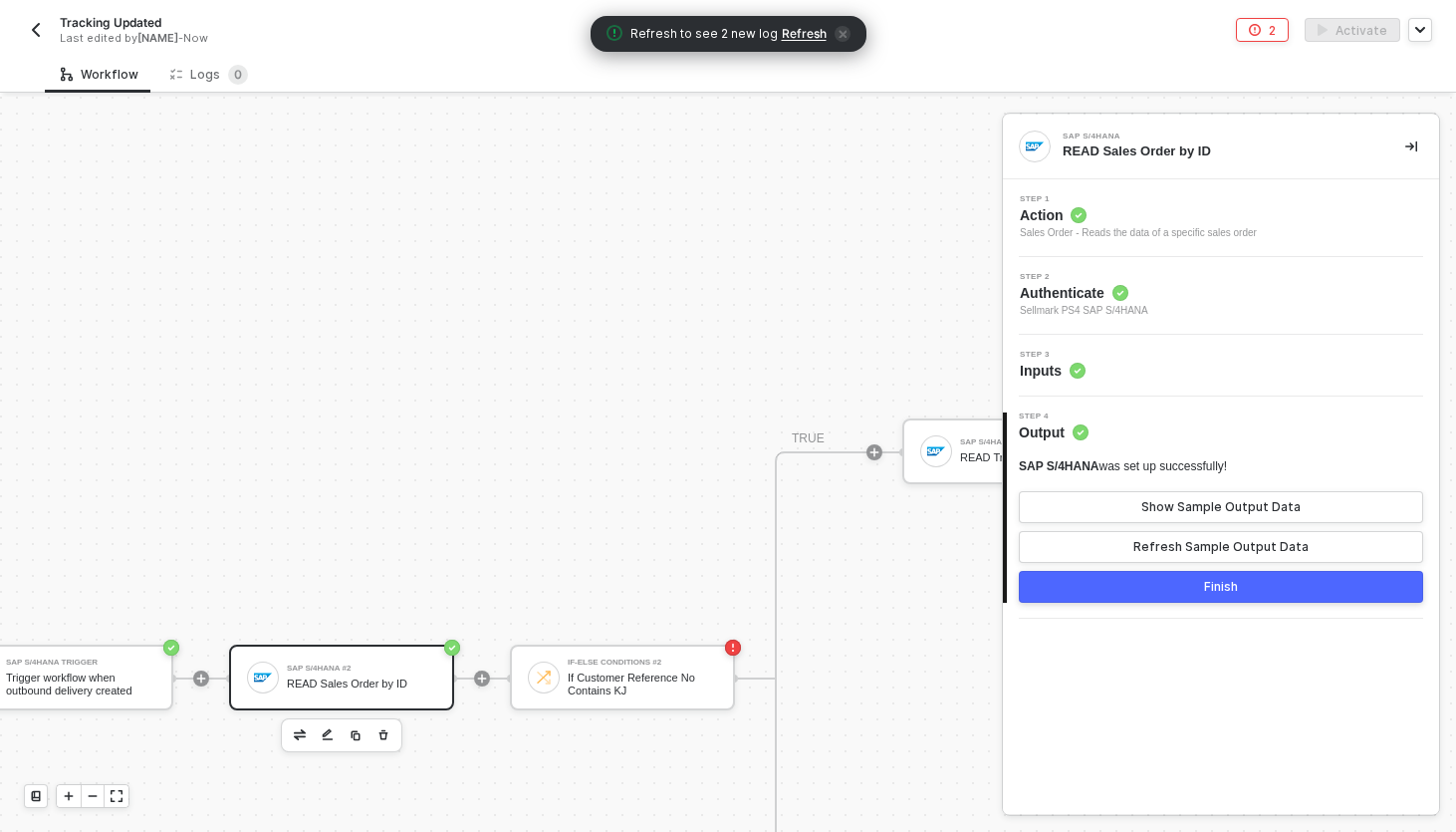 scroll, scrollTop: 582, scrollLeft: 83, axis: both 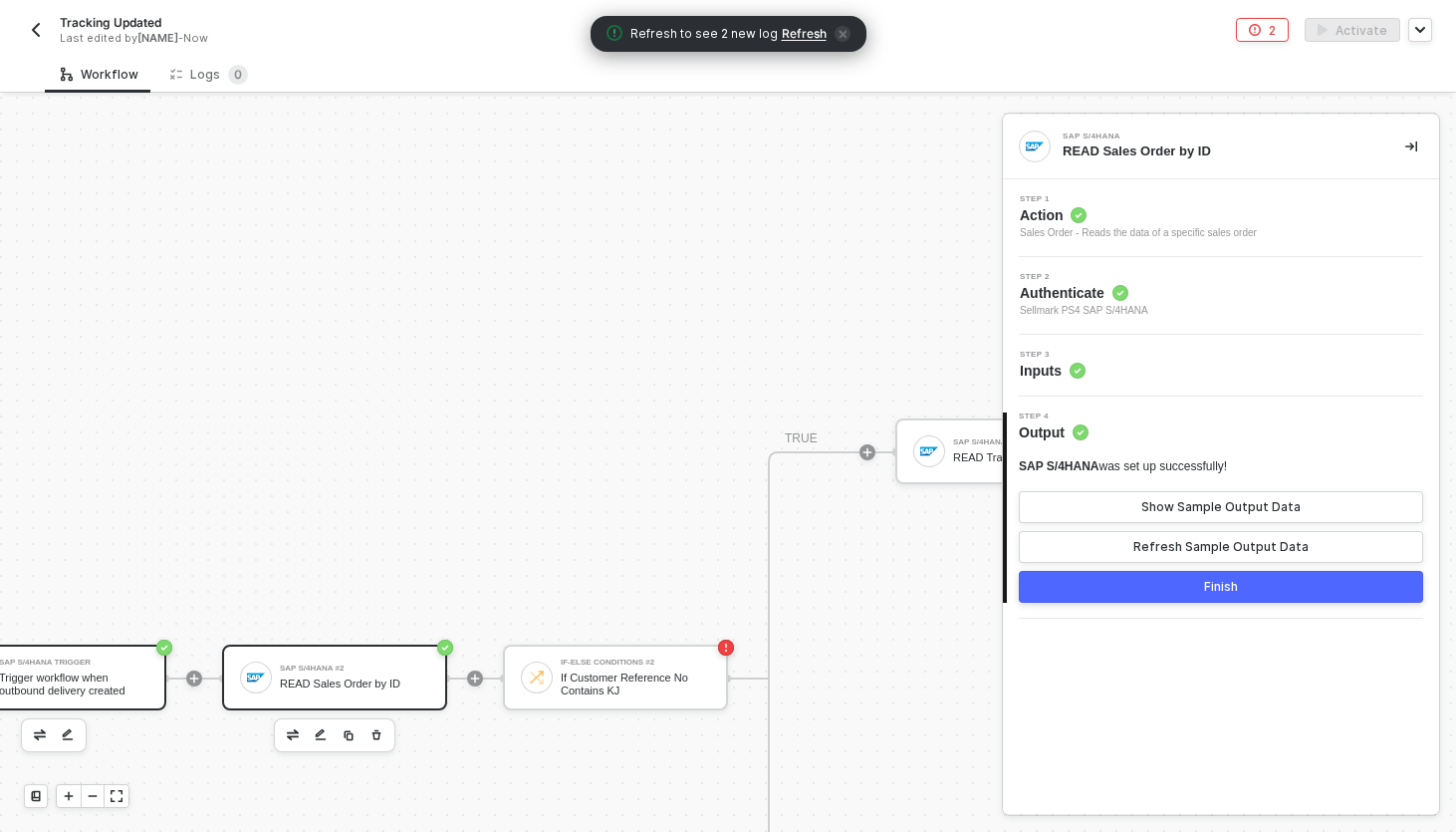 click on "SAP S/4HANA Trigger" at bounding box center [74, 663] 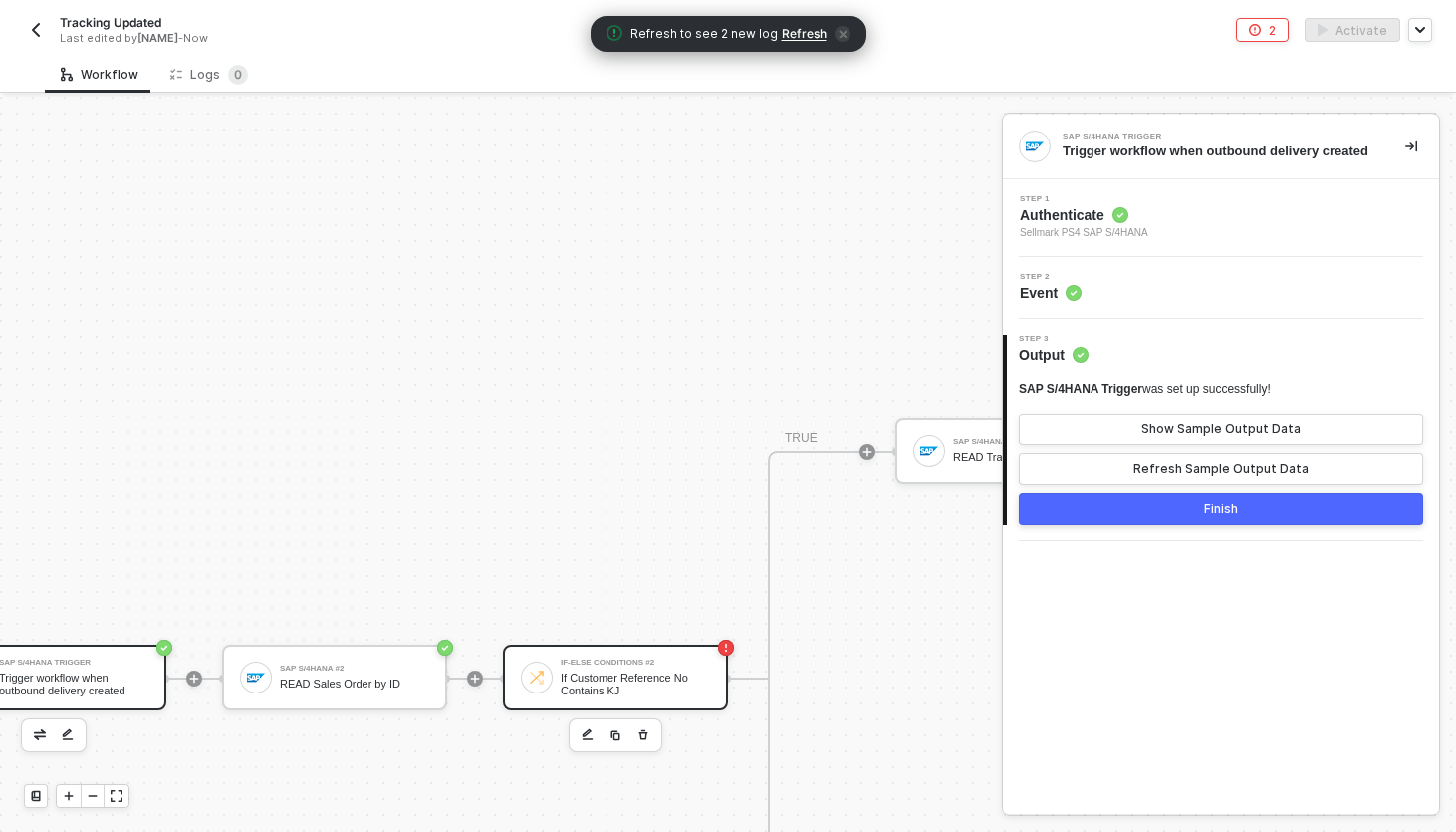 click on "If Customer Reference No Contains KJ" at bounding box center [635, 684] 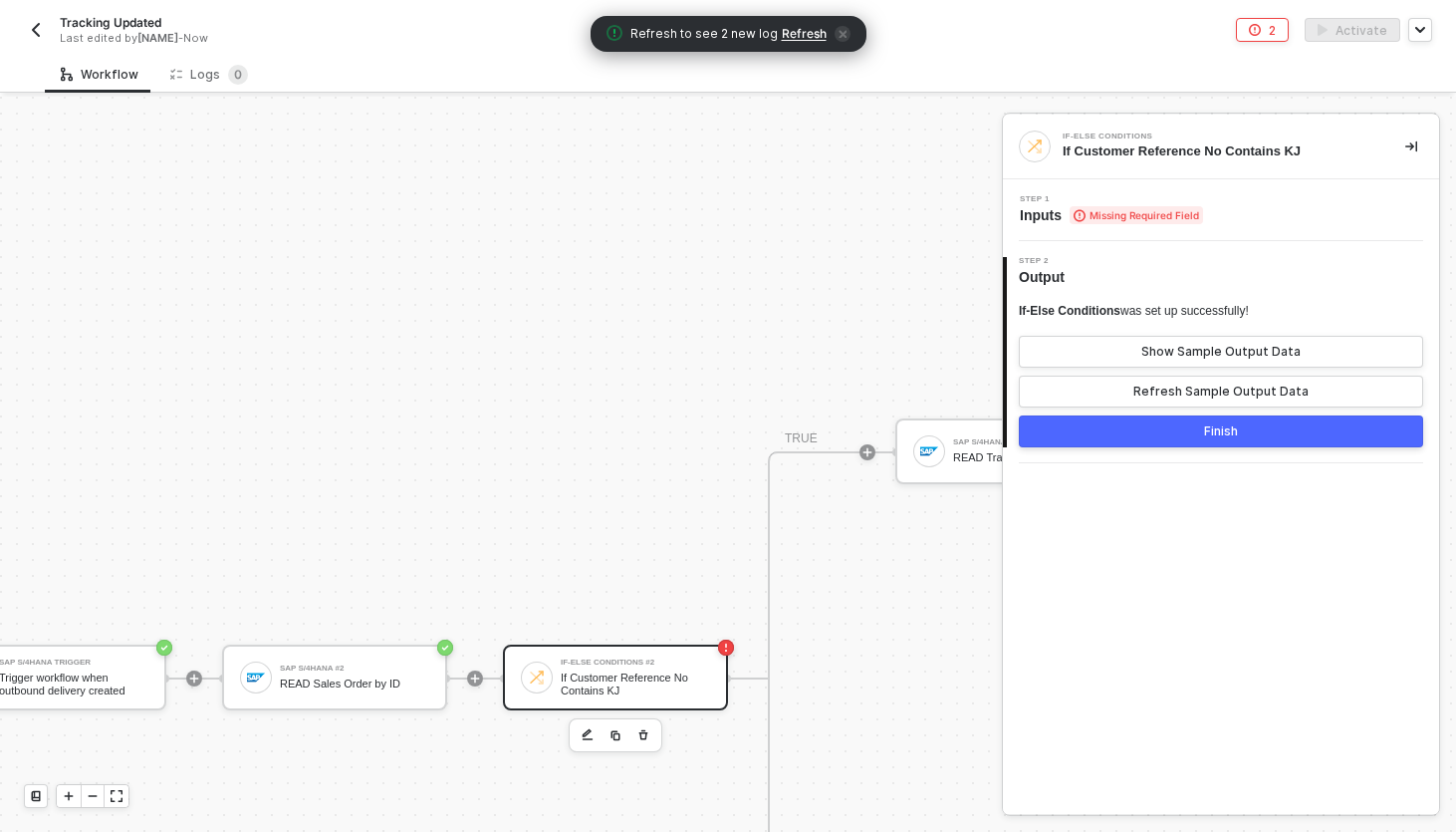 click on "Step 1" at bounding box center (1111, 199) 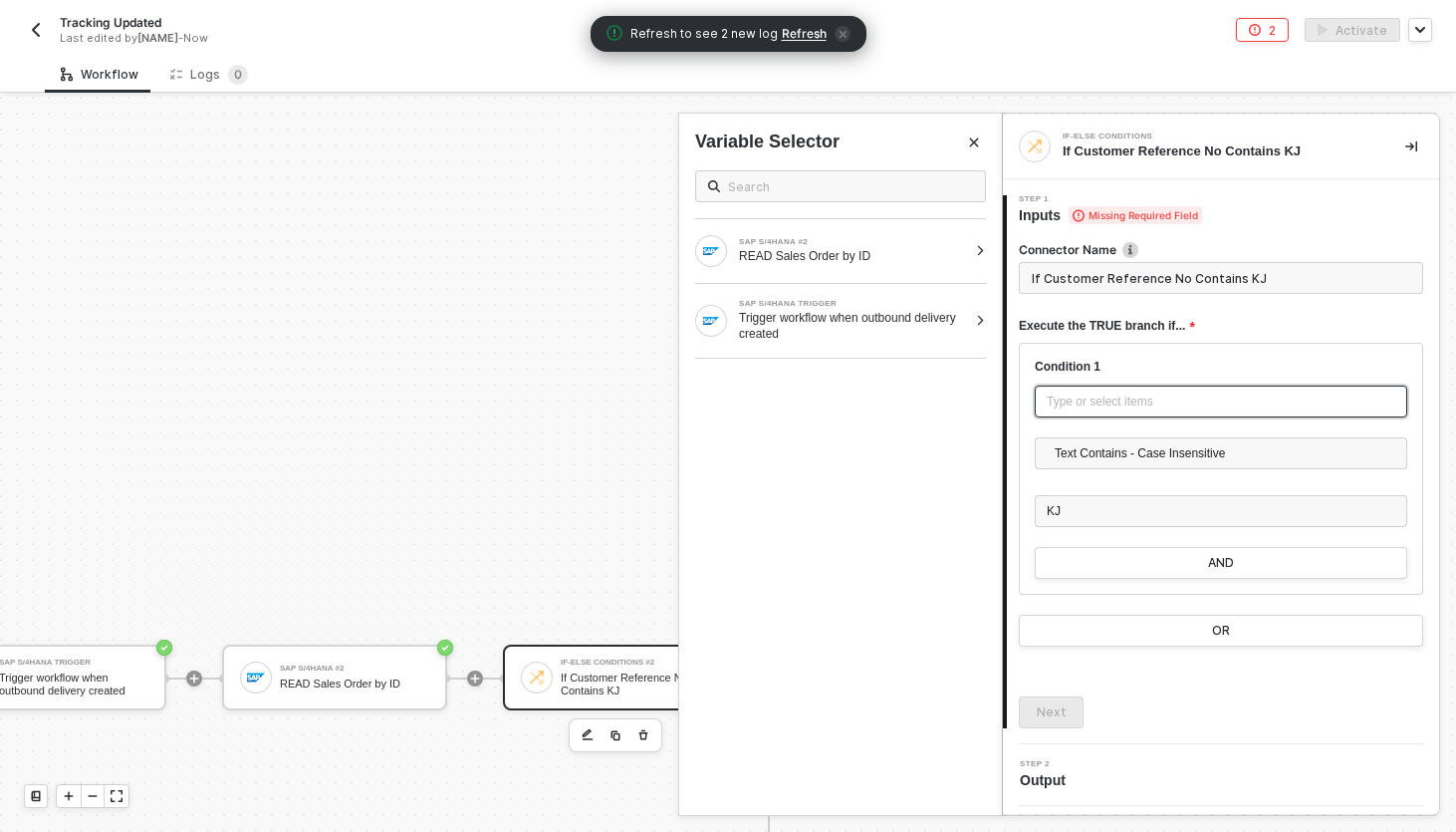 click on "Type or select items ﻿" at bounding box center (1221, 402) 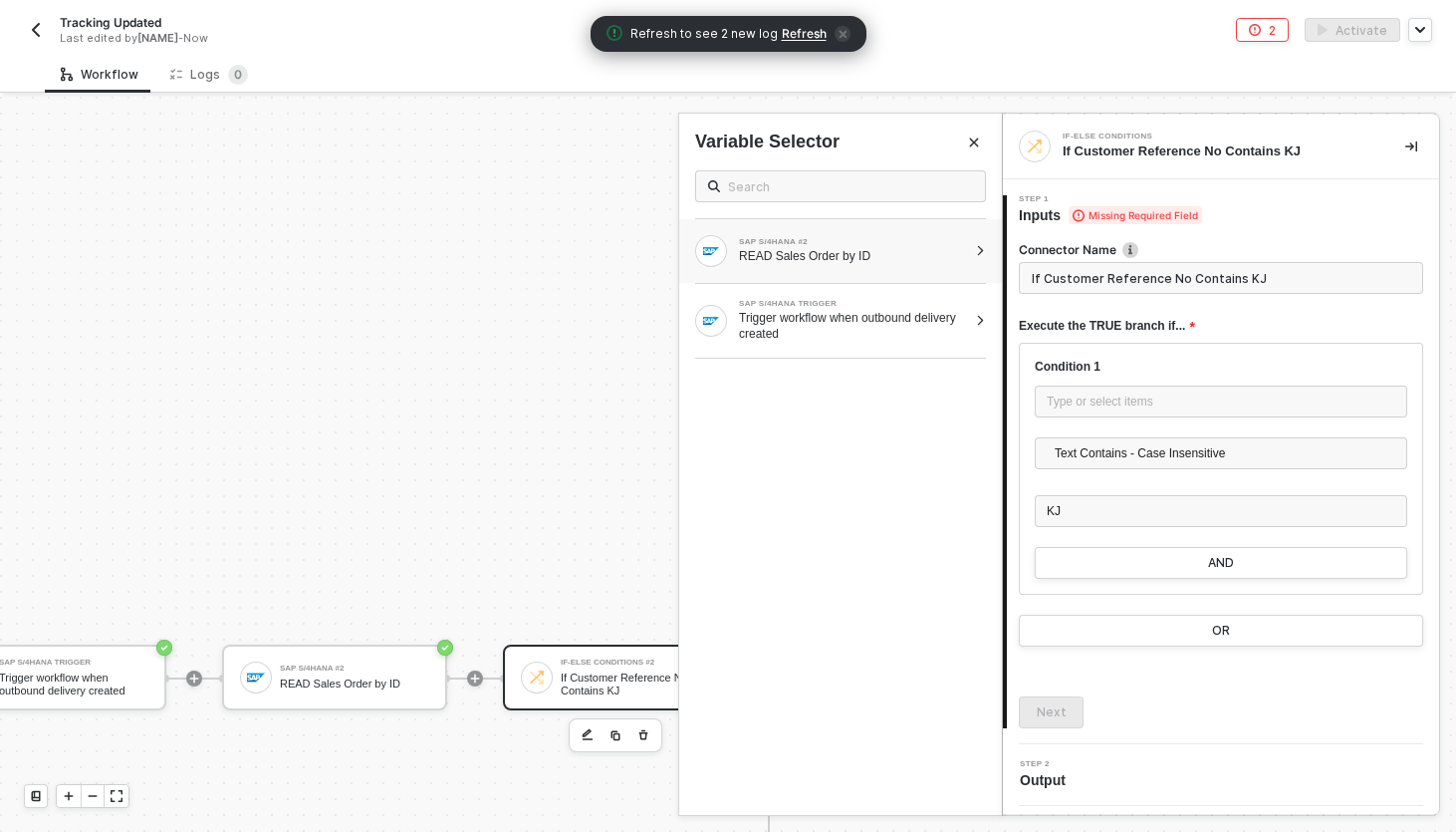 click on "READ Sales Order by ID" at bounding box center [852, 256] 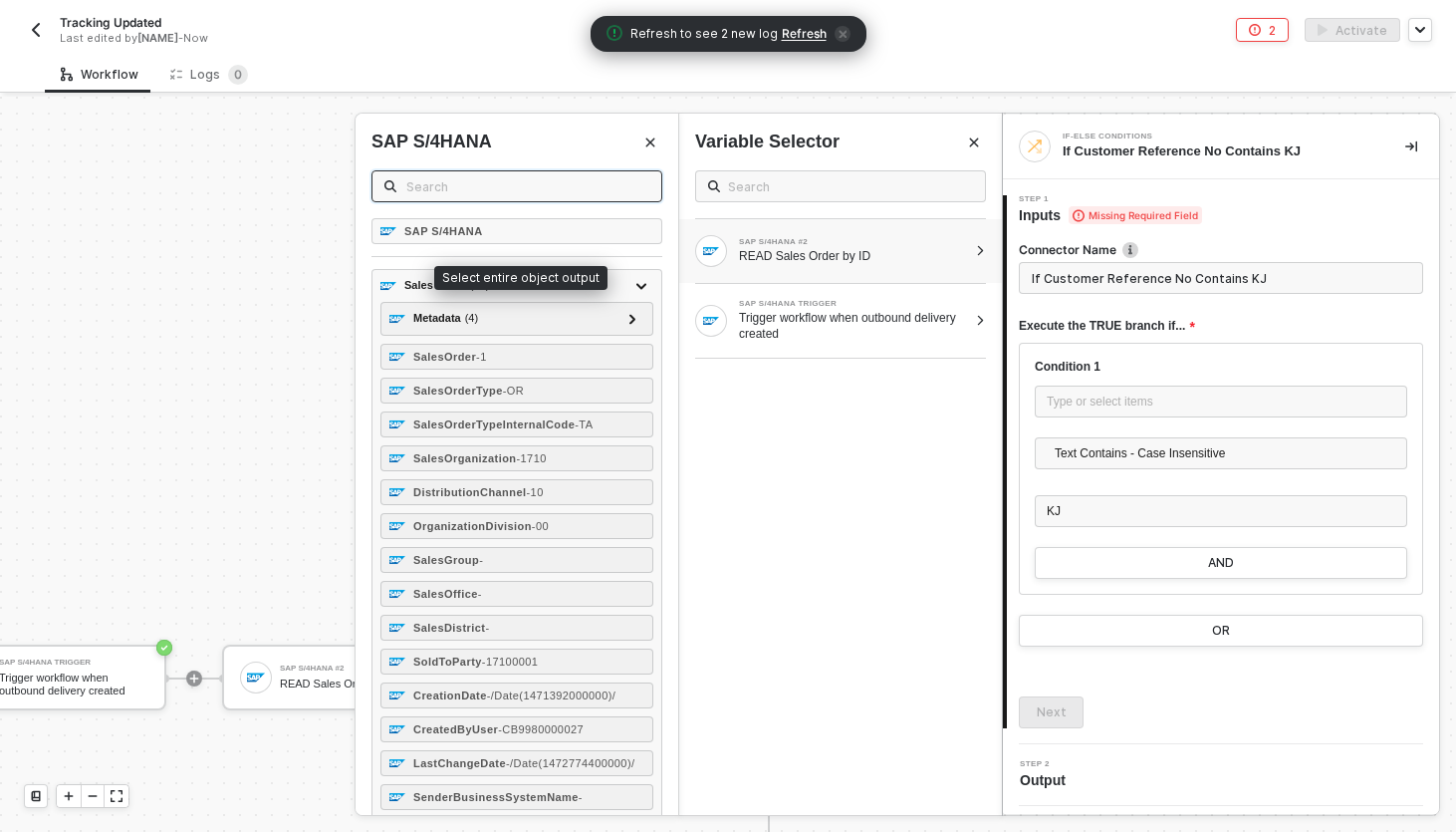 click at bounding box center [528, 186] 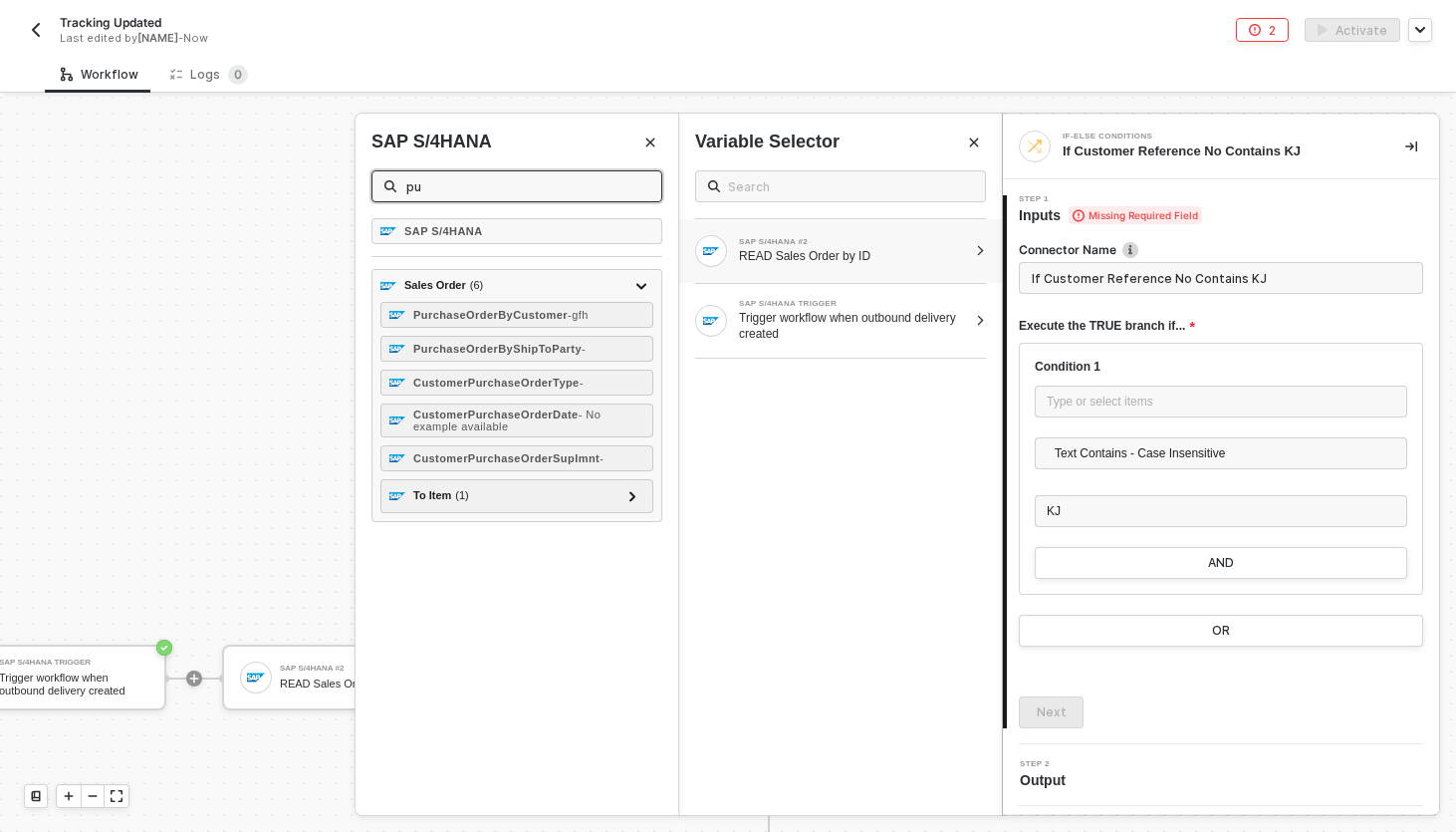 type on "p" 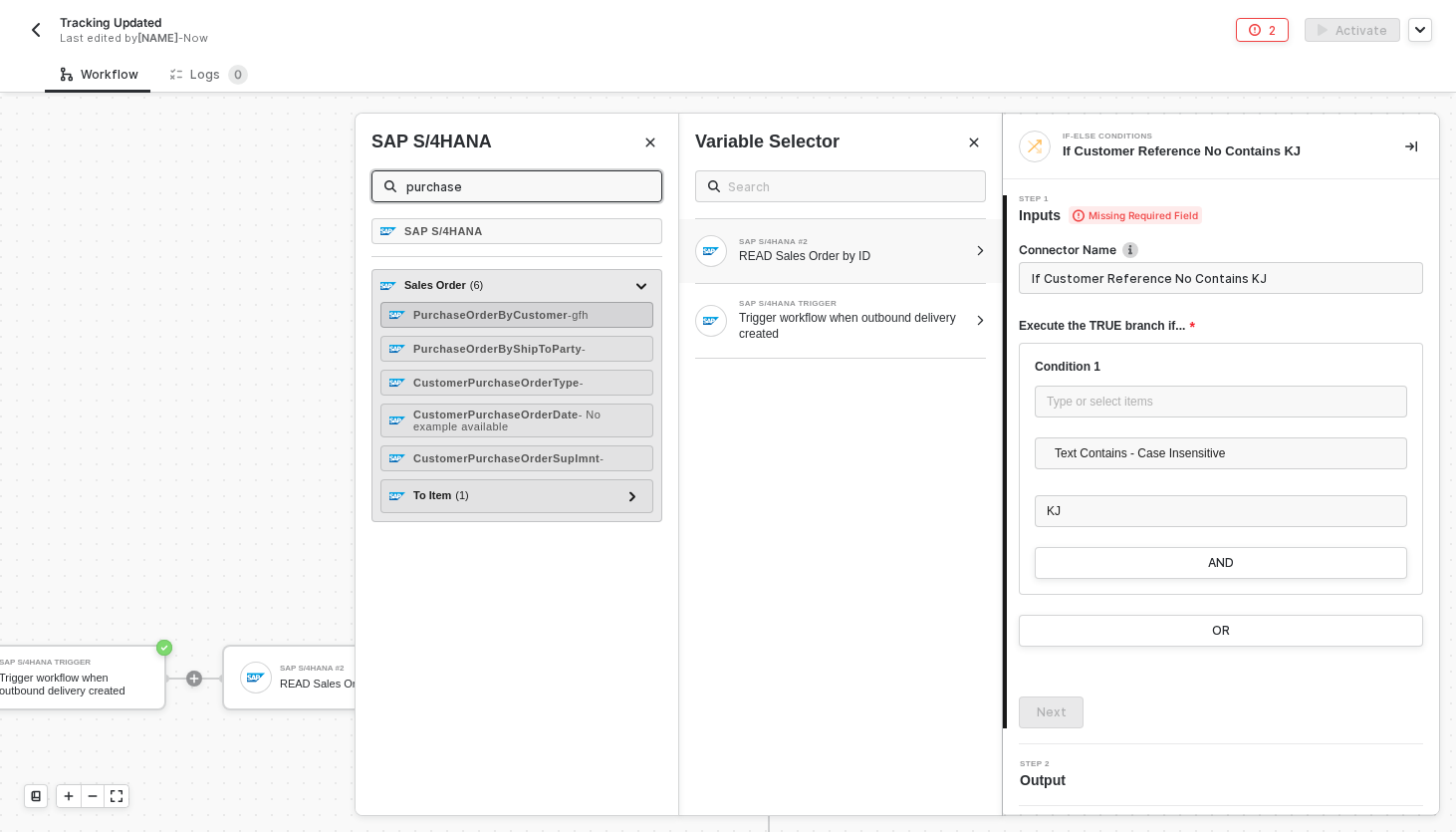 type on "purchase" 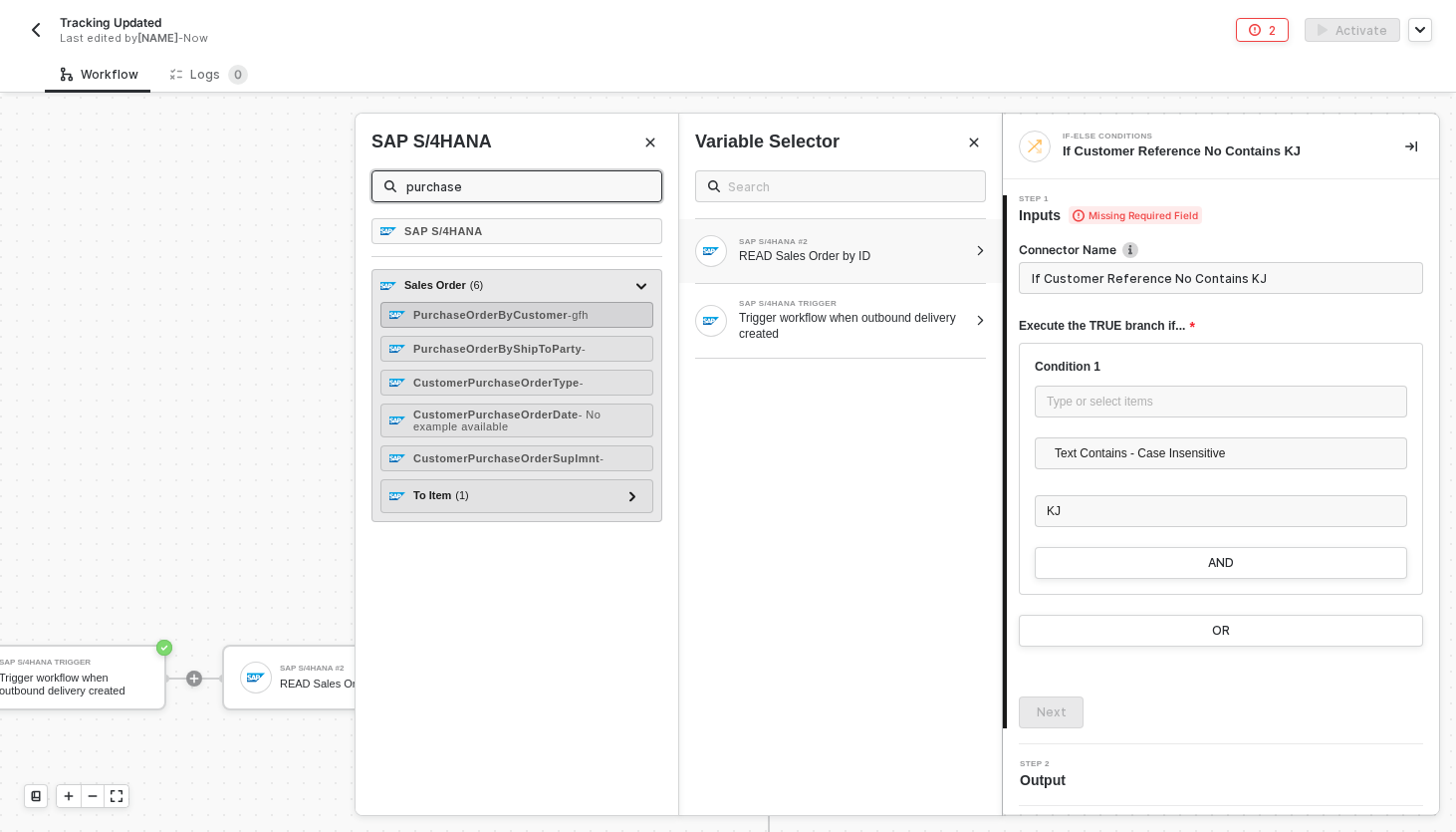 click on "PurchaseOrderByCustomer" at bounding box center (490, 315) 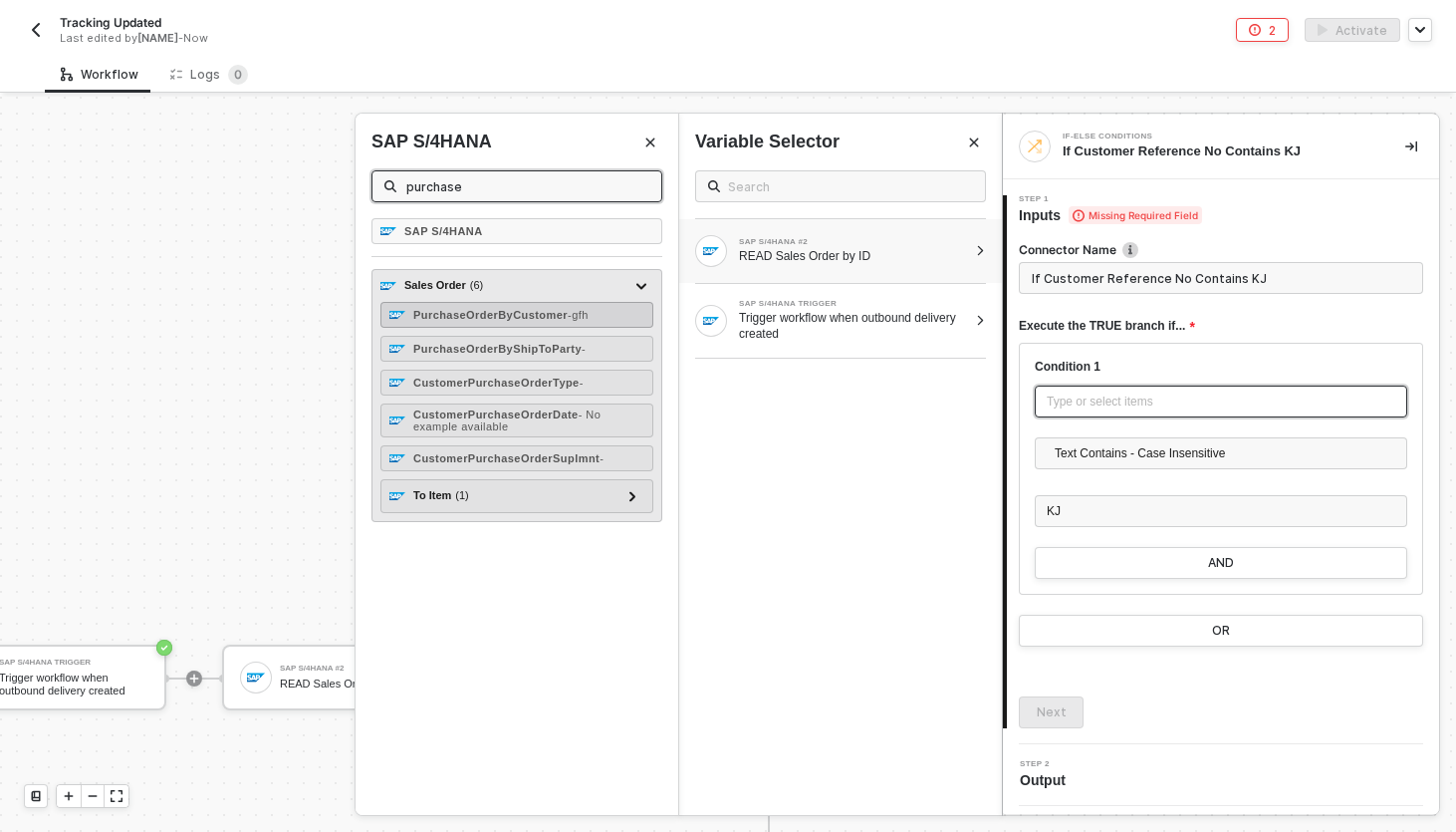type on "Only continue if Purchase Order By Customer Text Contains - Case Insensitive KJ" 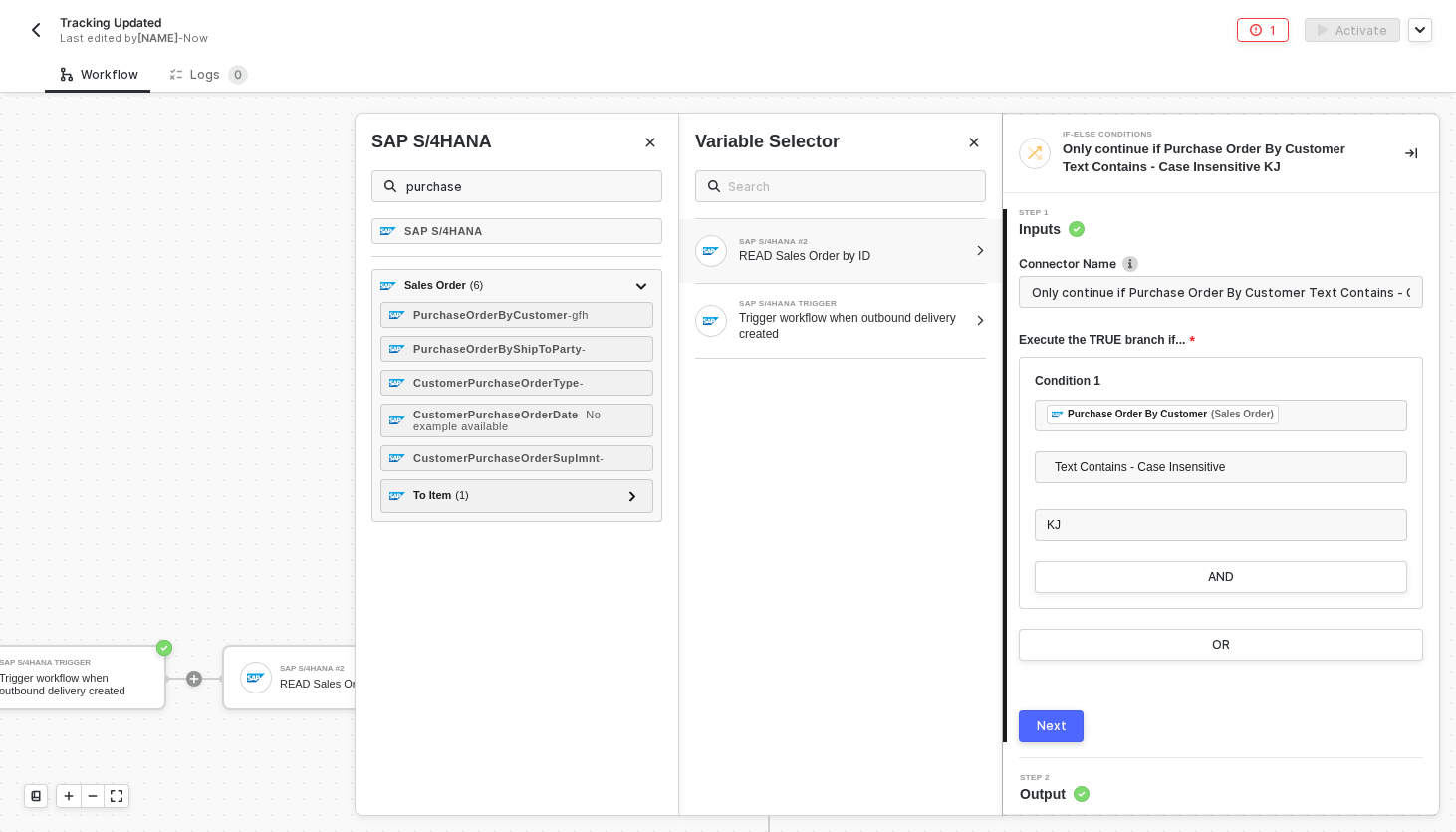 click on "Next" at bounding box center (1051, 726) 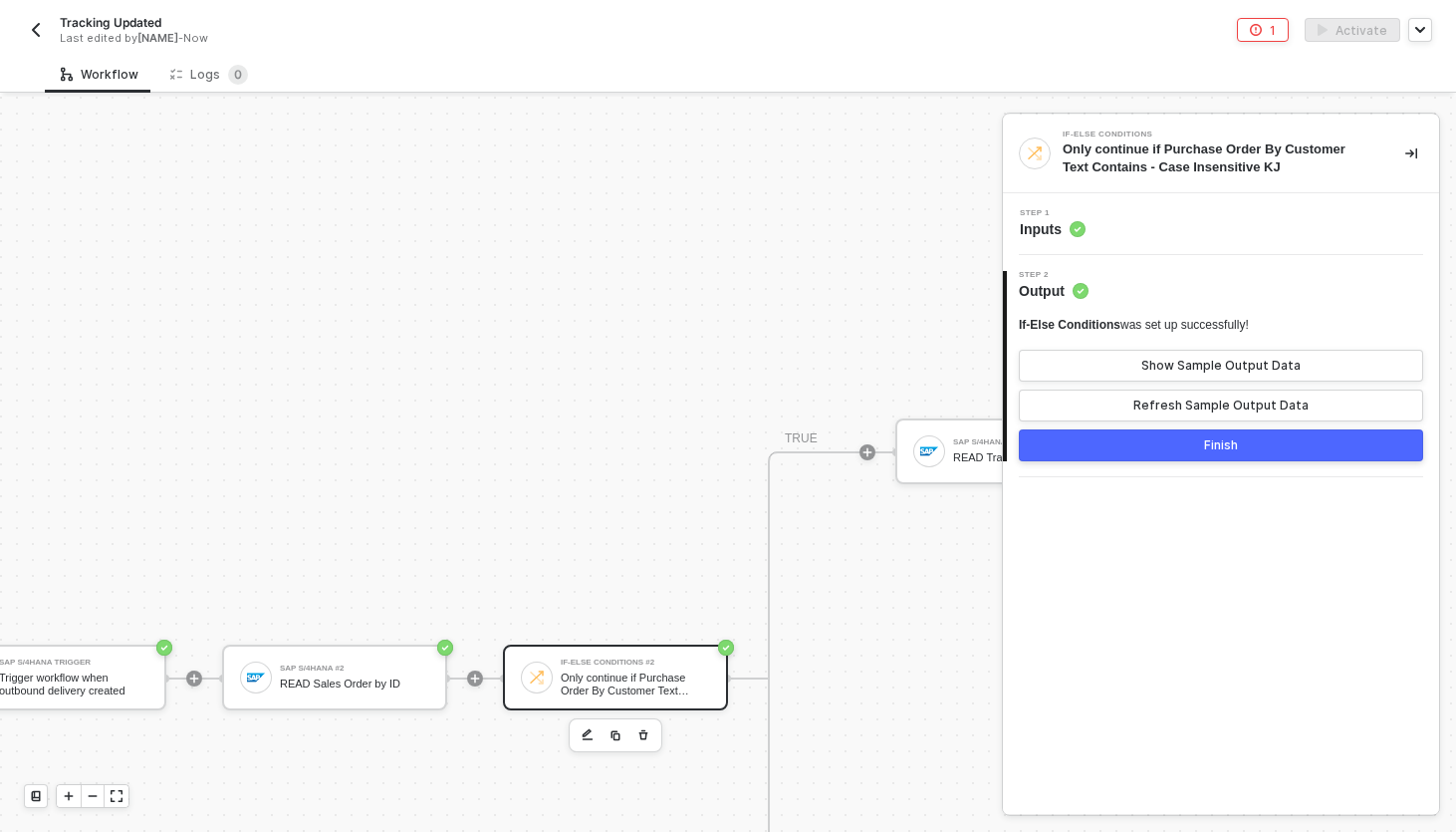 click on "Step 1 Inputs" at bounding box center (1223, 224) 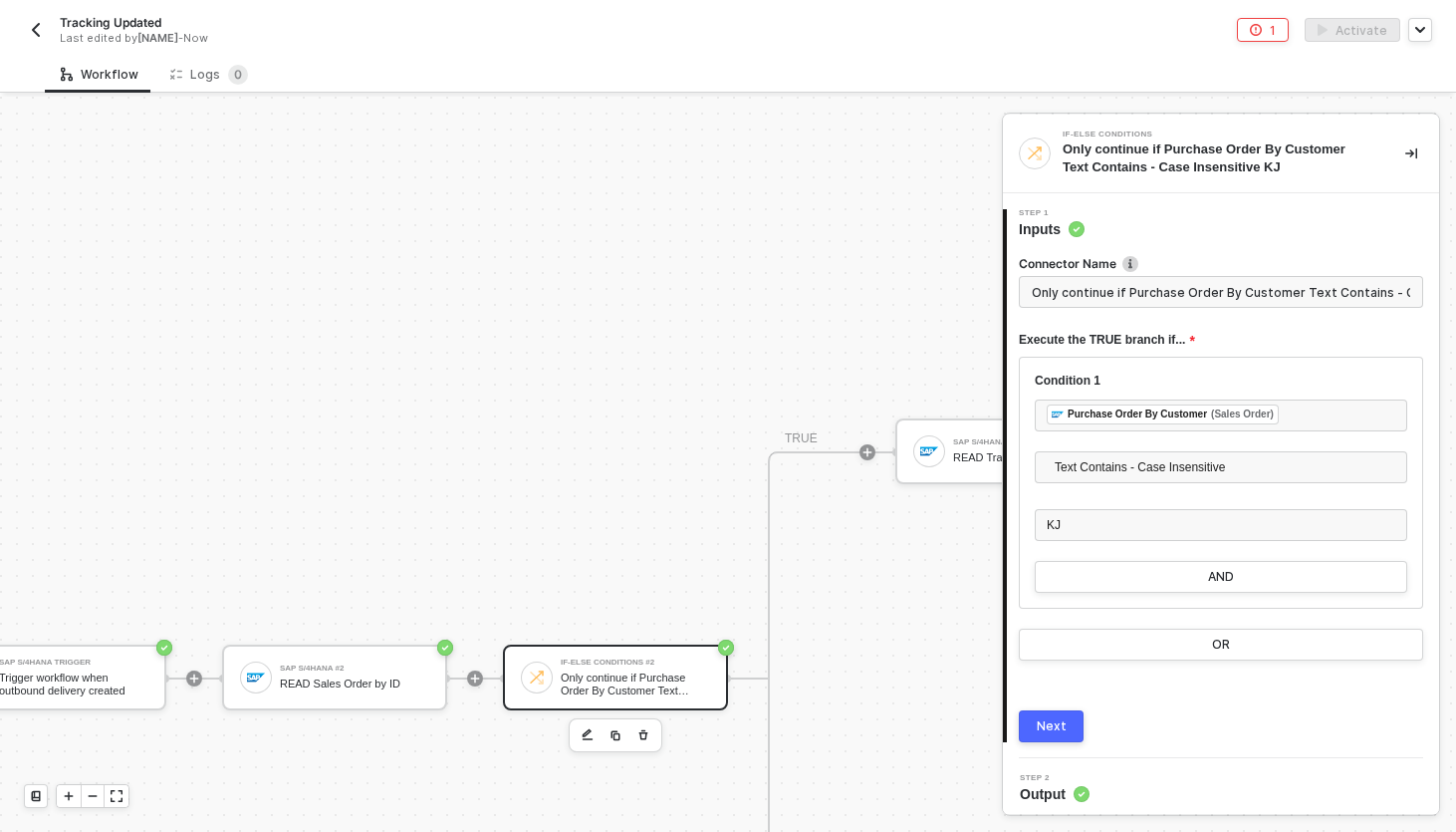 scroll, scrollTop: 0, scrollLeft: 85, axis: horizontal 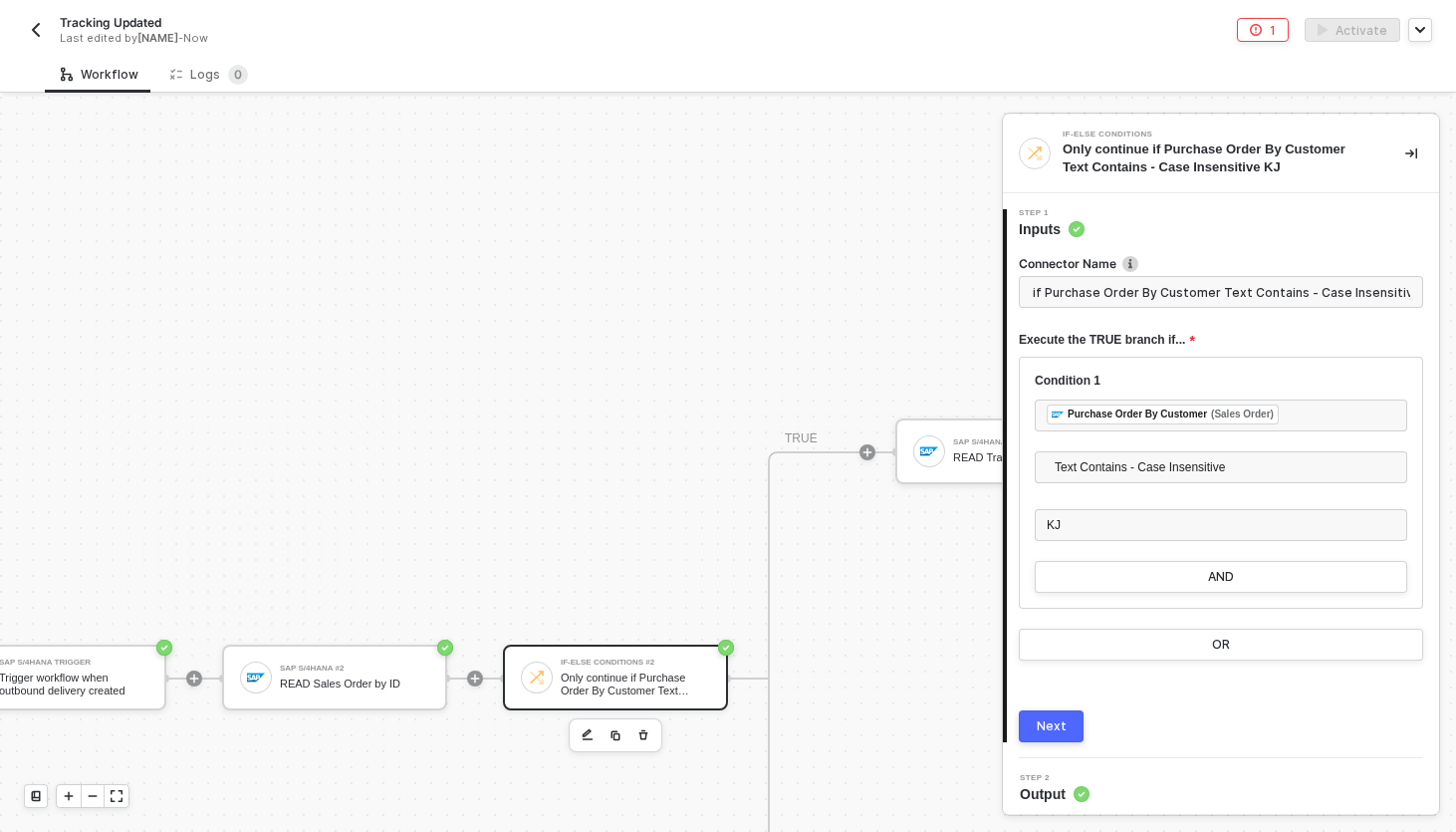 click on "Only continue if Purchase Order By Customer Text Contains - Case Insensitive KJ" at bounding box center (1221, 292) 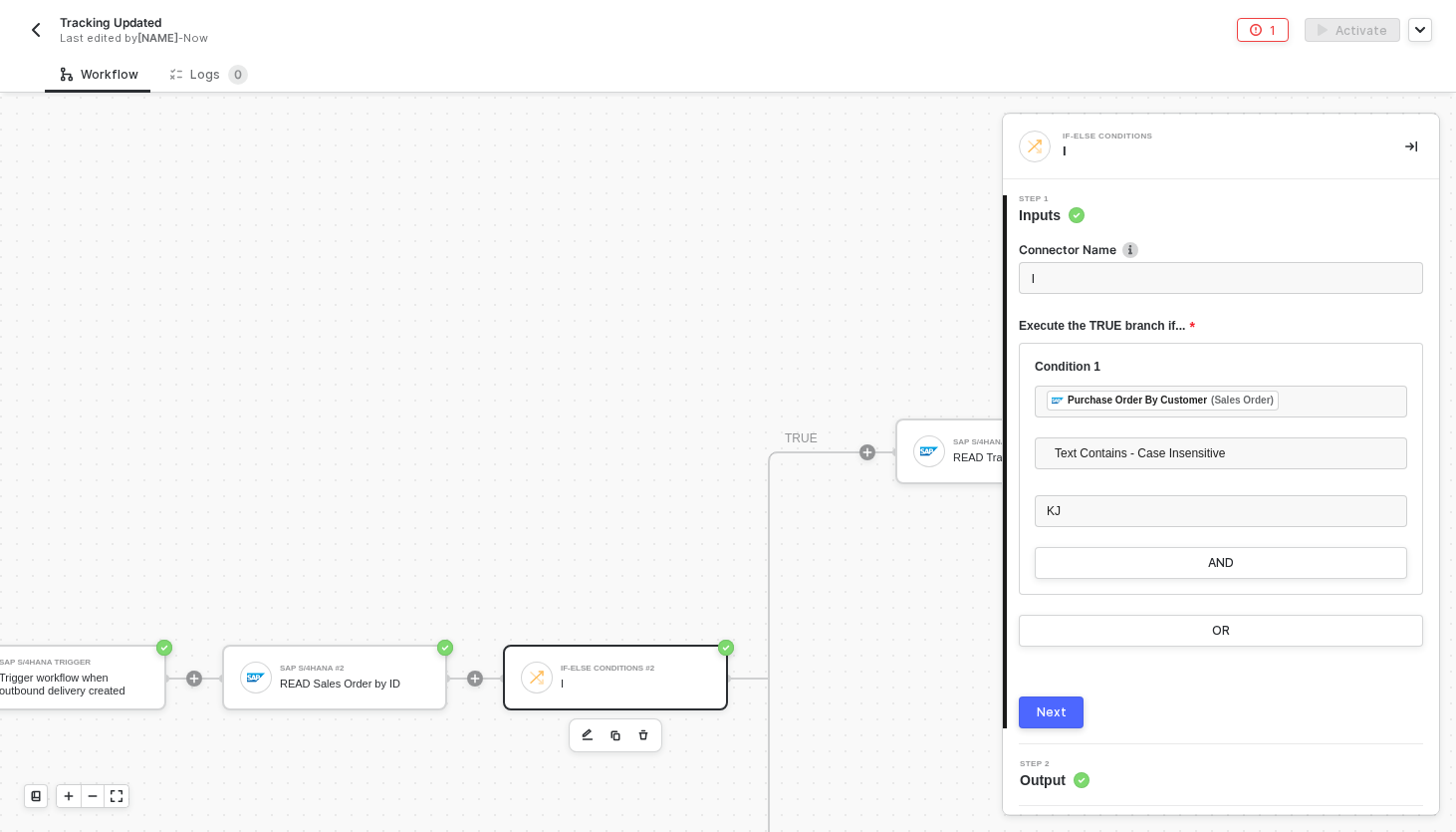 scroll, scrollTop: 0, scrollLeft: 0, axis: both 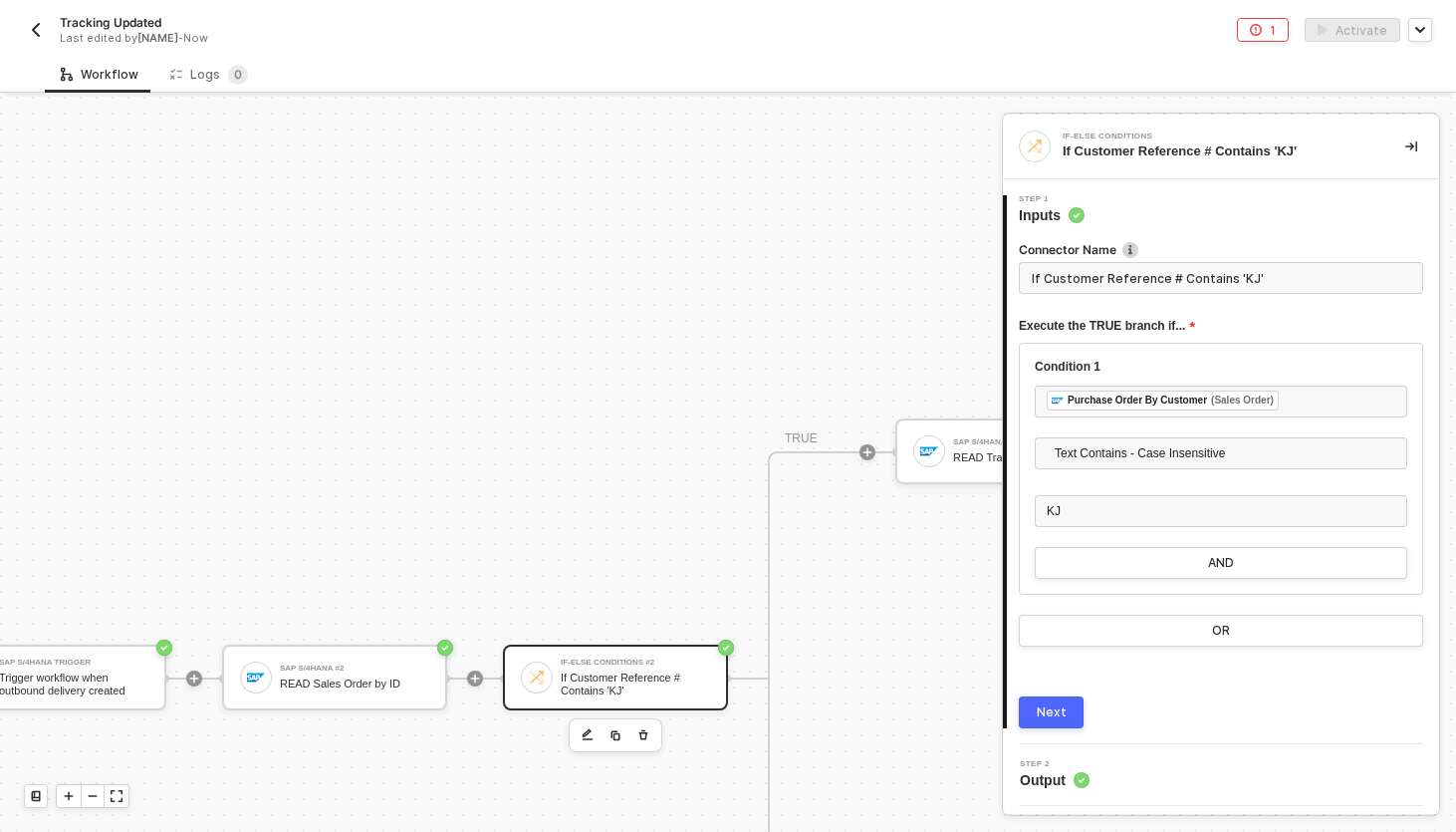 type on "If Customer Reference # Contains 'KJ'" 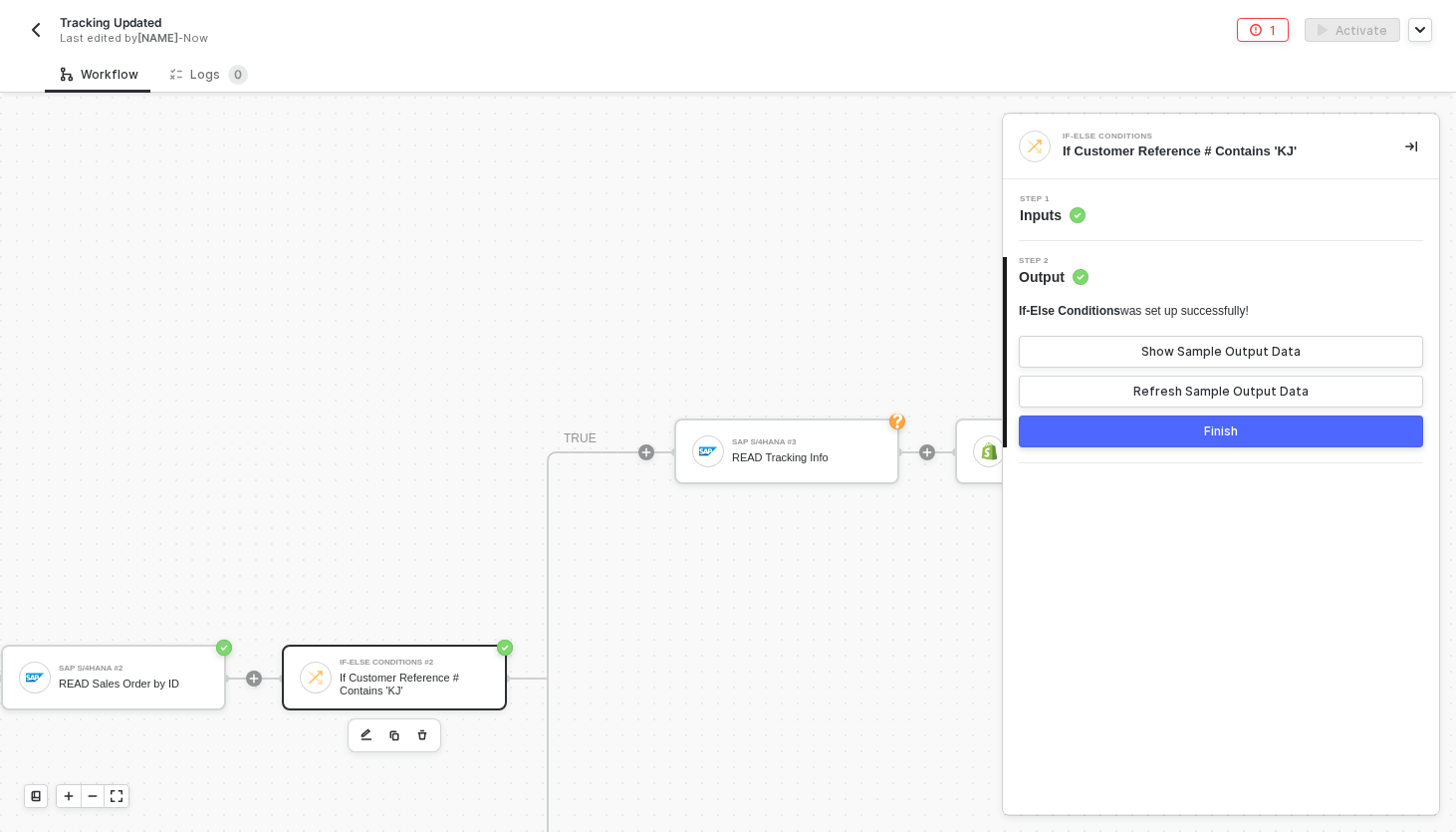scroll, scrollTop: 582, scrollLeft: 318, axis: both 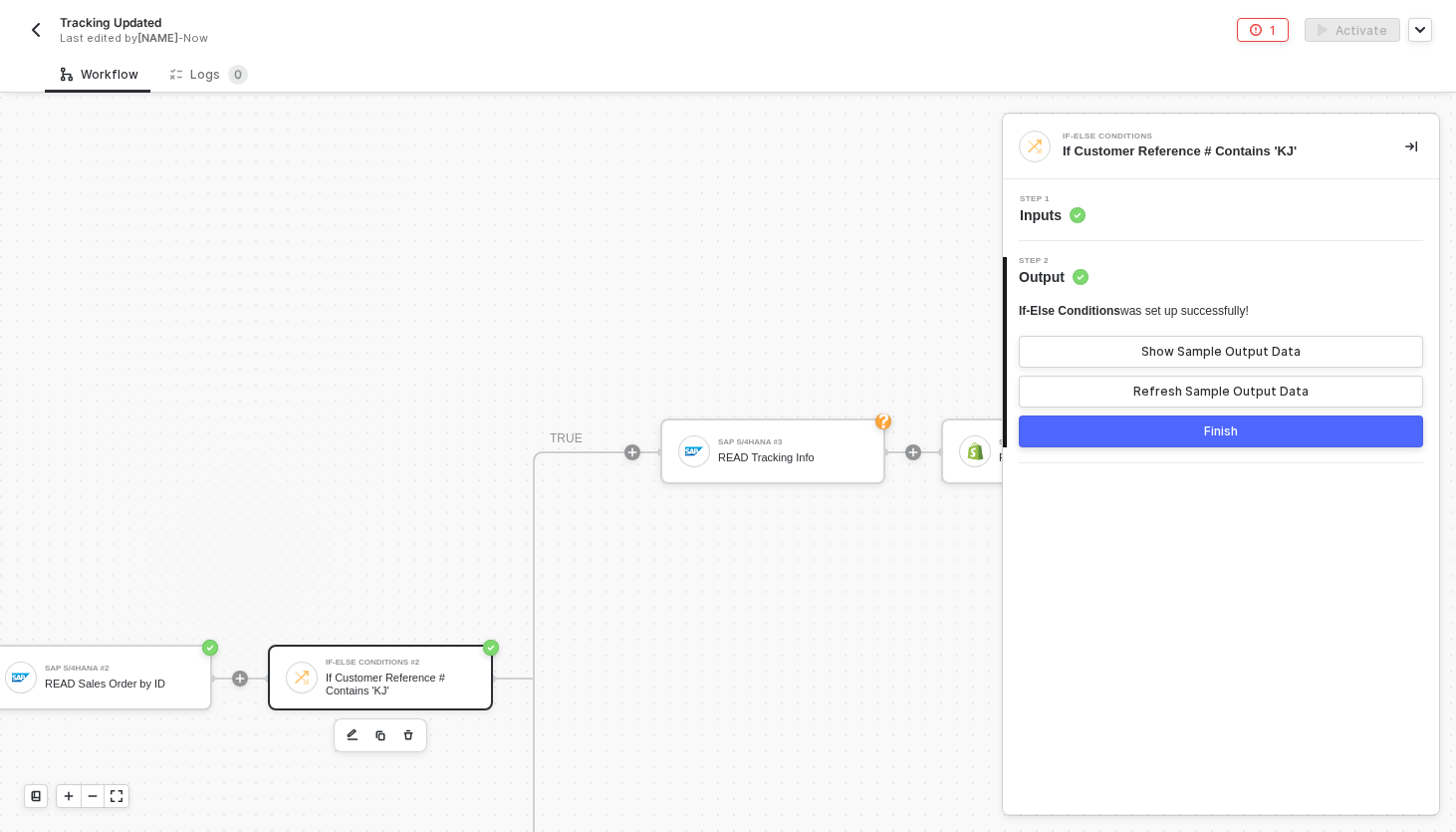 click on "Finish" at bounding box center (1221, 431) 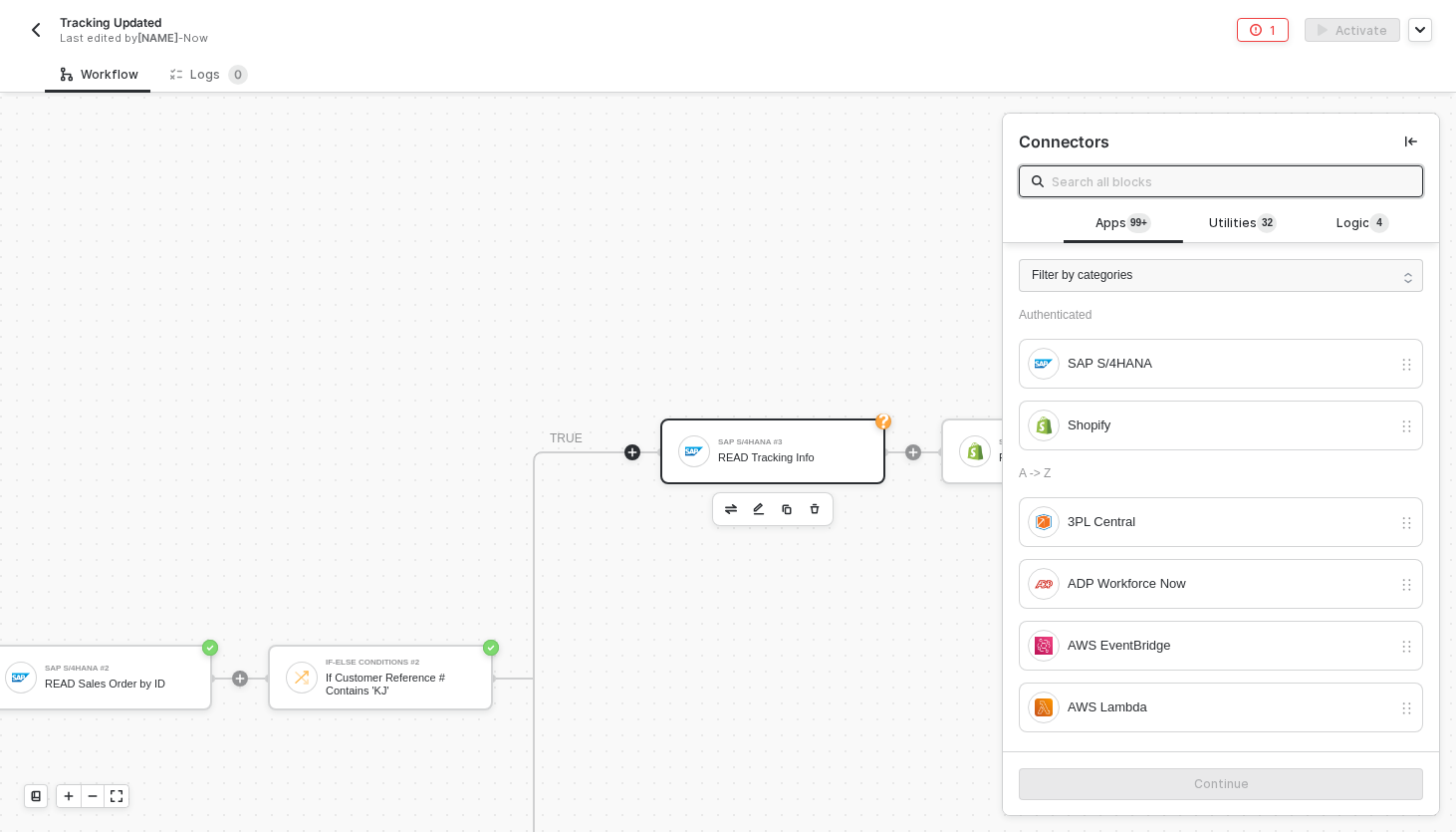click on "SAP S/4HANA #3 READ Tracking Info" at bounding box center [793, 451] 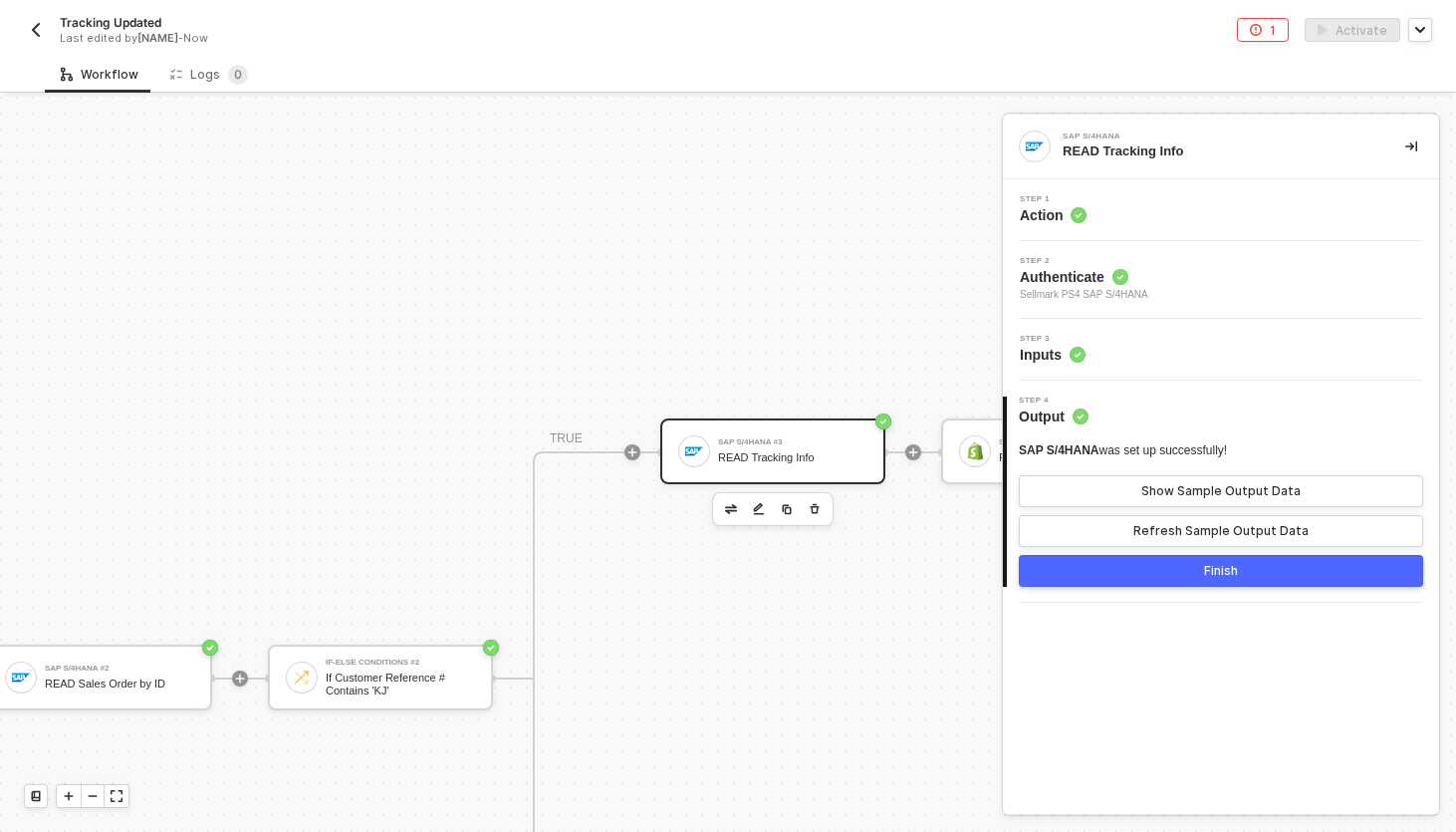 click on "Step 3 Inputs" at bounding box center [1223, 350] 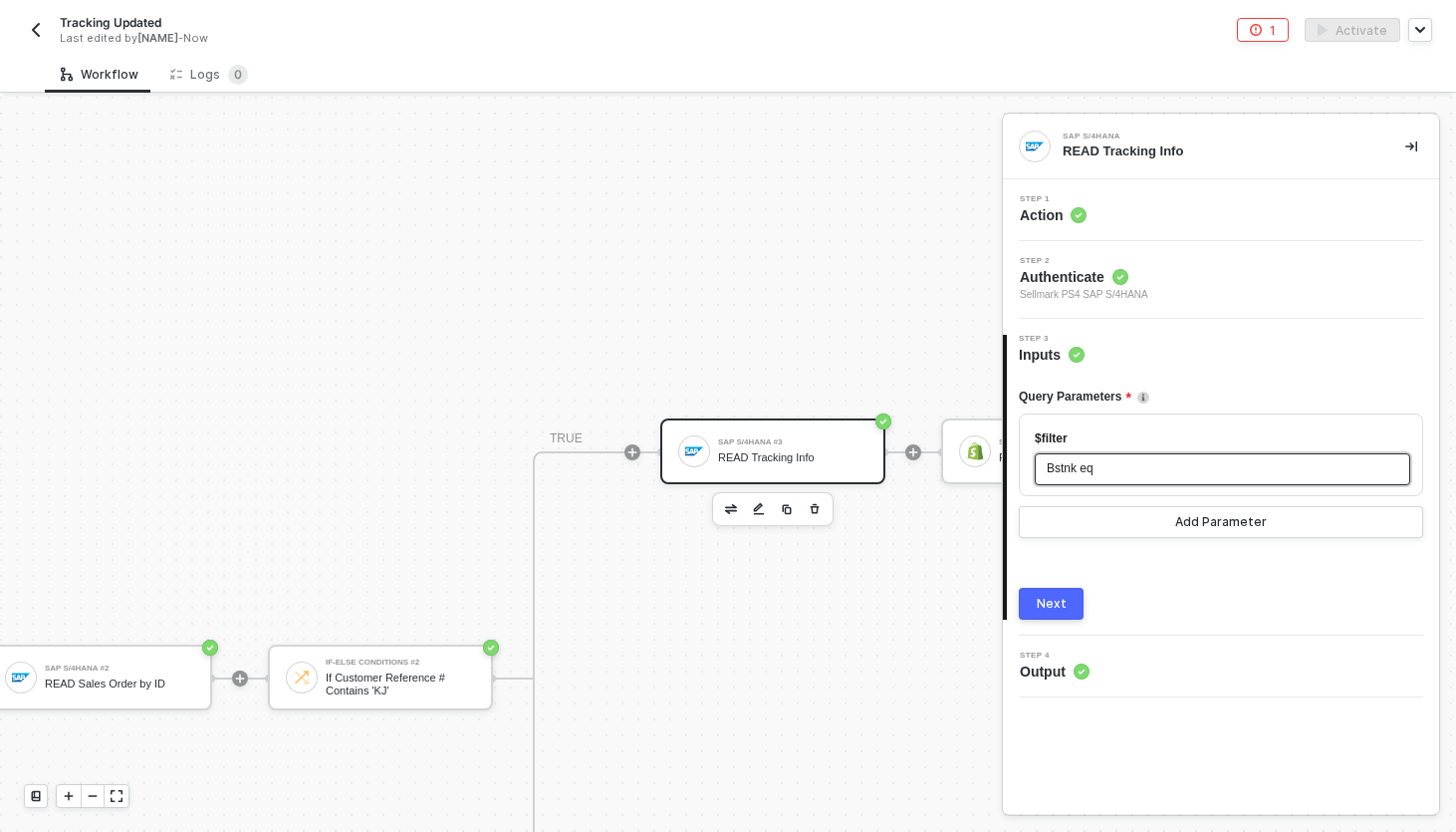 click on "Bstnk eq  ﻿" at bounding box center (1222, 468) 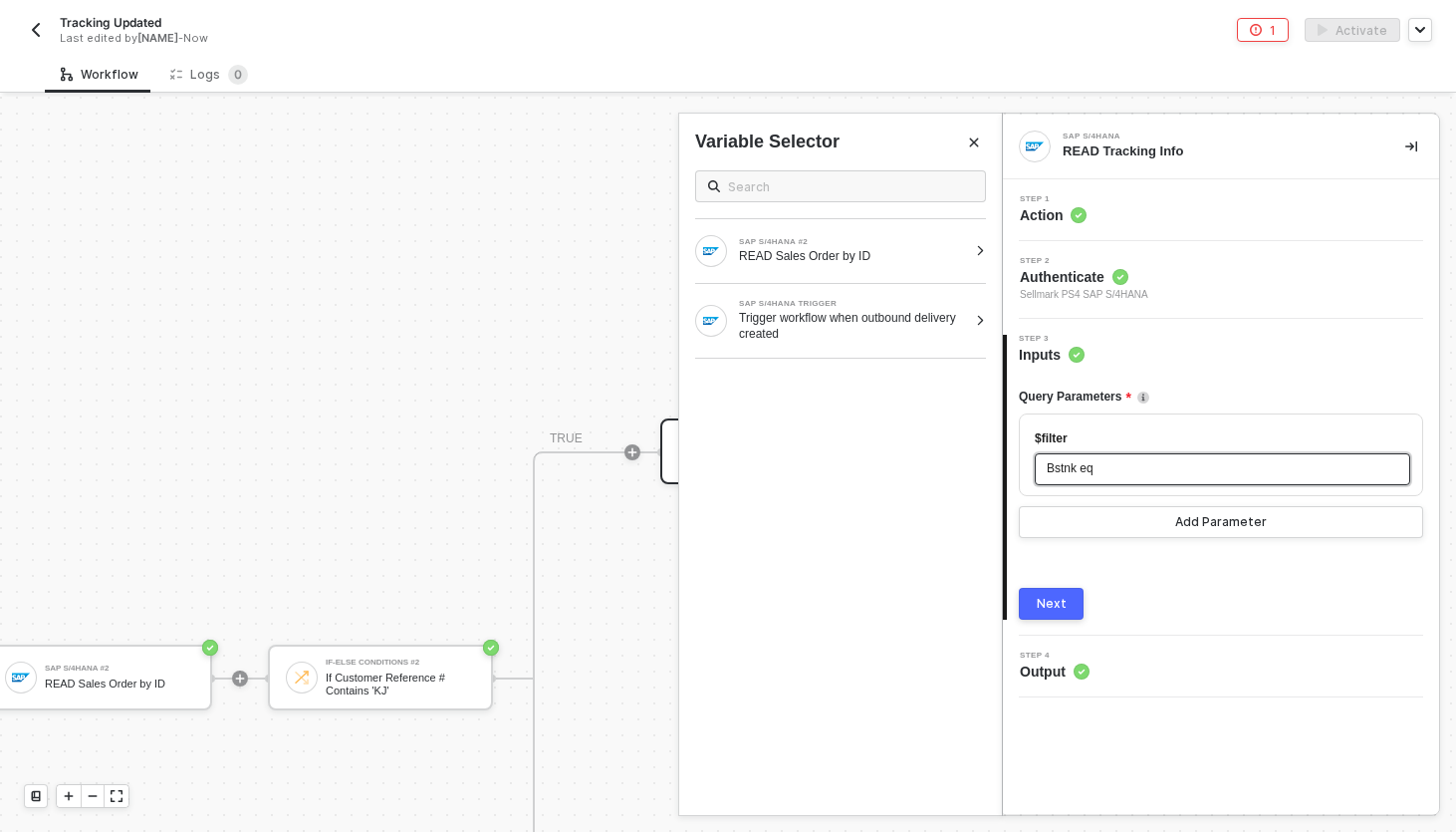 click on "Bstnk eq  ﻿" at bounding box center [1222, 468] 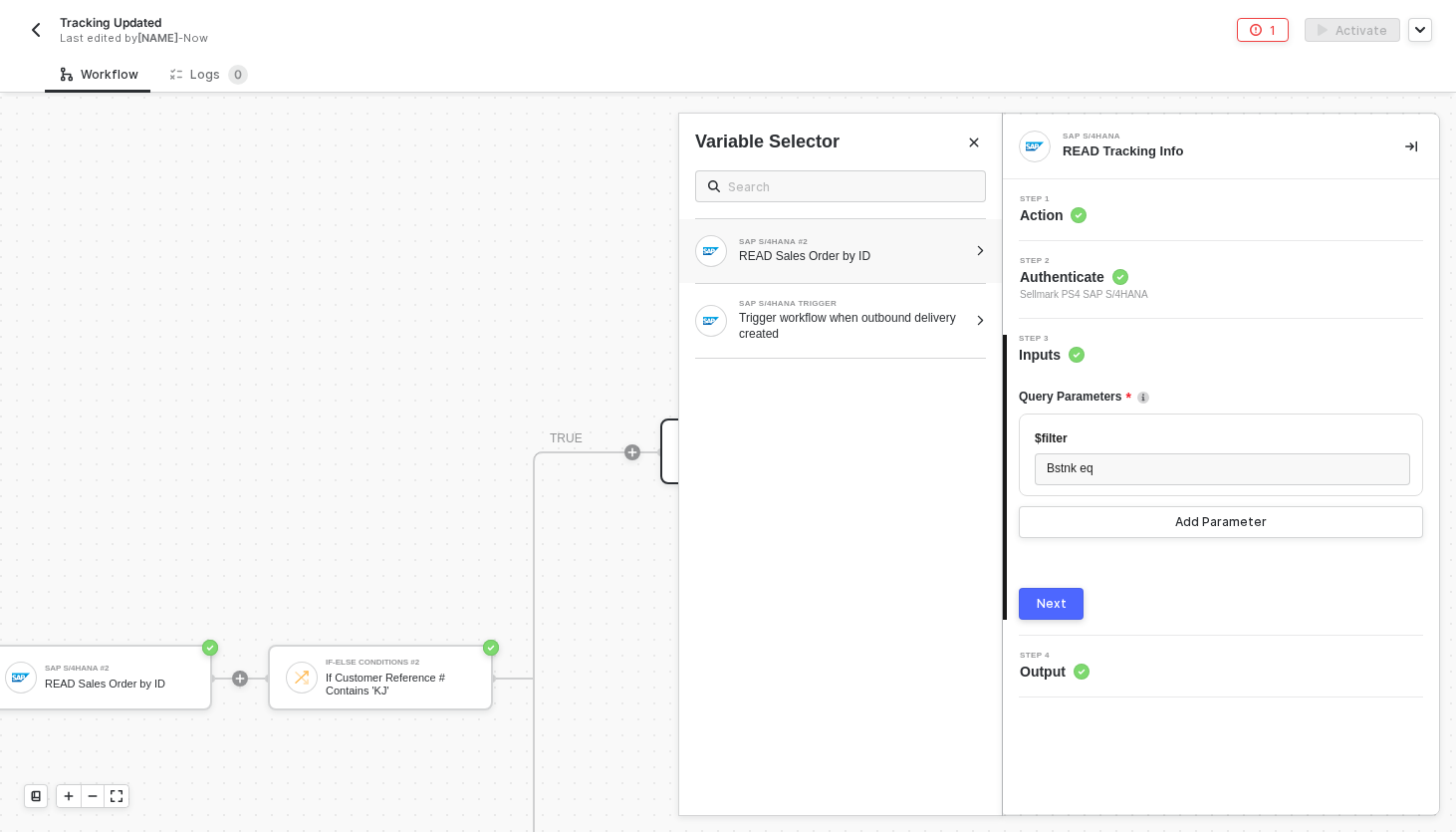 click on "SAP S/4HANA #2" at bounding box center [852, 242] 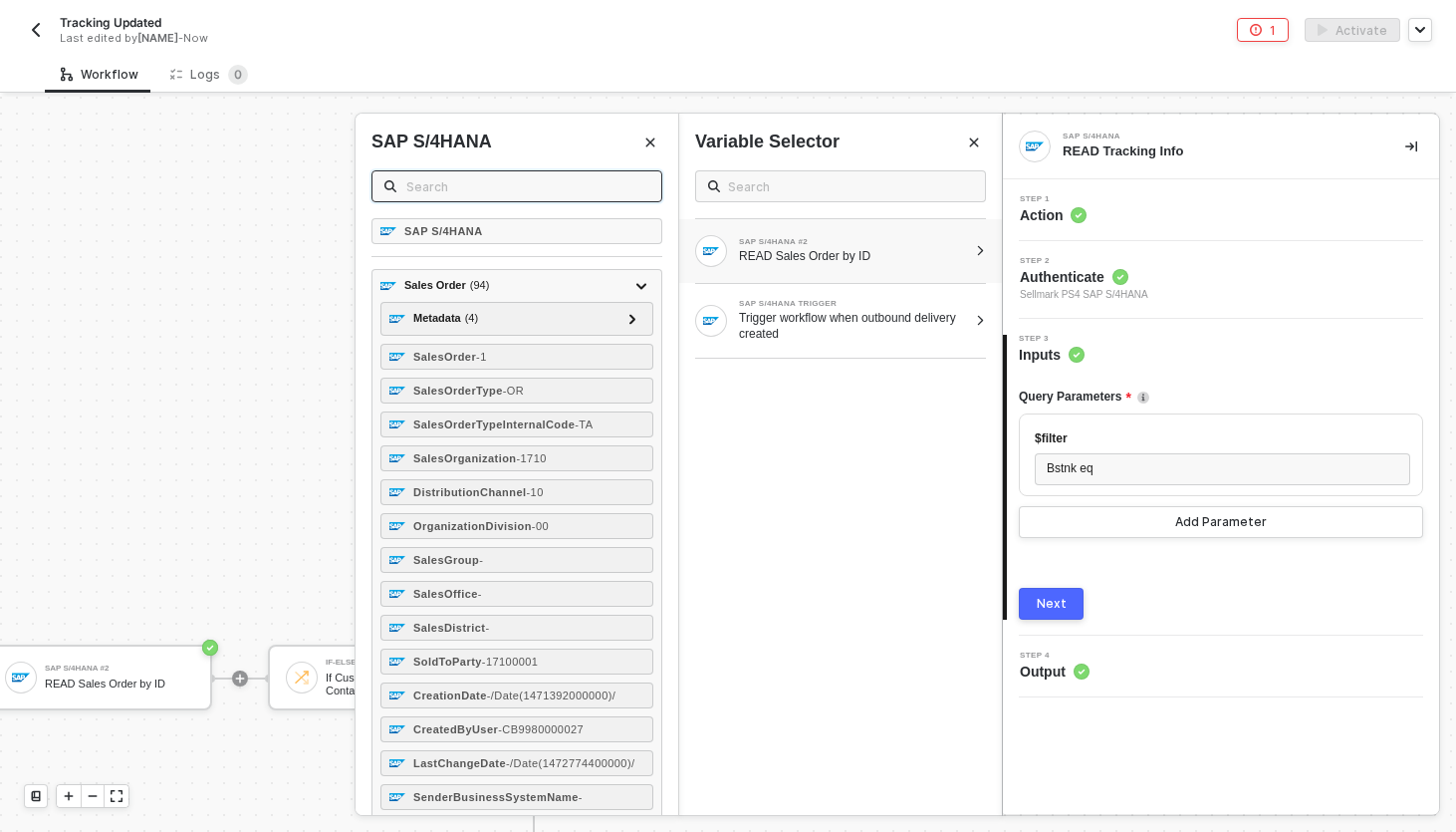 click at bounding box center (528, 186) 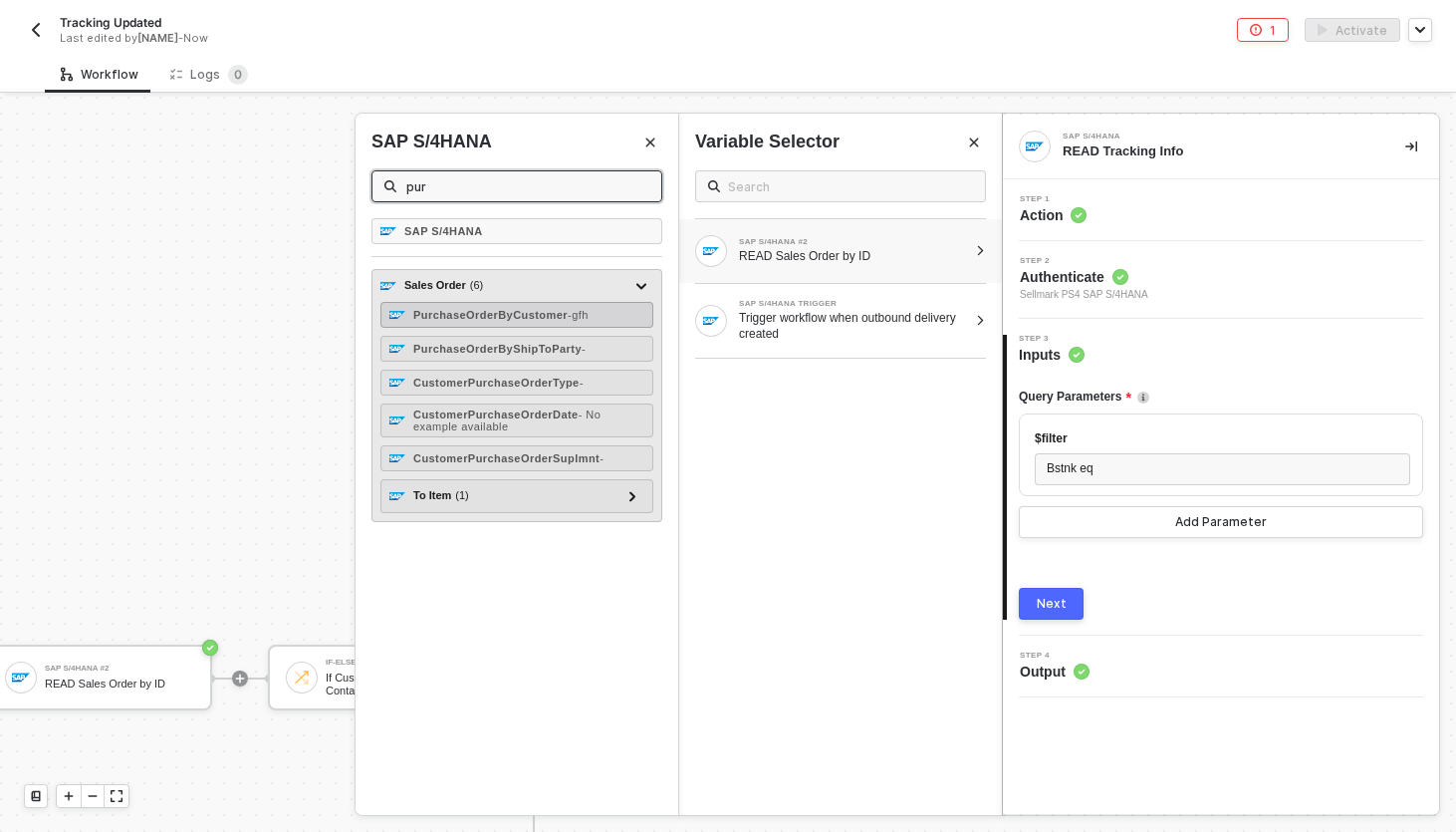 type on "pur" 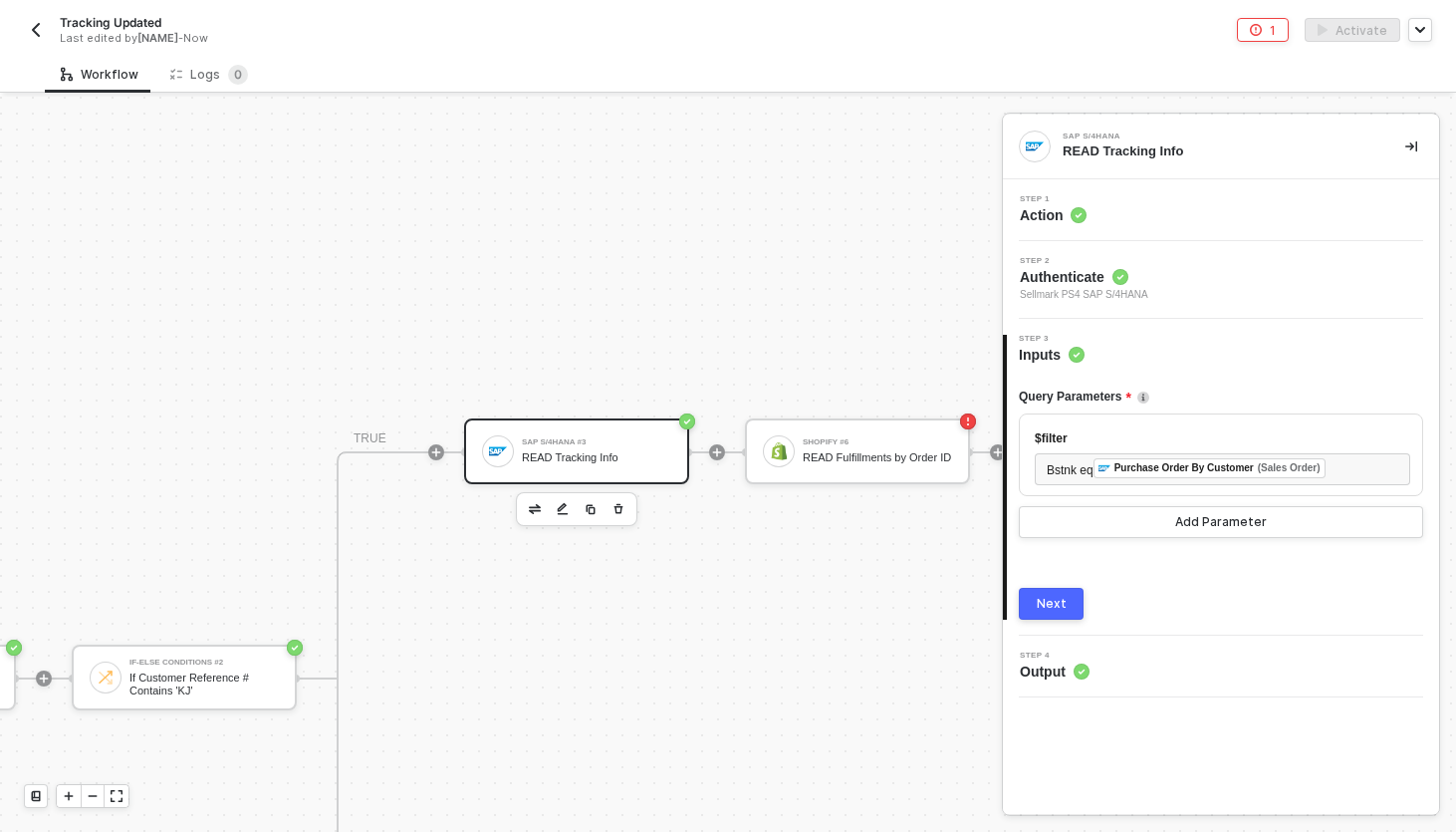 scroll, scrollTop: 582, scrollLeft: 617, axis: both 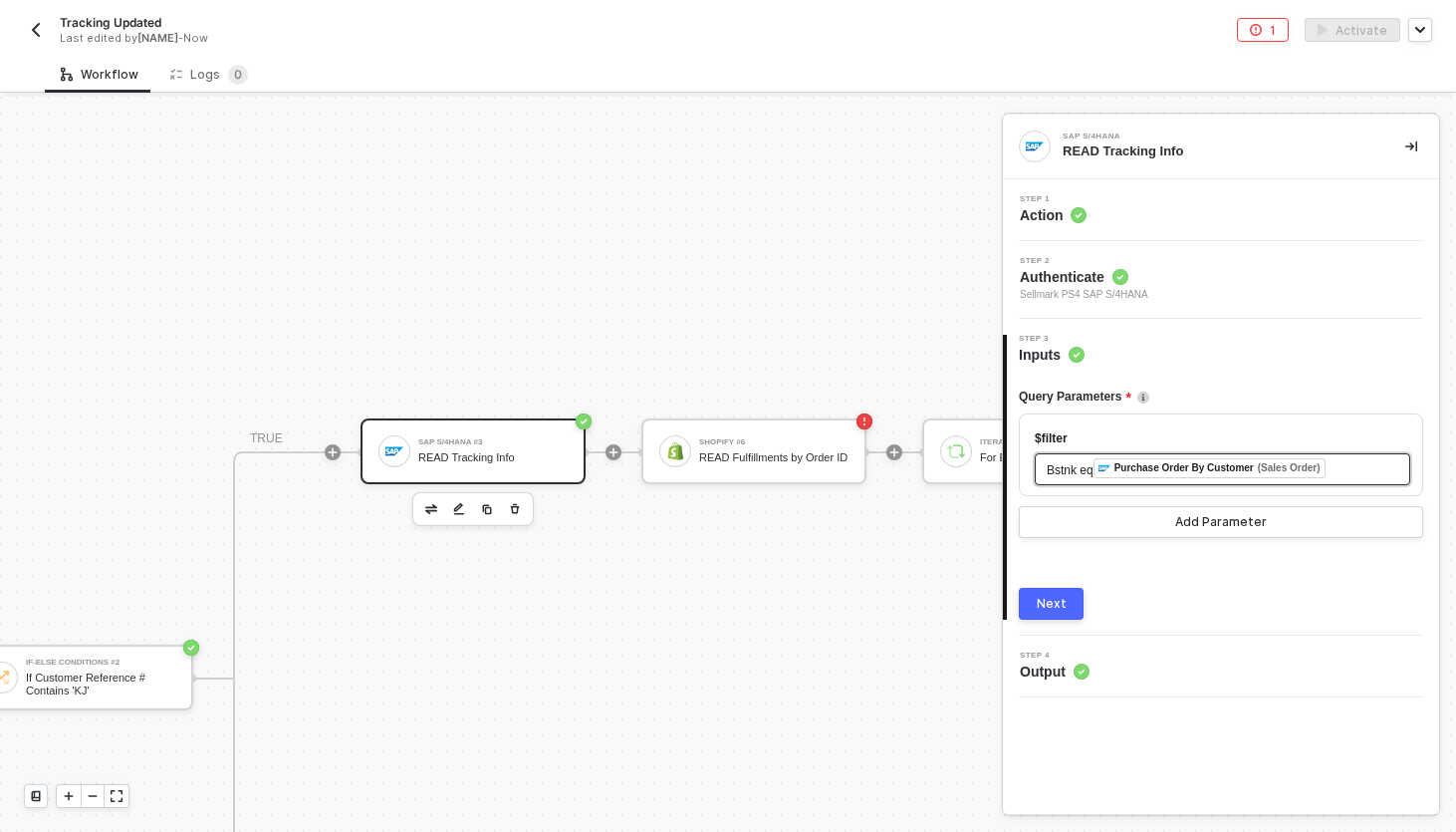 click on "Bstnk eq  ﻿ Purchase Order By Customer (Sales Order) ﻿" at bounding box center [1222, 469] 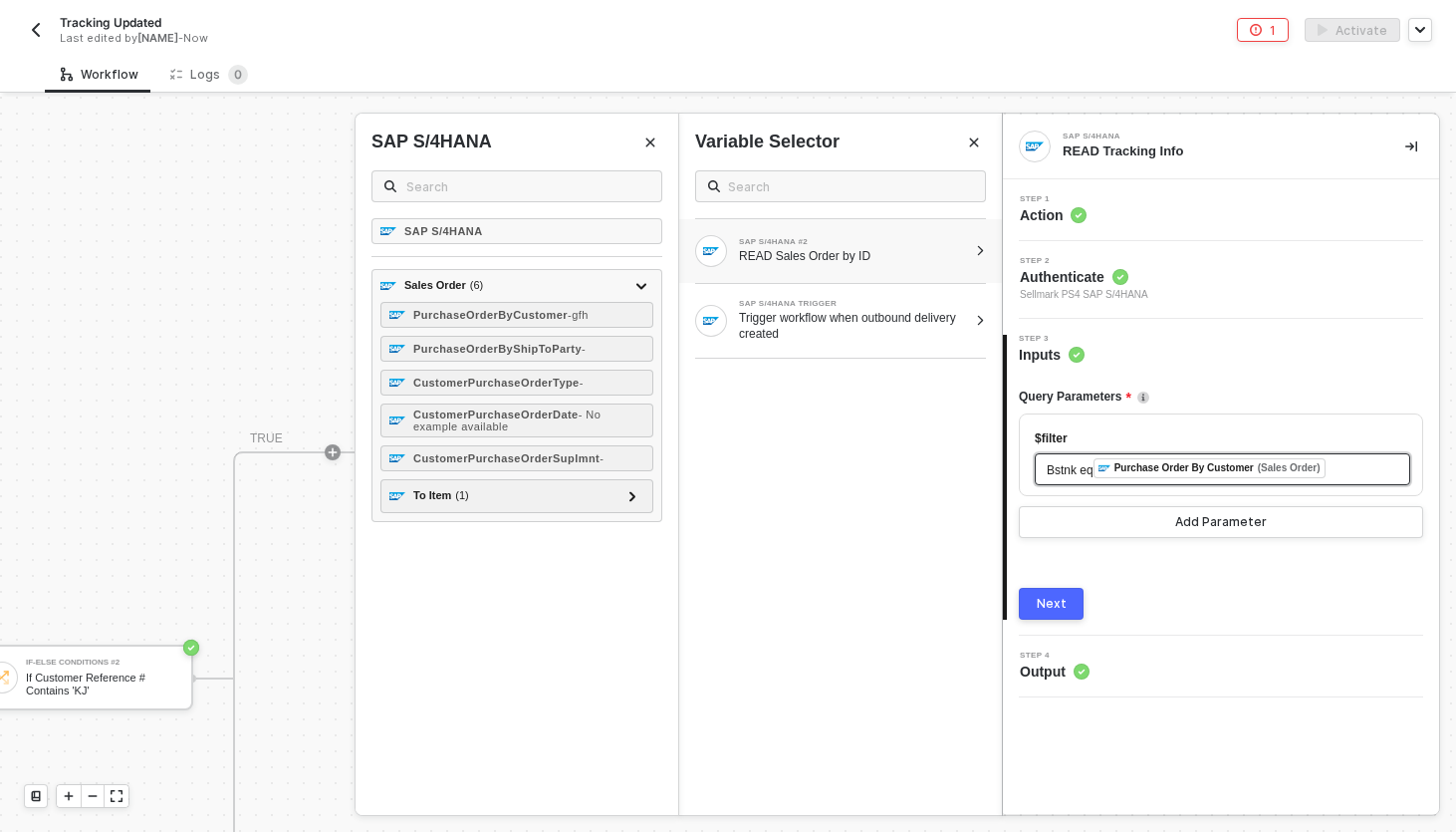 click on "Bstnk eq  ﻿ Purchase Order By Customer (Sales Order) ﻿" at bounding box center (1222, 469) 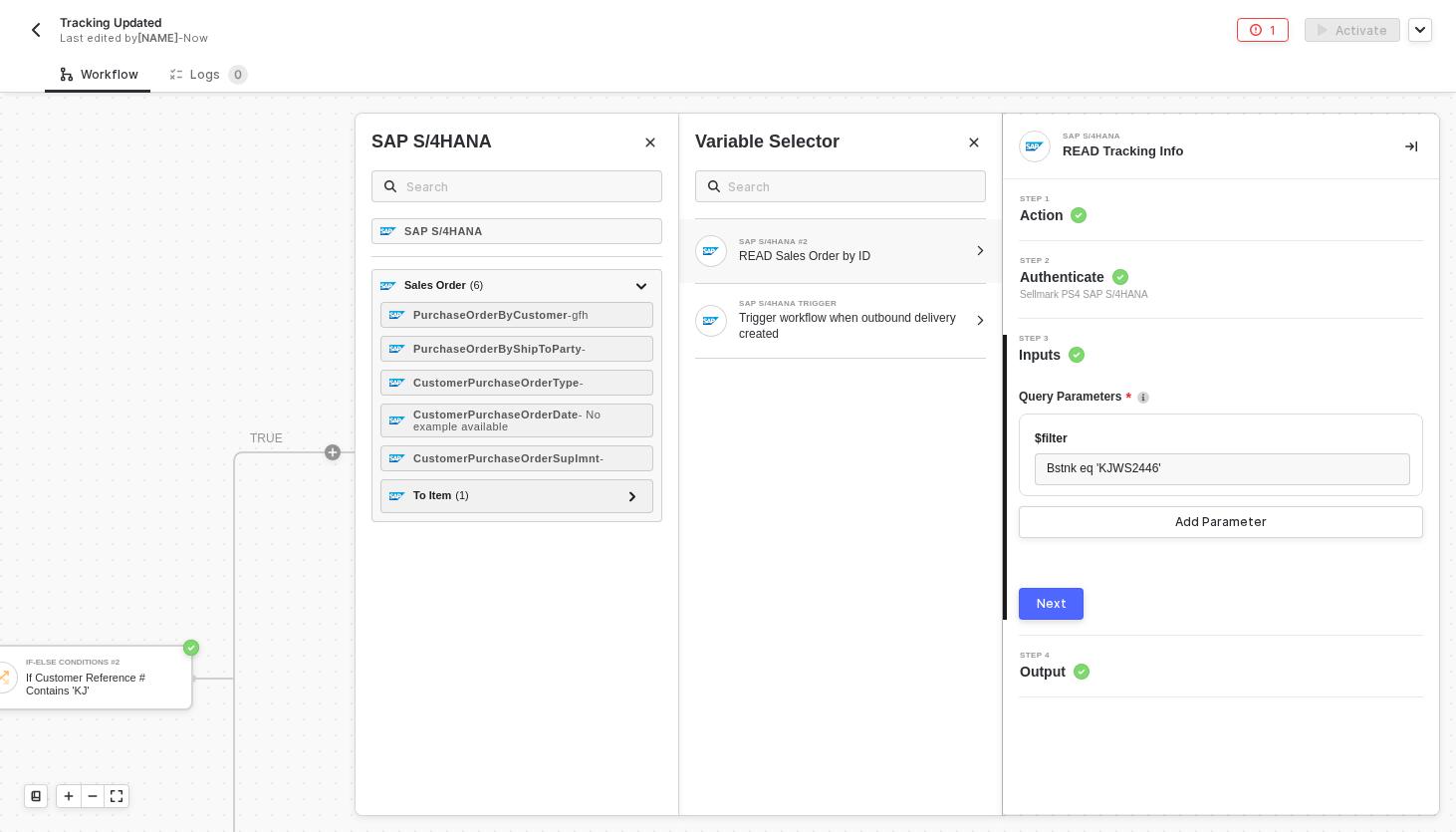 click on "Next" at bounding box center [1052, 604] 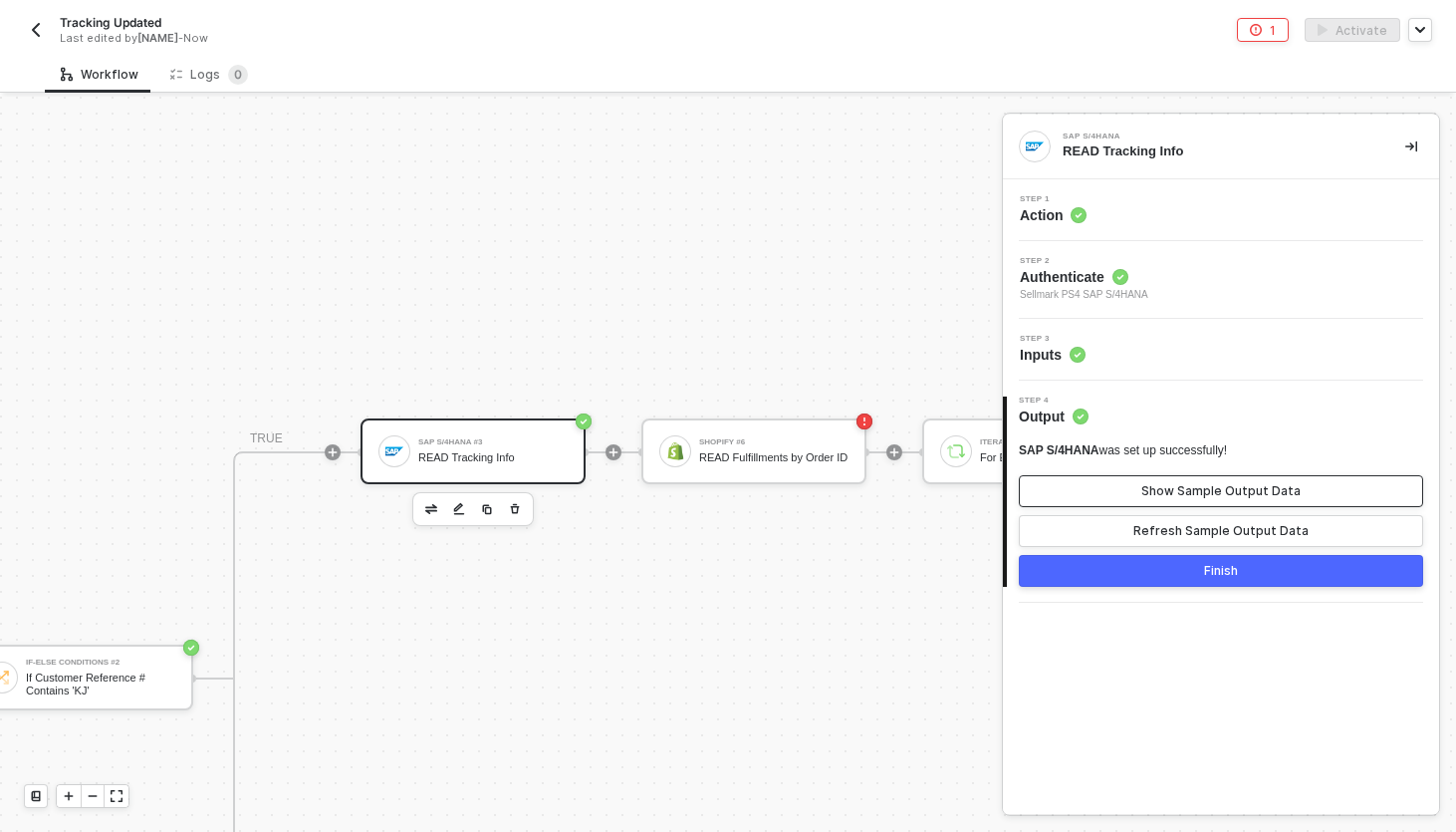 click on "Show Sample Output Data" at bounding box center [1221, 491] 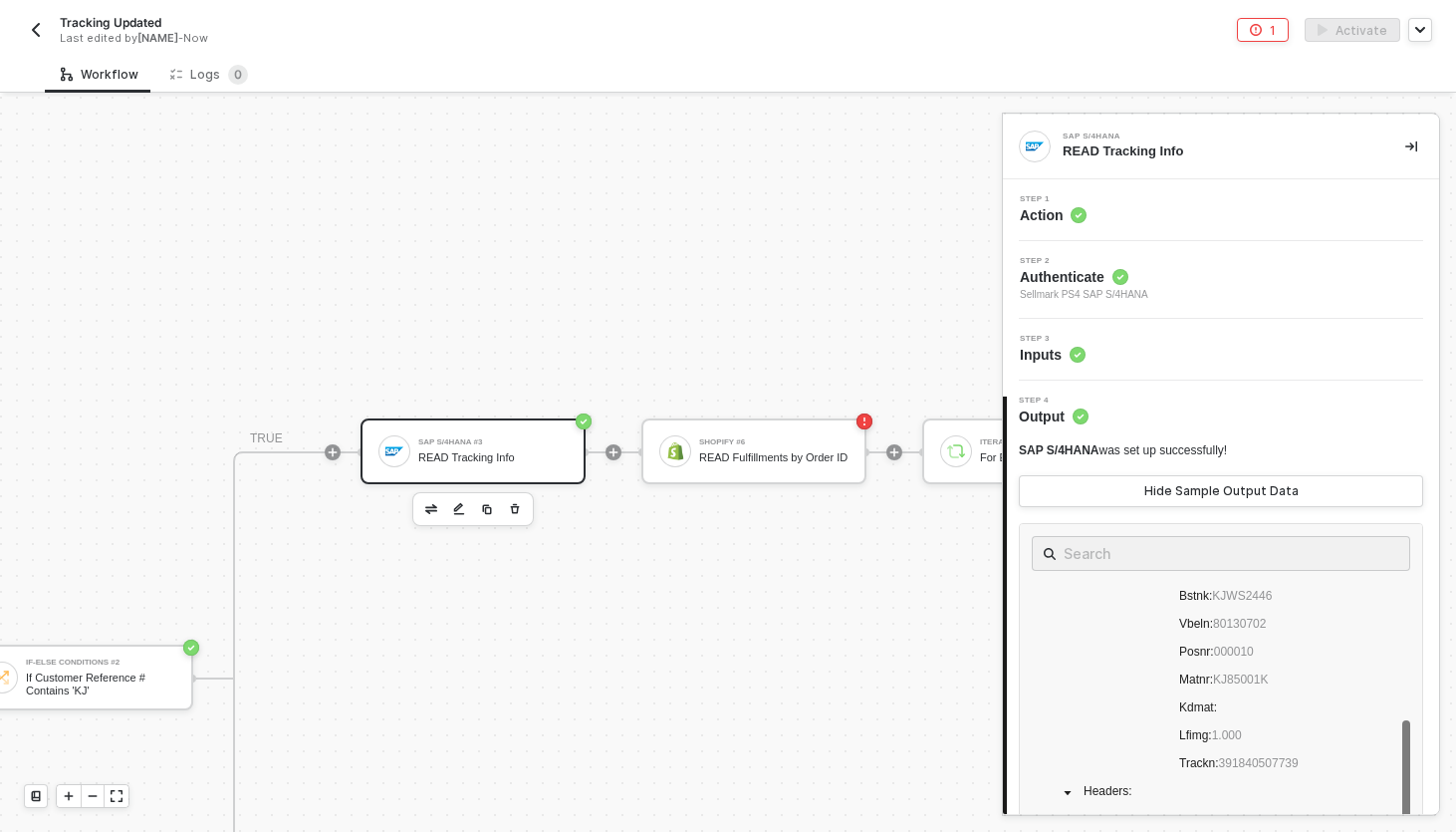 scroll, scrollTop: 383, scrollLeft: 0, axis: vertical 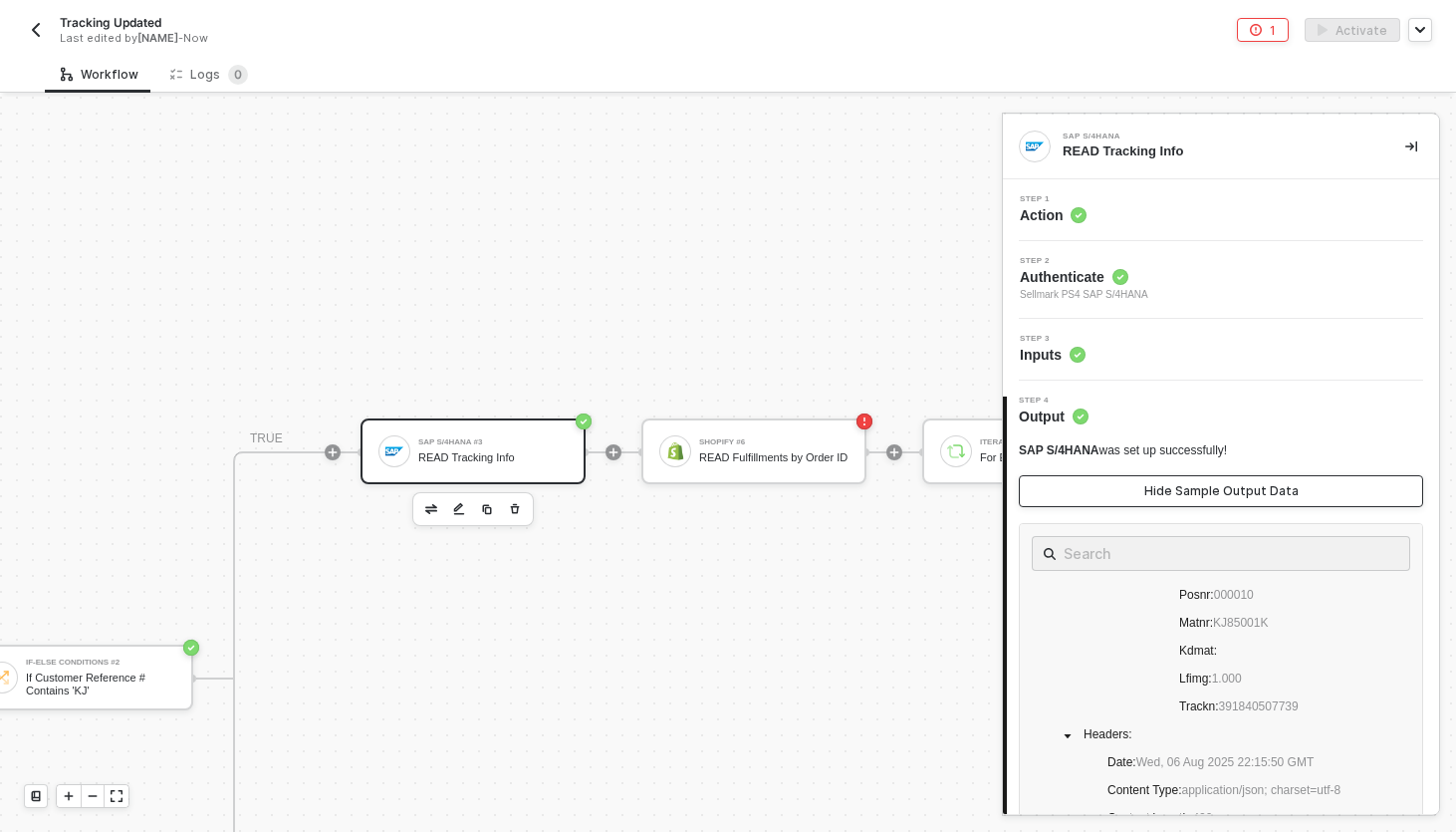 click on "Hide Sample Output Data" at bounding box center [1221, 491] 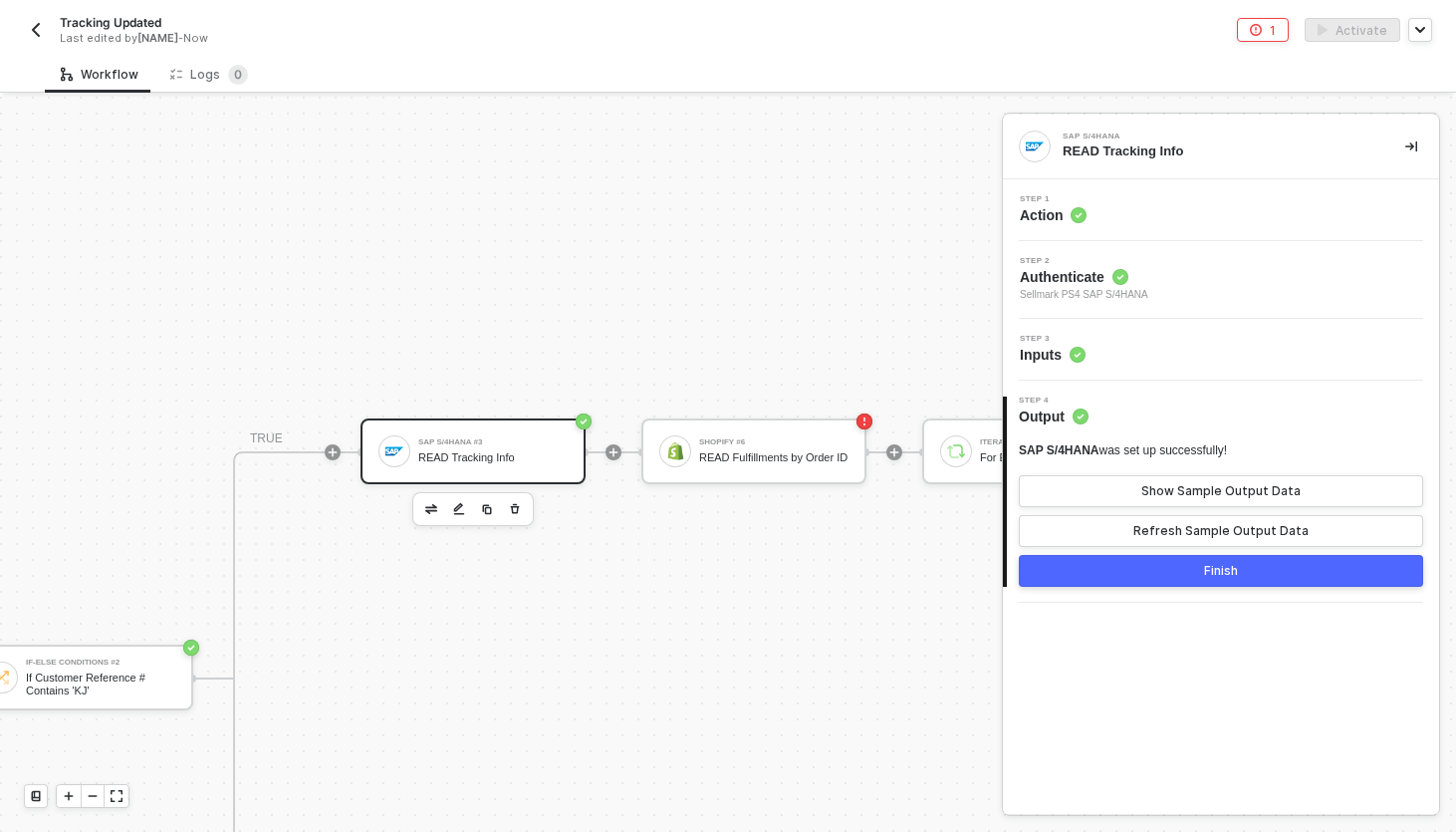 click on "Finish" at bounding box center (1221, 571) 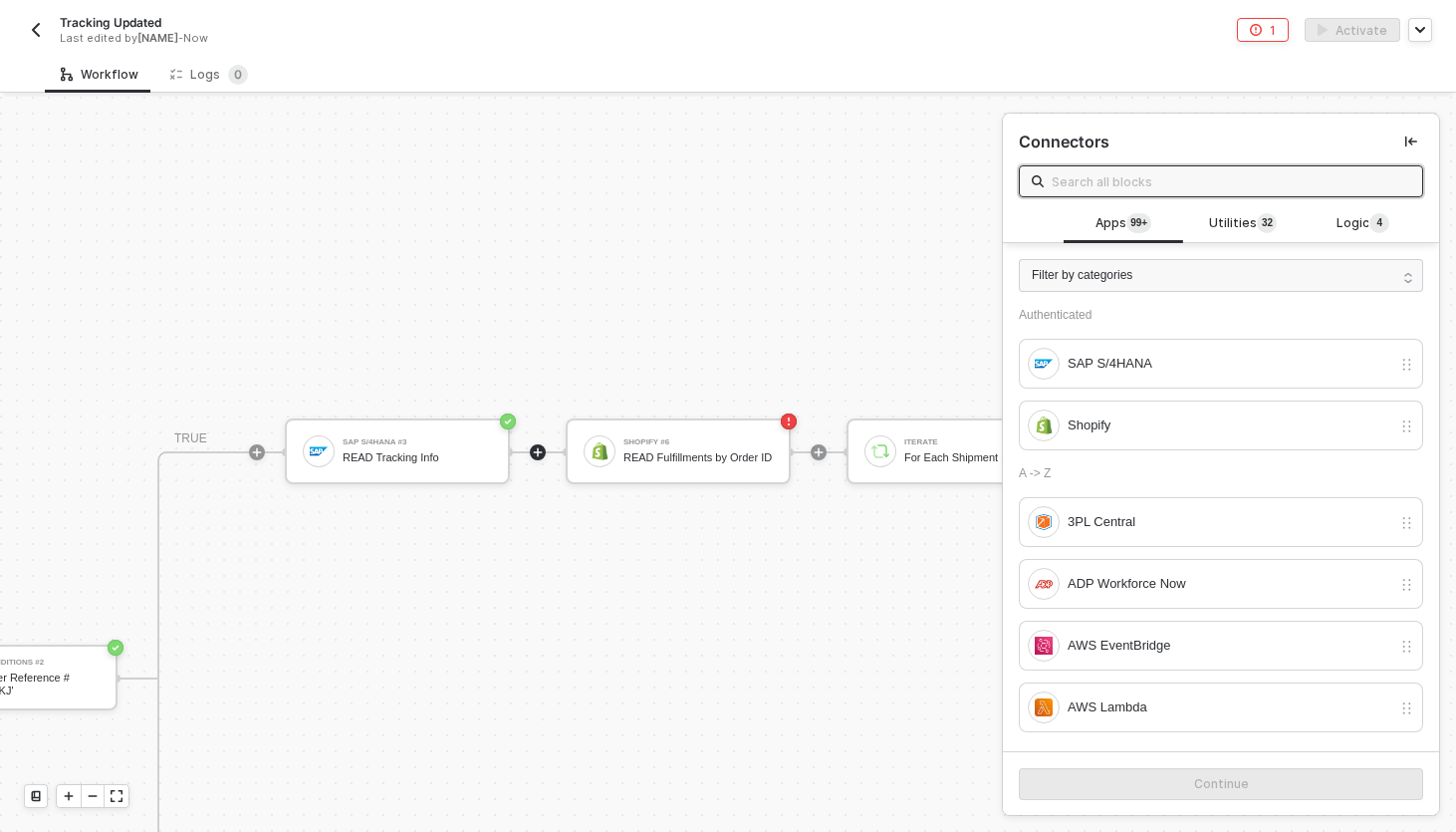 scroll, scrollTop: 582, scrollLeft: 709, axis: both 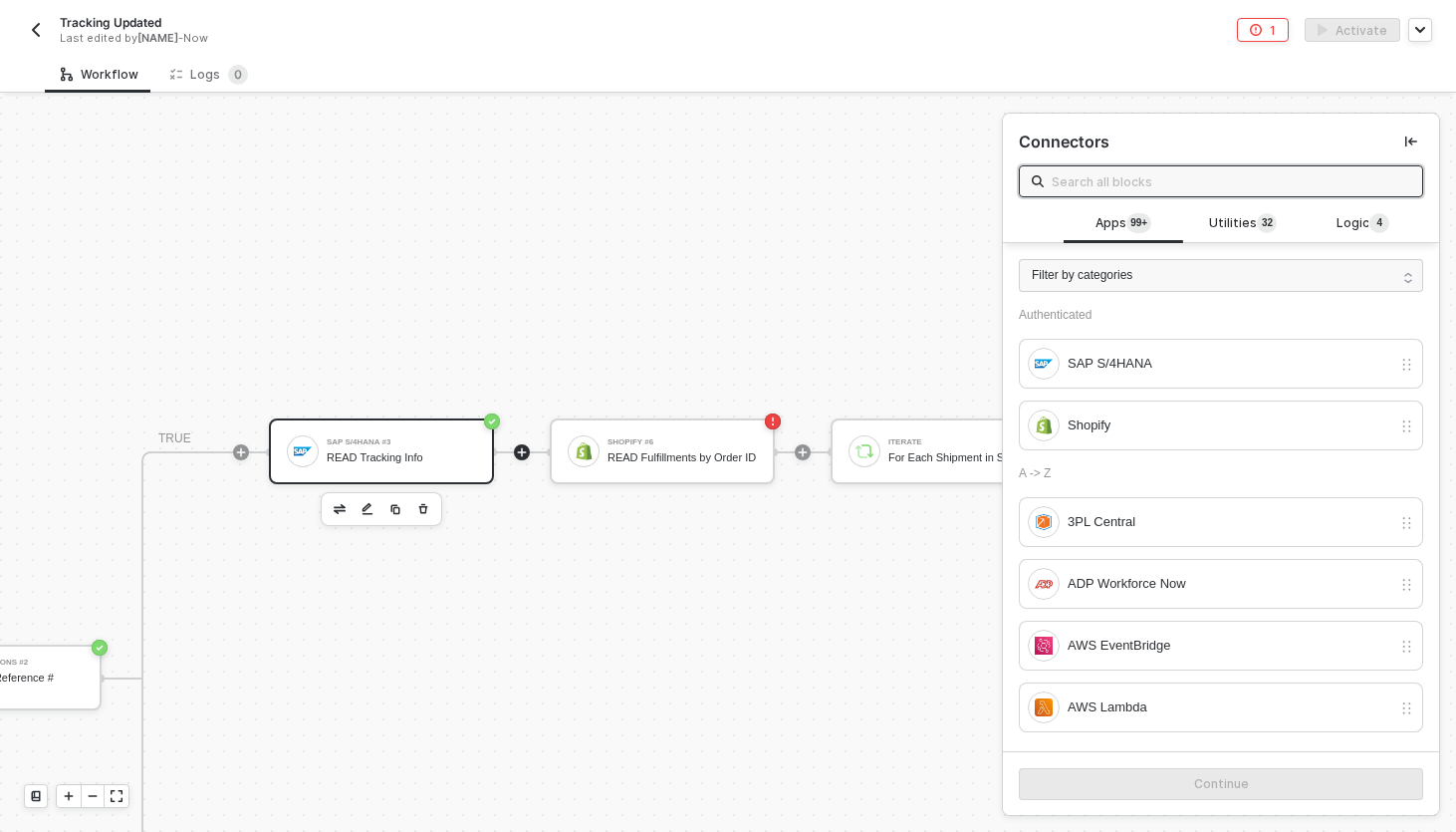 click on "READ Tracking Info" at bounding box center (401, 457) 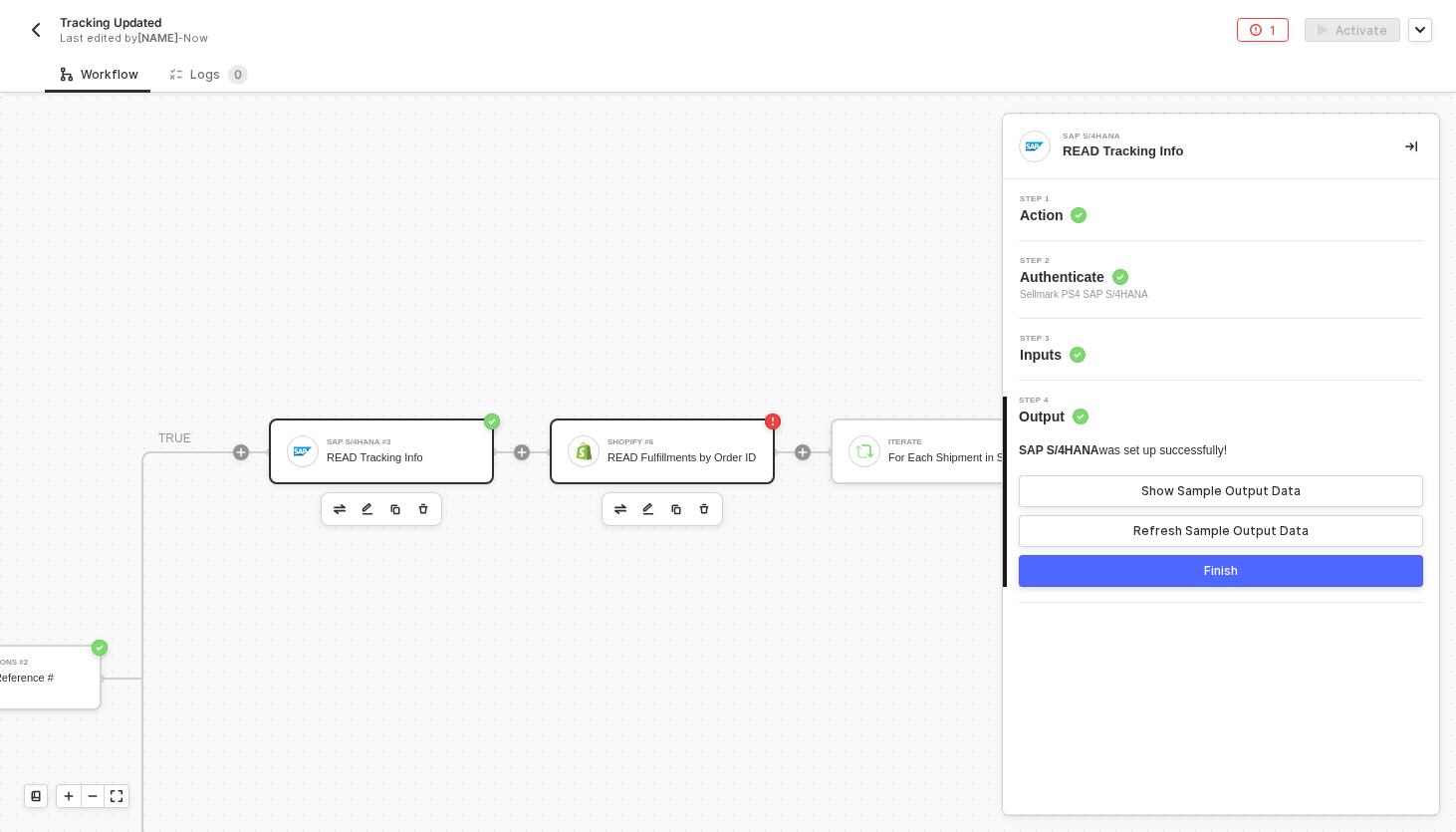 click on "Shopify #6 READ Fulfillments by Order ID" at bounding box center [678, 451] 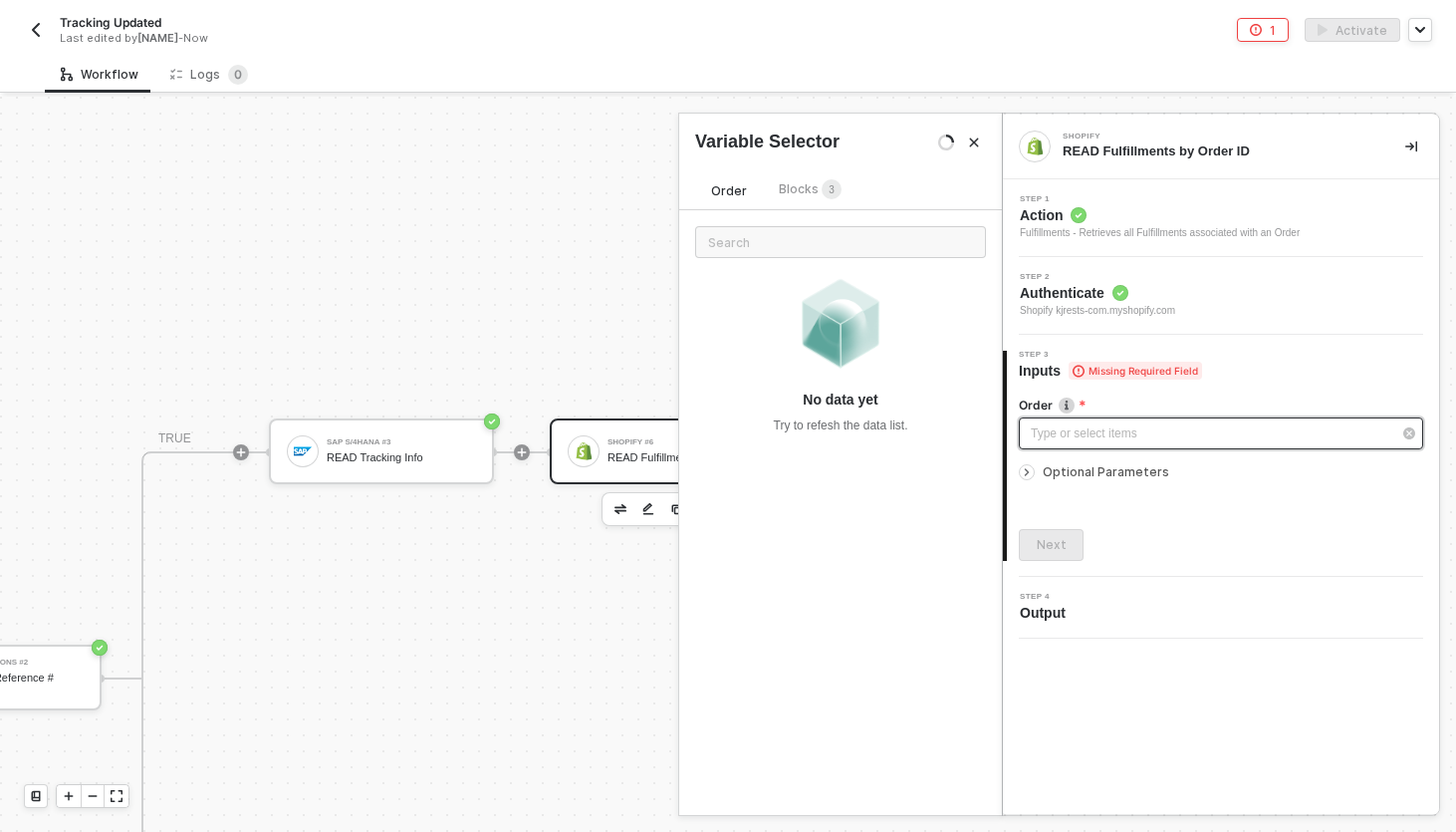 click on "Type or select items ﻿" at bounding box center (1221, 433) 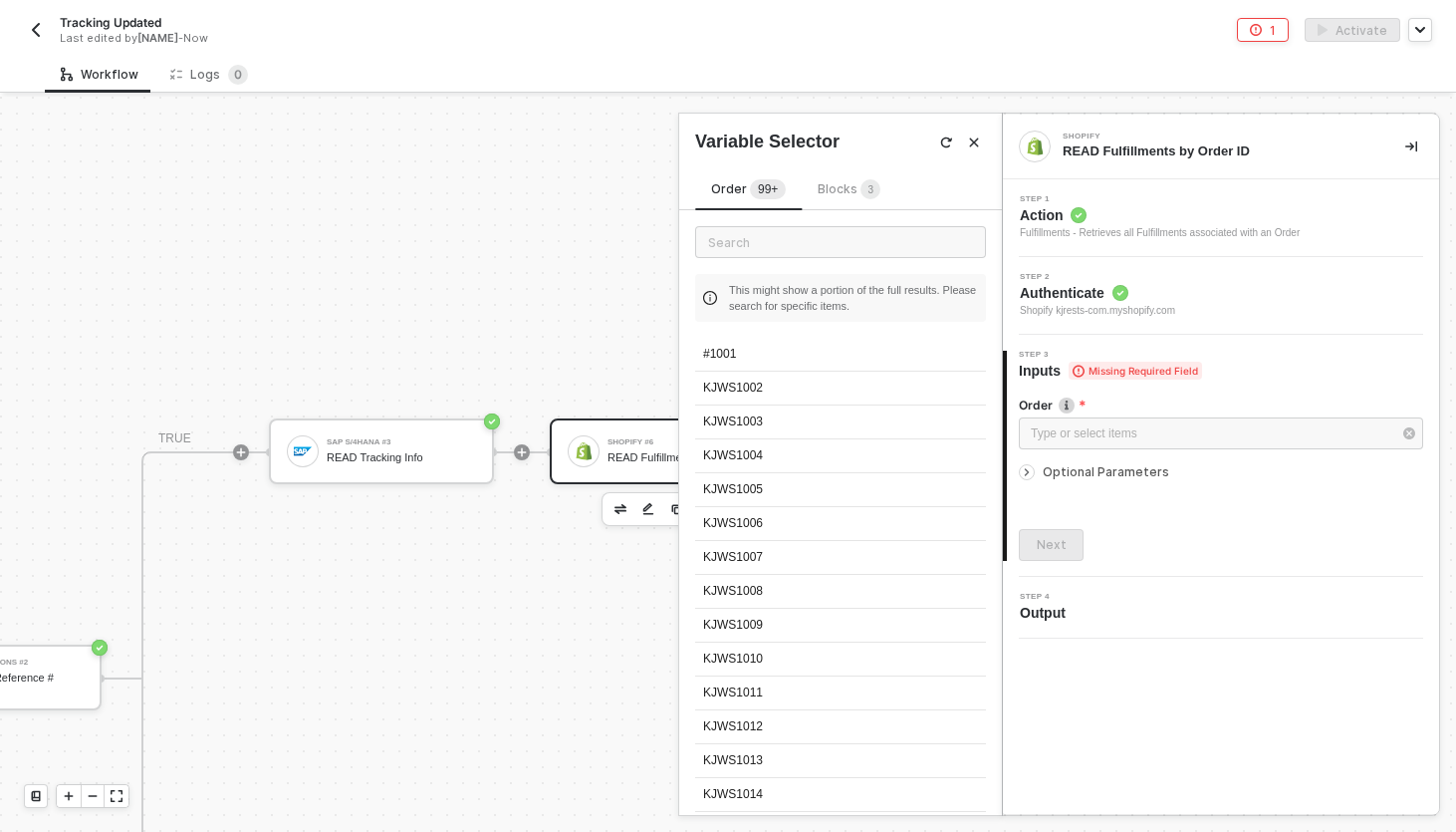 click on "Blocks   3" at bounding box center (849, 188) 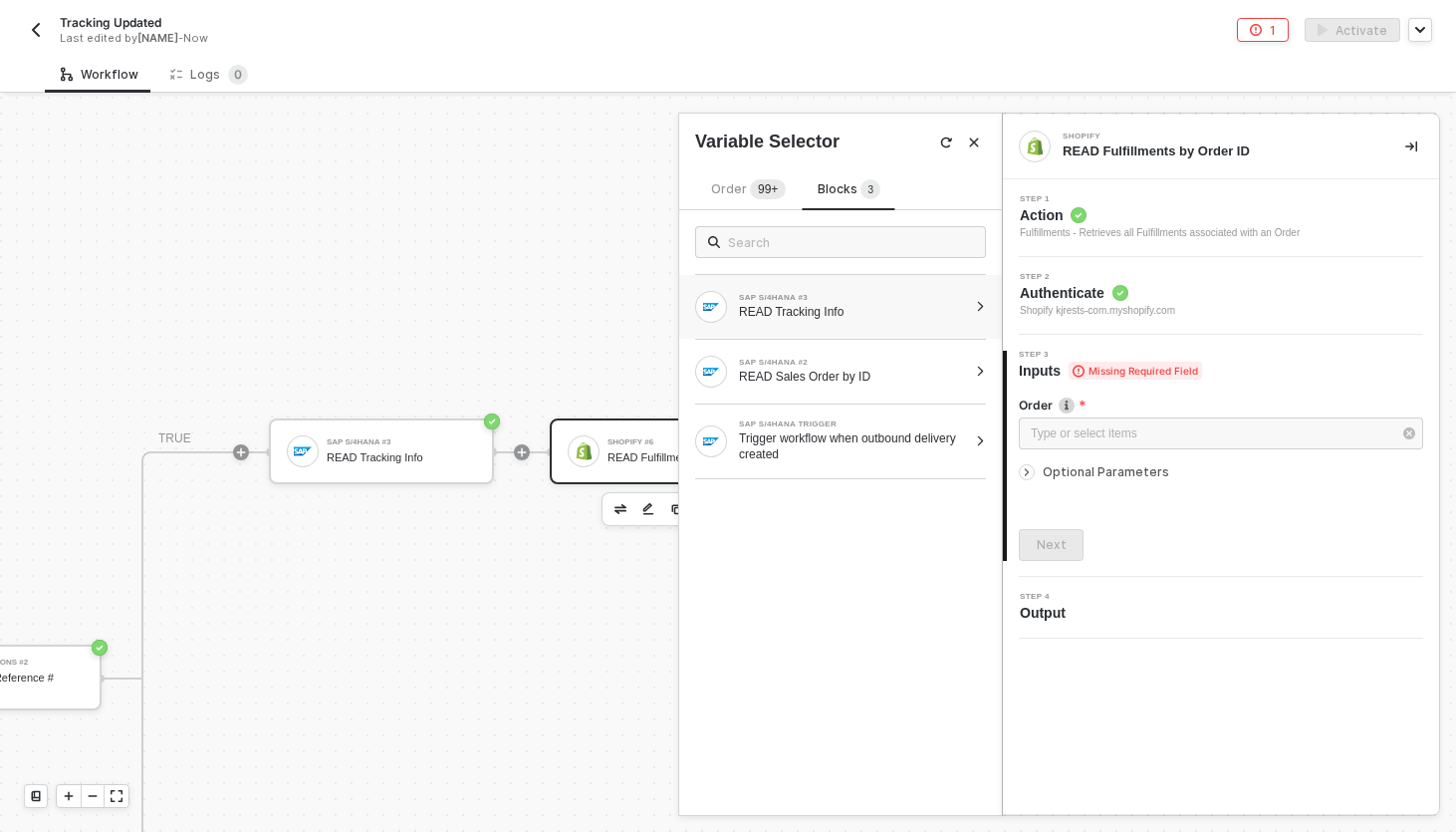 click on "READ Tracking Info" at bounding box center [852, 312] 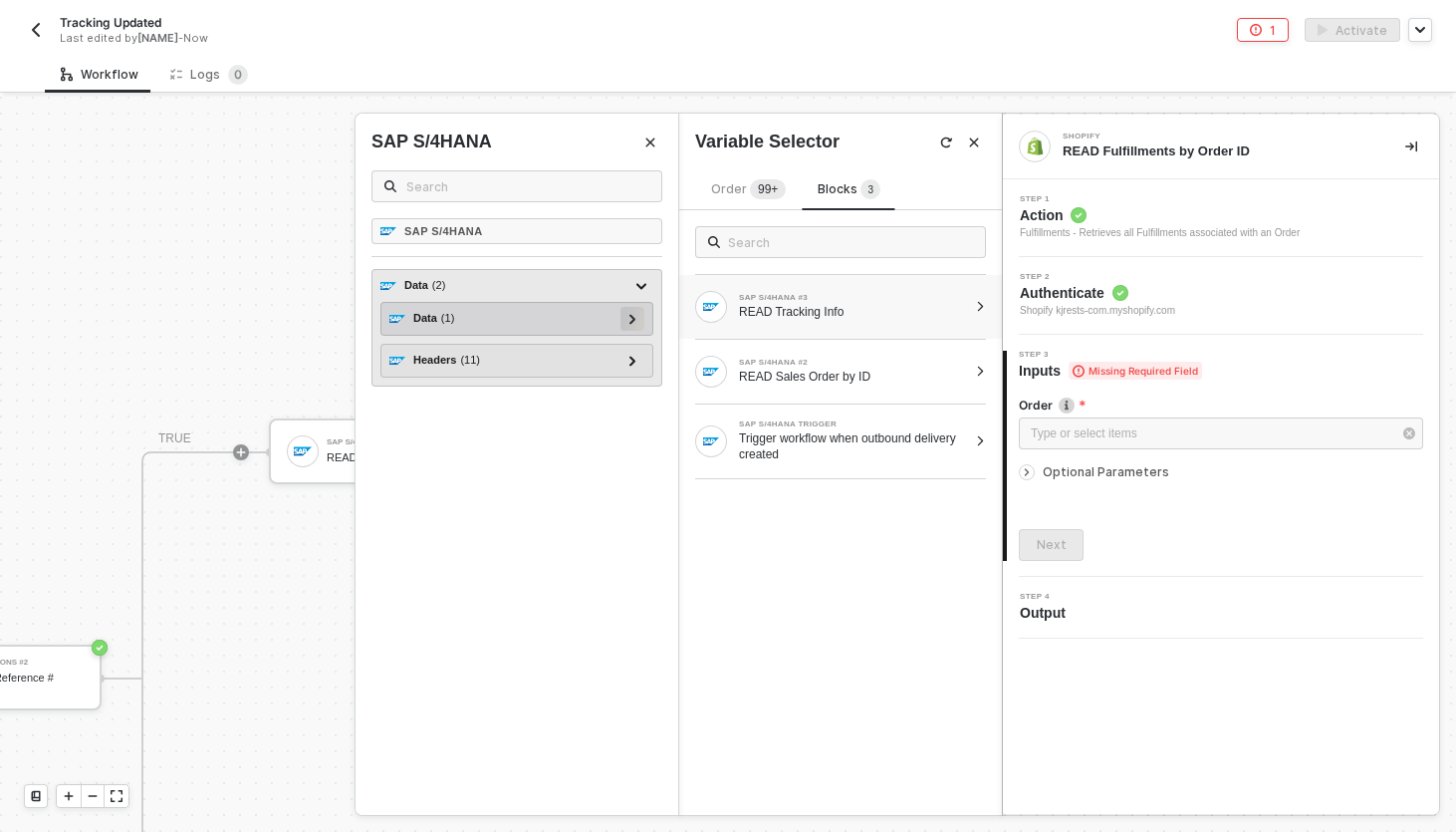 click 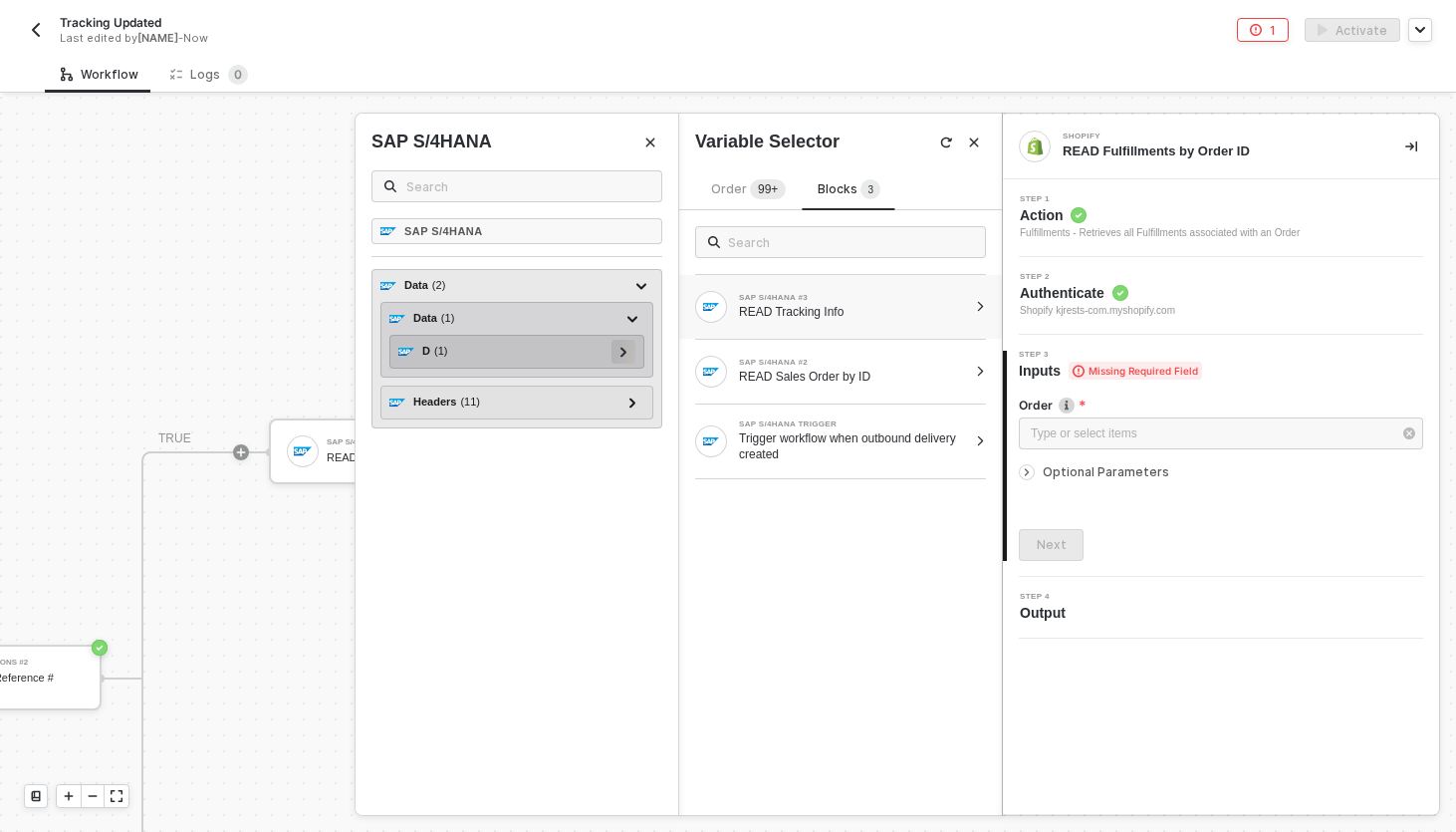 click at bounding box center [623, 352] 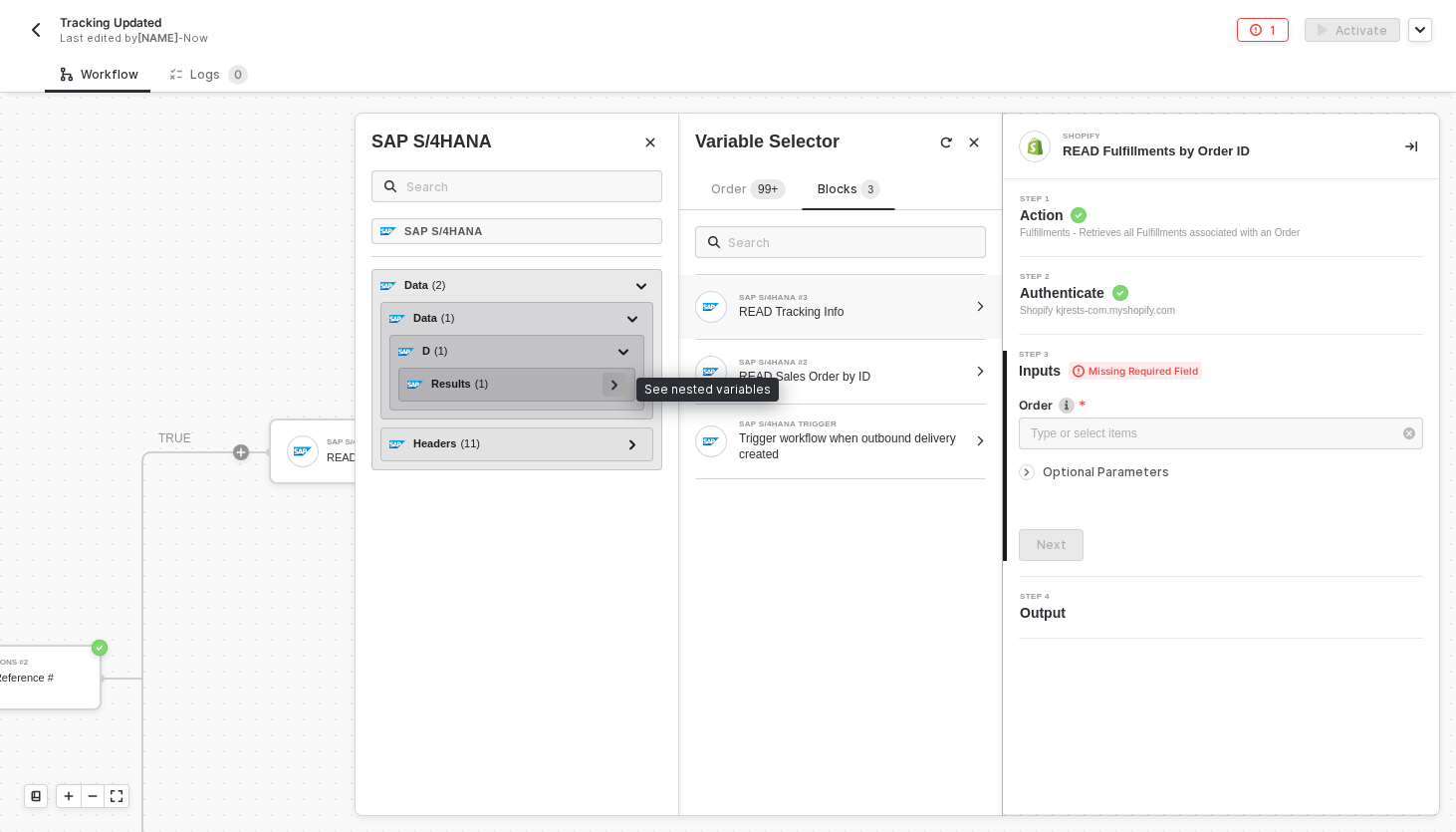 click at bounding box center (614, 384) 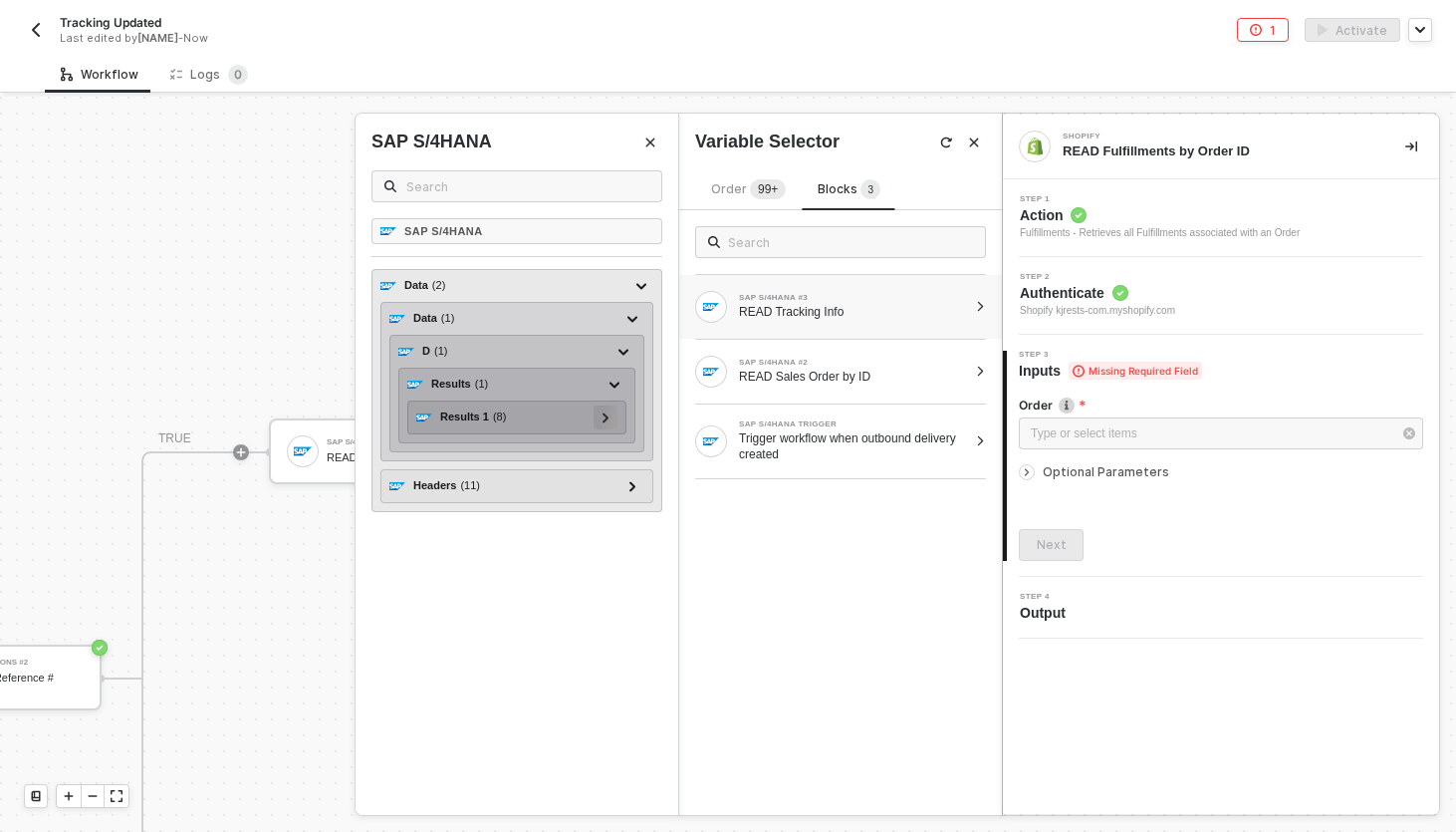 click 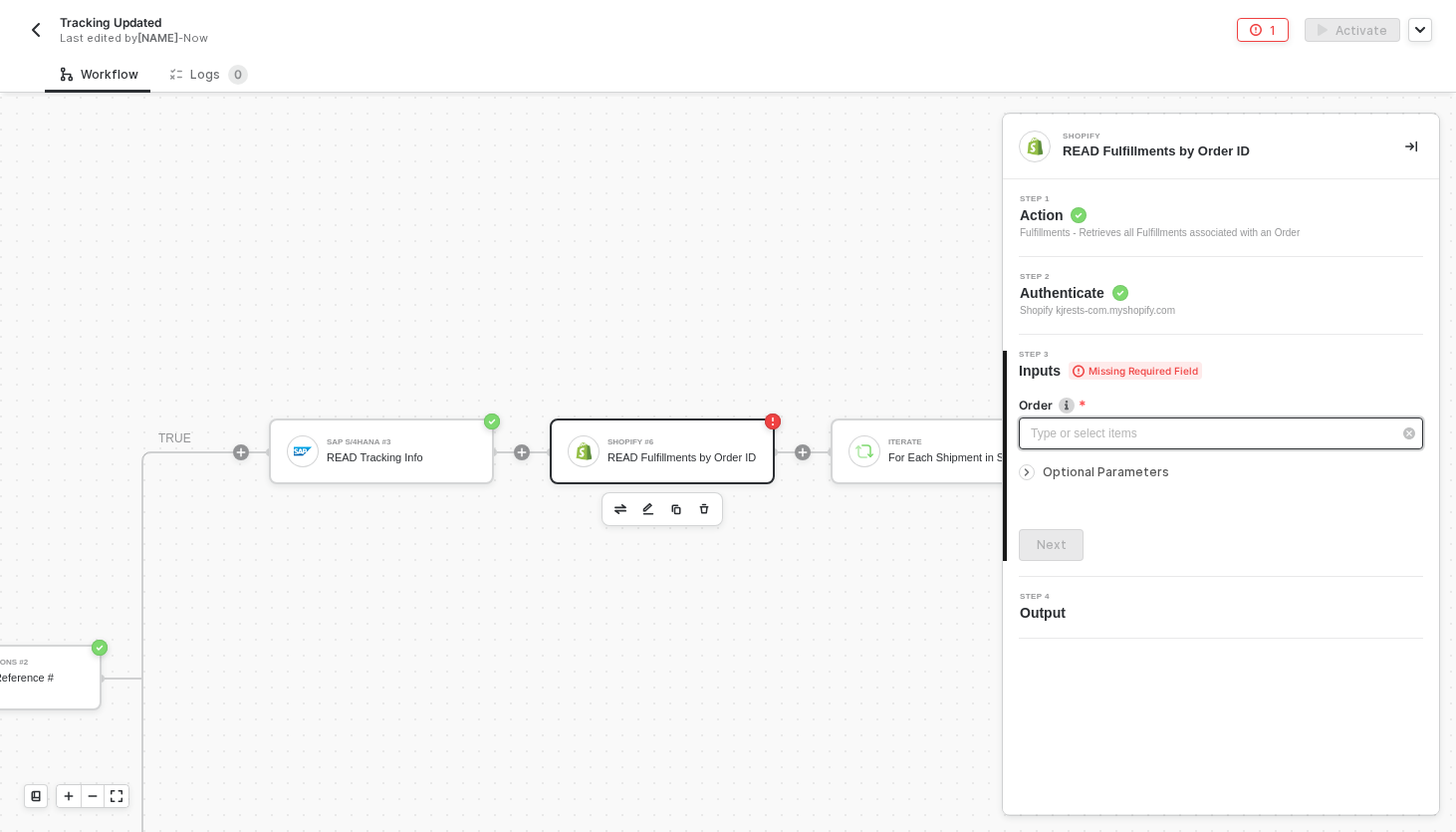 click on "Type or select items ﻿" at bounding box center [1211, 433] 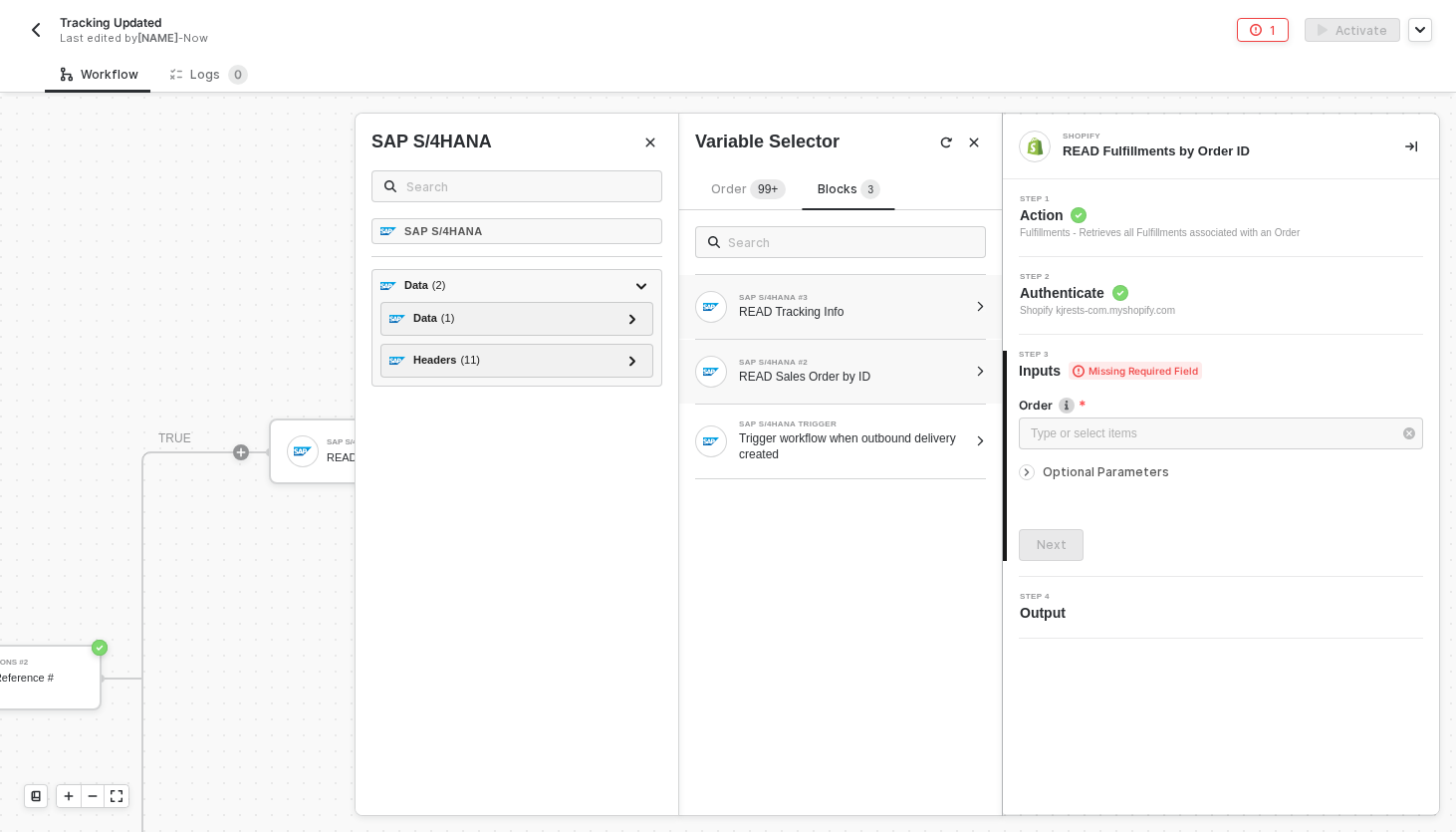 click on "READ Sales Order by ID" at bounding box center [852, 377] 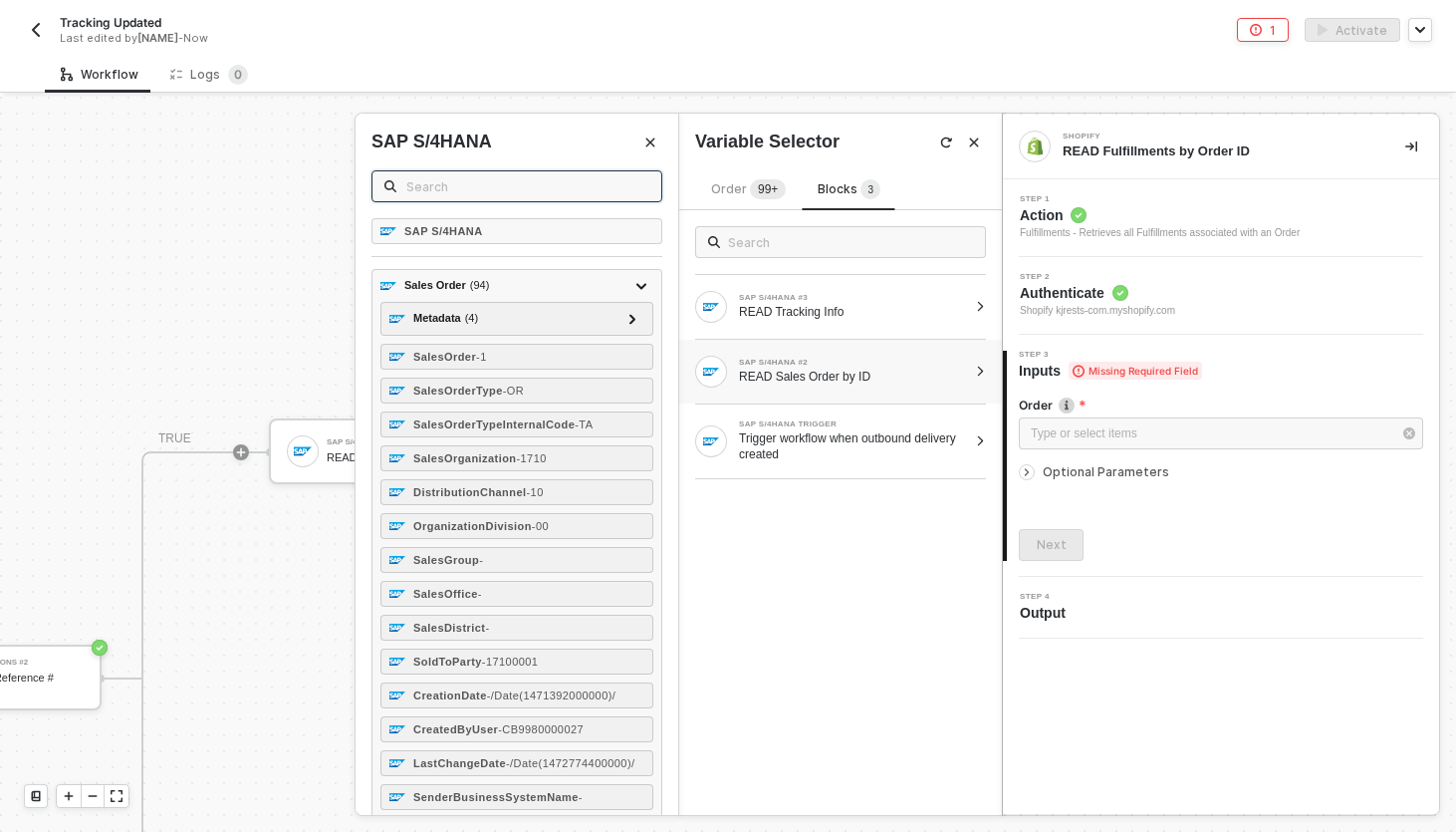 click at bounding box center (528, 186) 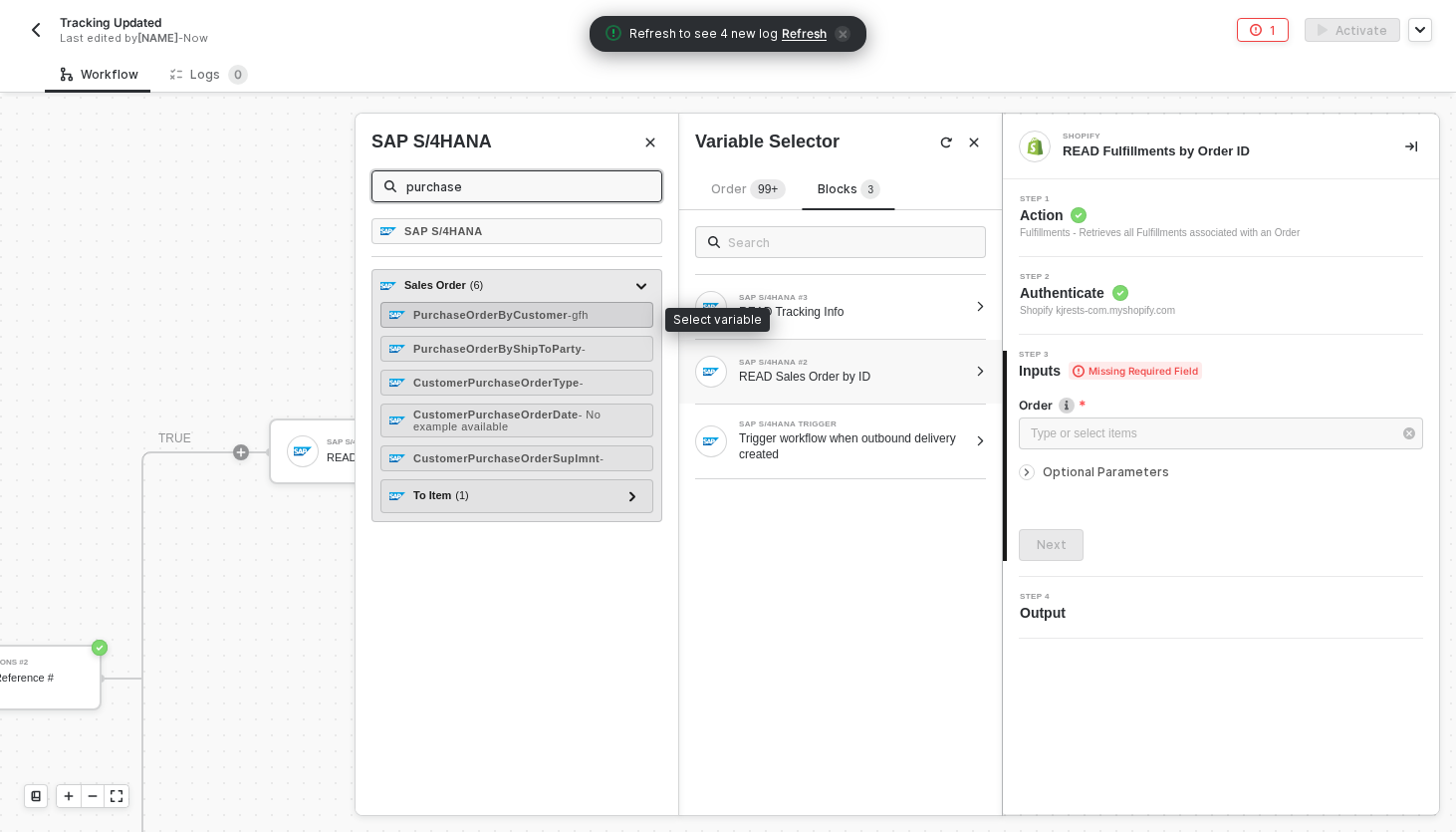 type on "purchase" 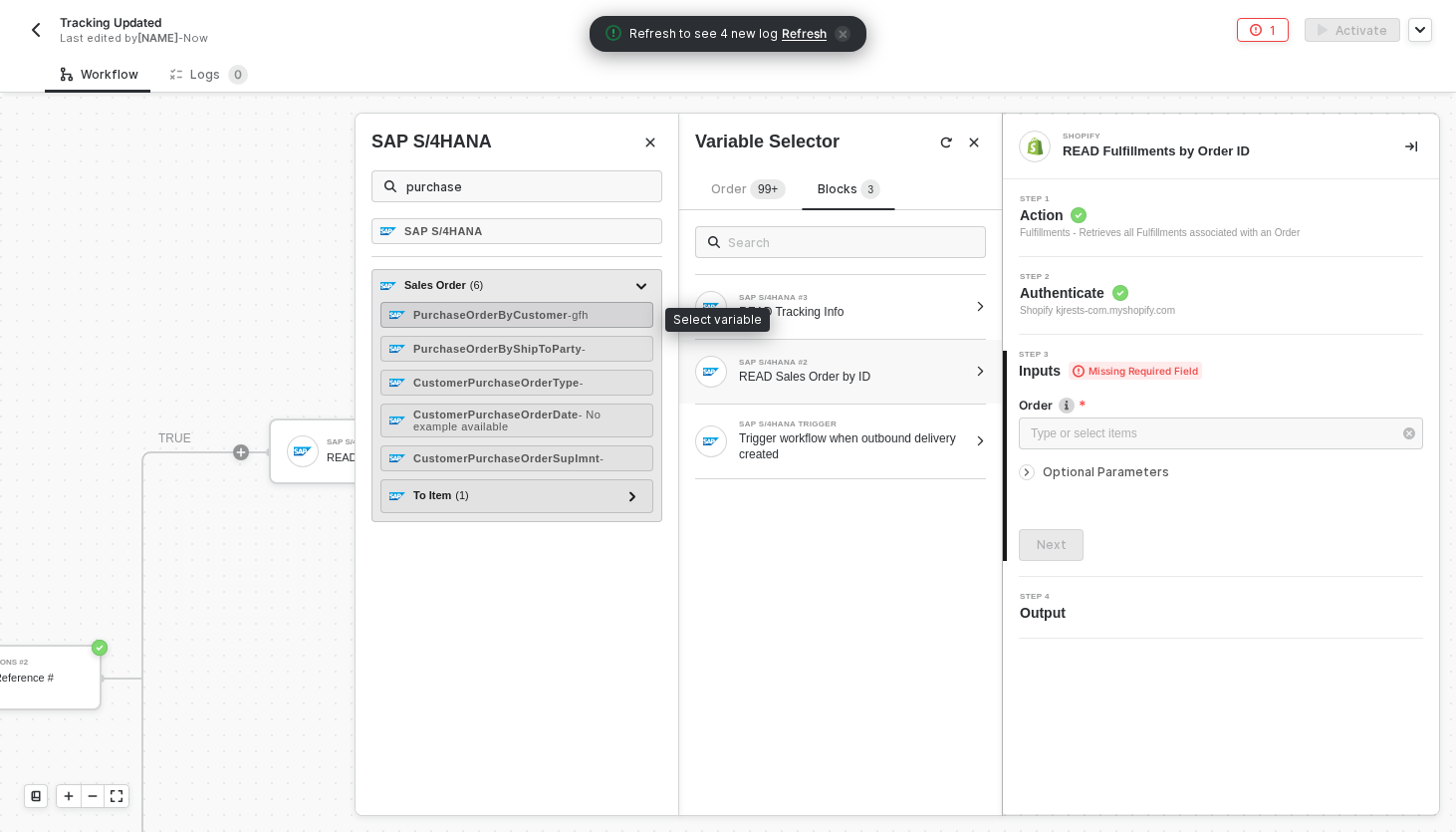 click on "PurchaseOrderByCustomer" at bounding box center (490, 315) 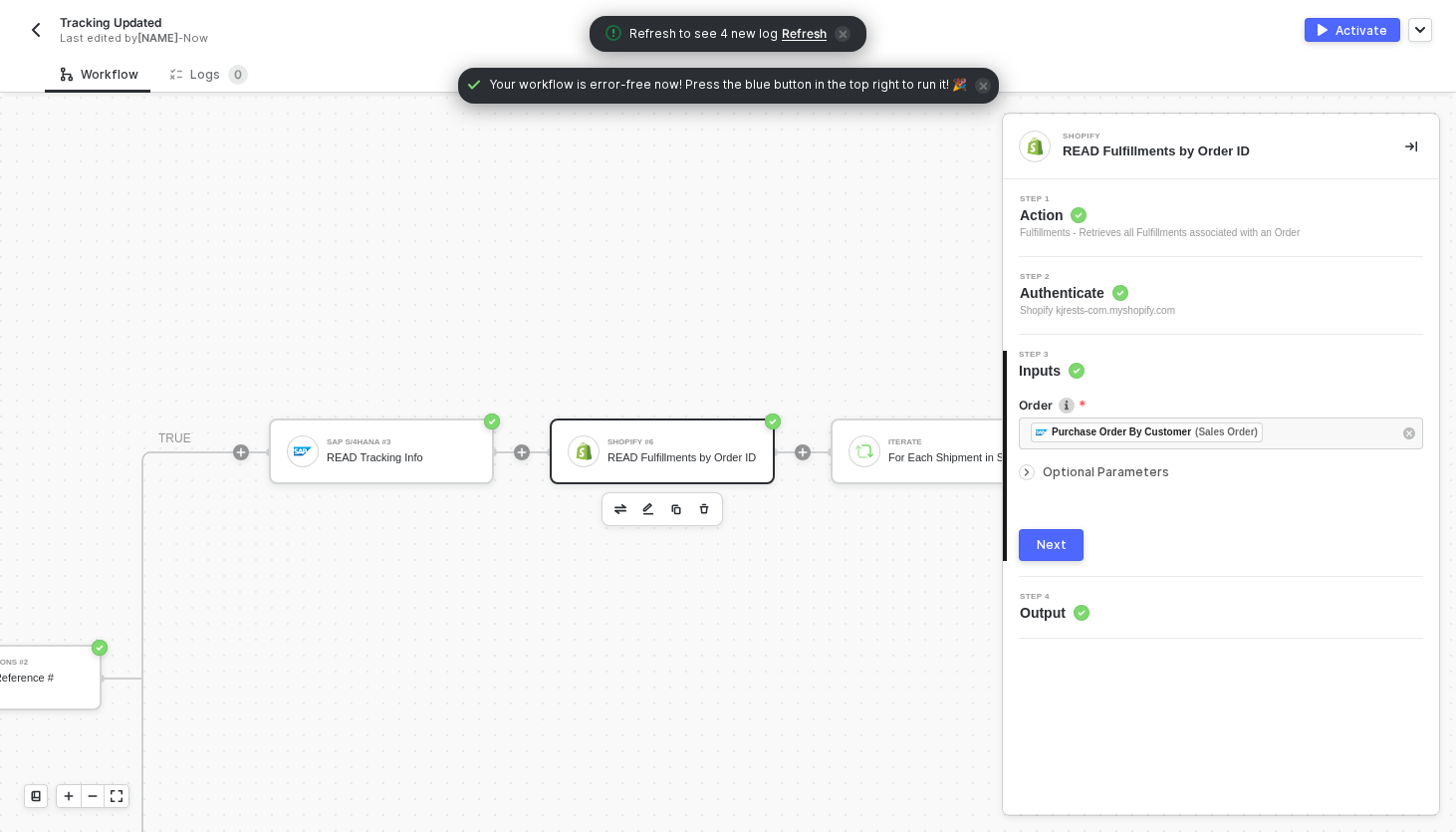 click on "Next" at bounding box center (1051, 545) 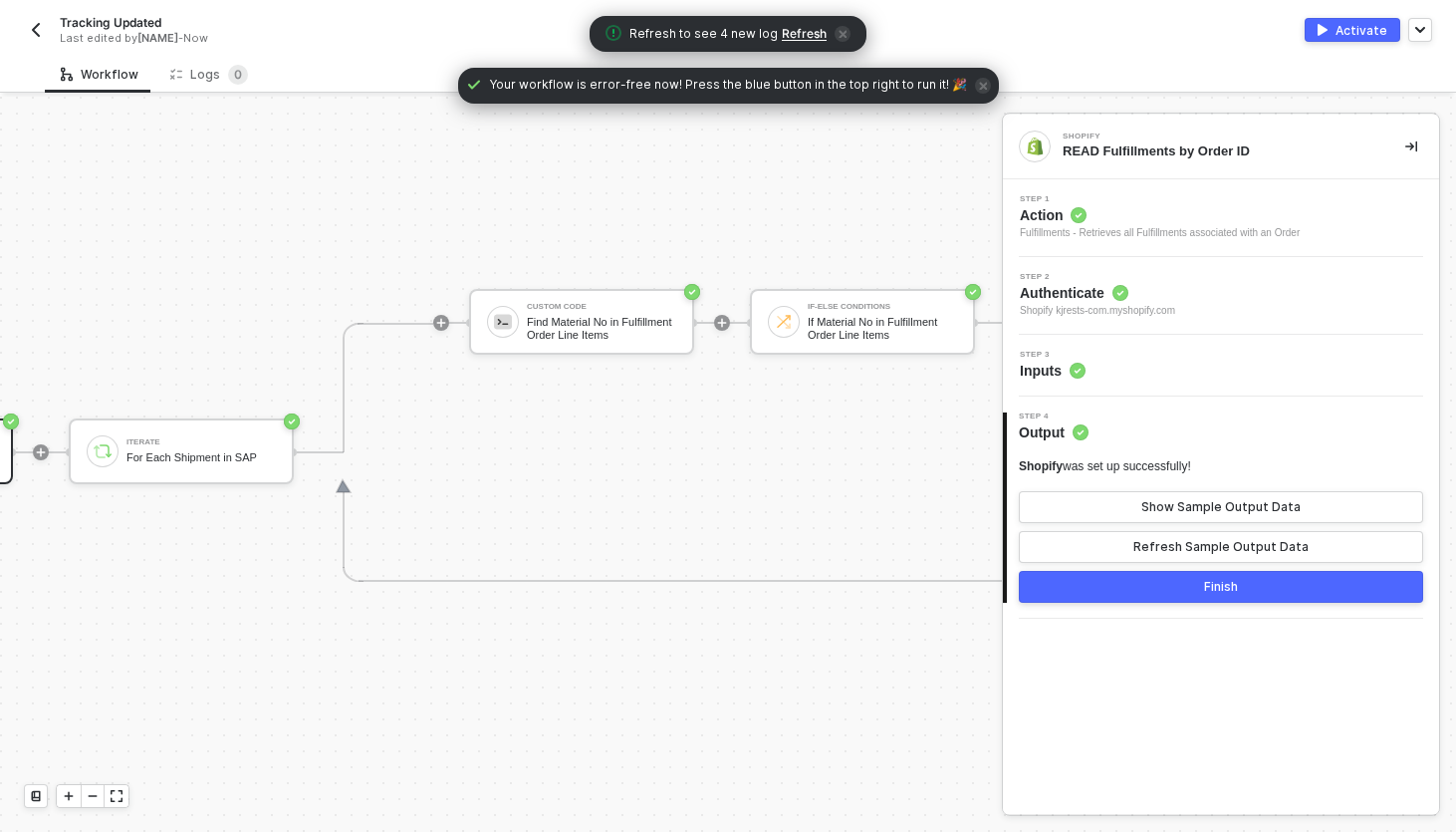 scroll, scrollTop: 582, scrollLeft: 1508, axis: both 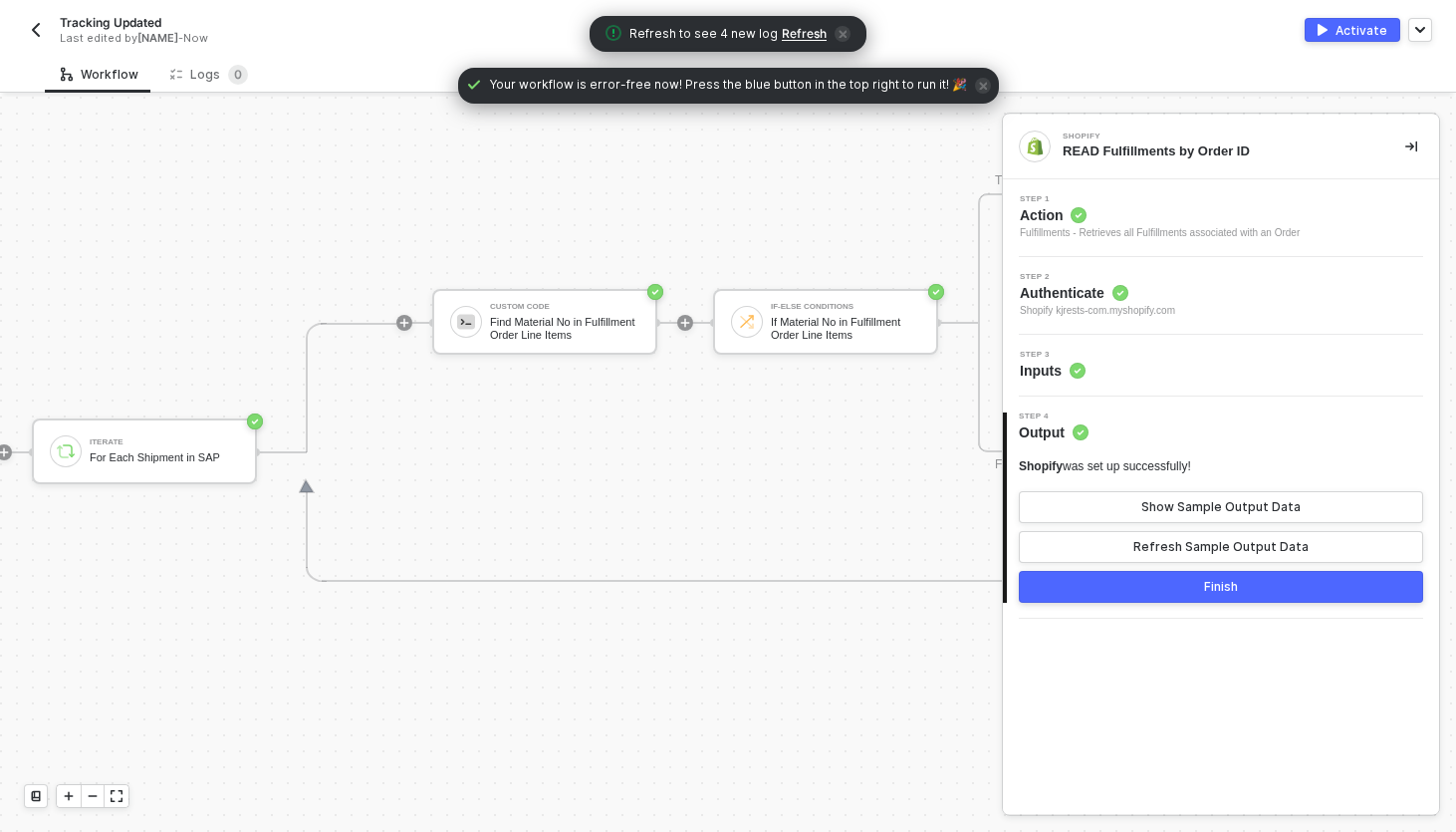 click on "Finish" at bounding box center [1221, 587] 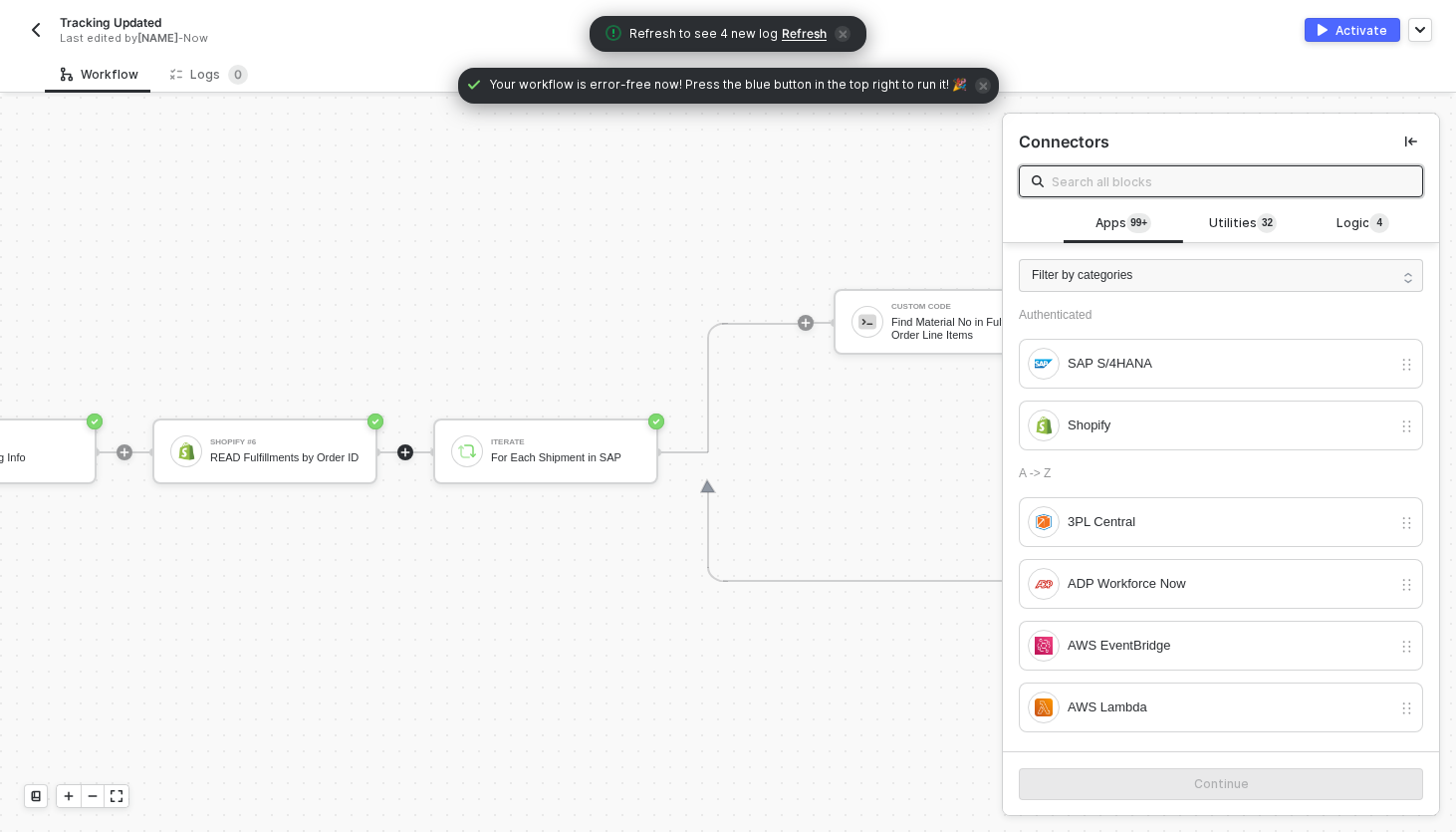 scroll, scrollTop: 582, scrollLeft: 1000, axis: both 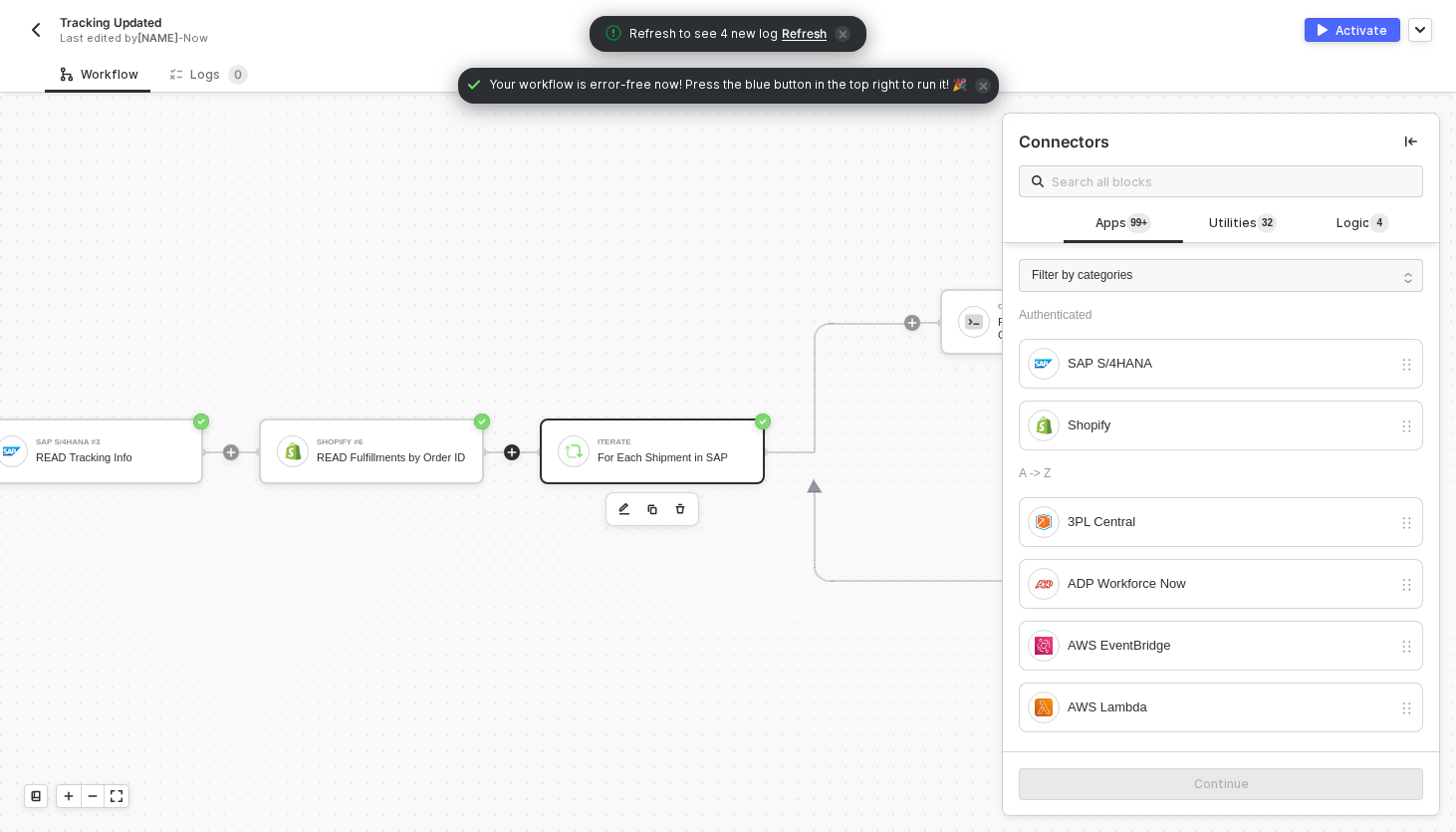 click on "For Each Shipment in SAP" at bounding box center (672, 457) 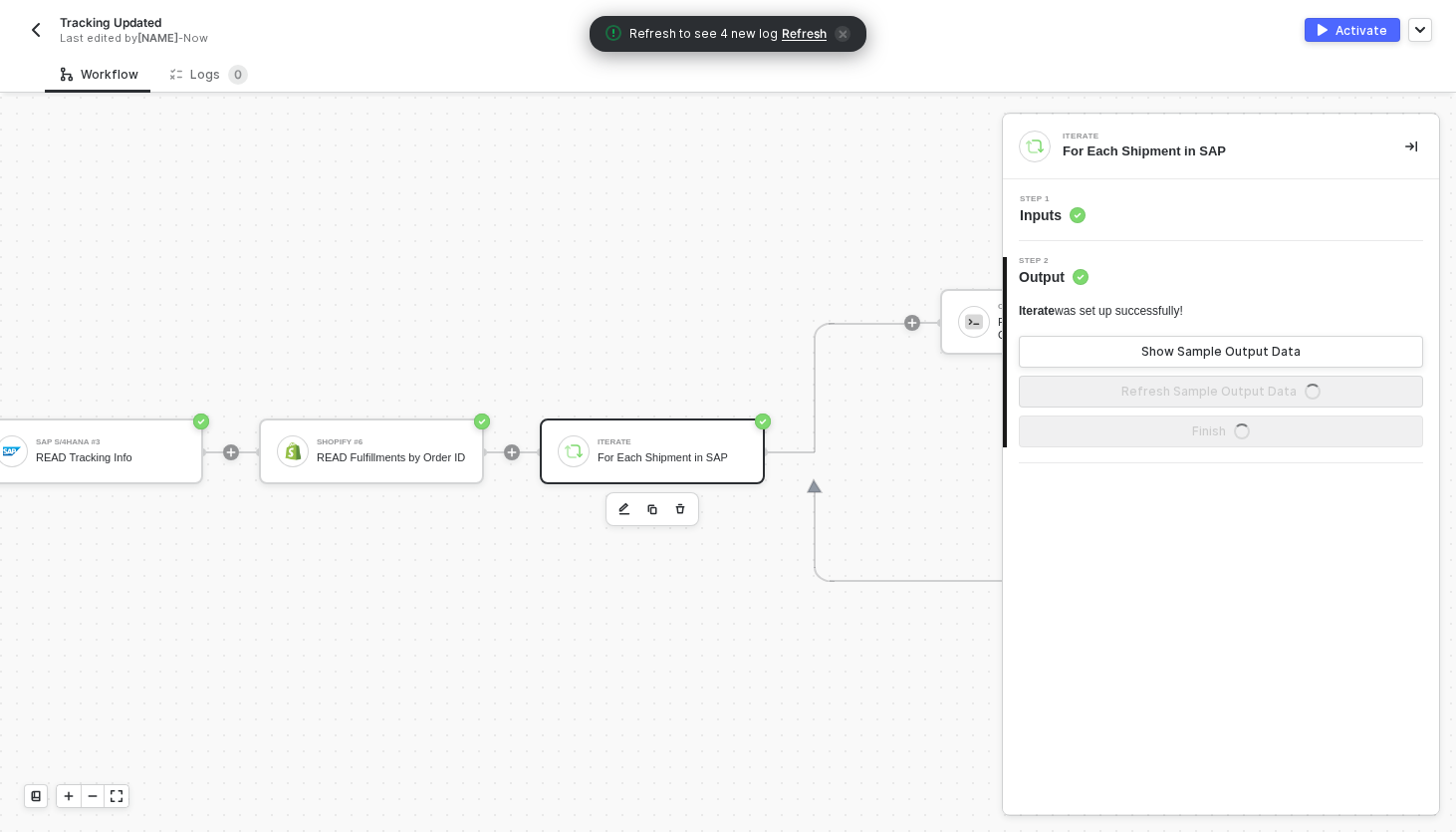 click on "Step 1 Inputs" at bounding box center (1223, 210) 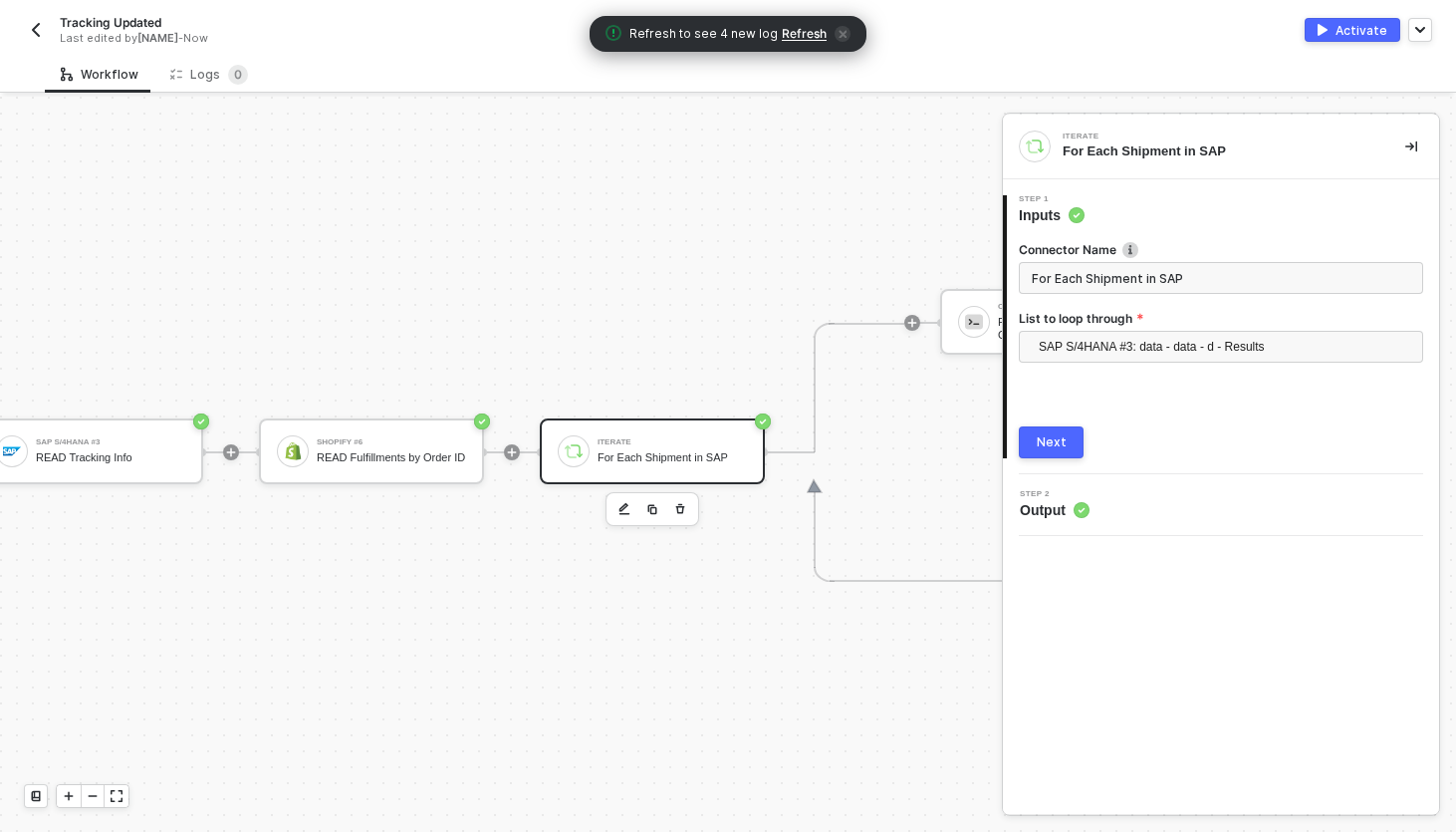 click on "Next" at bounding box center [1051, 442] 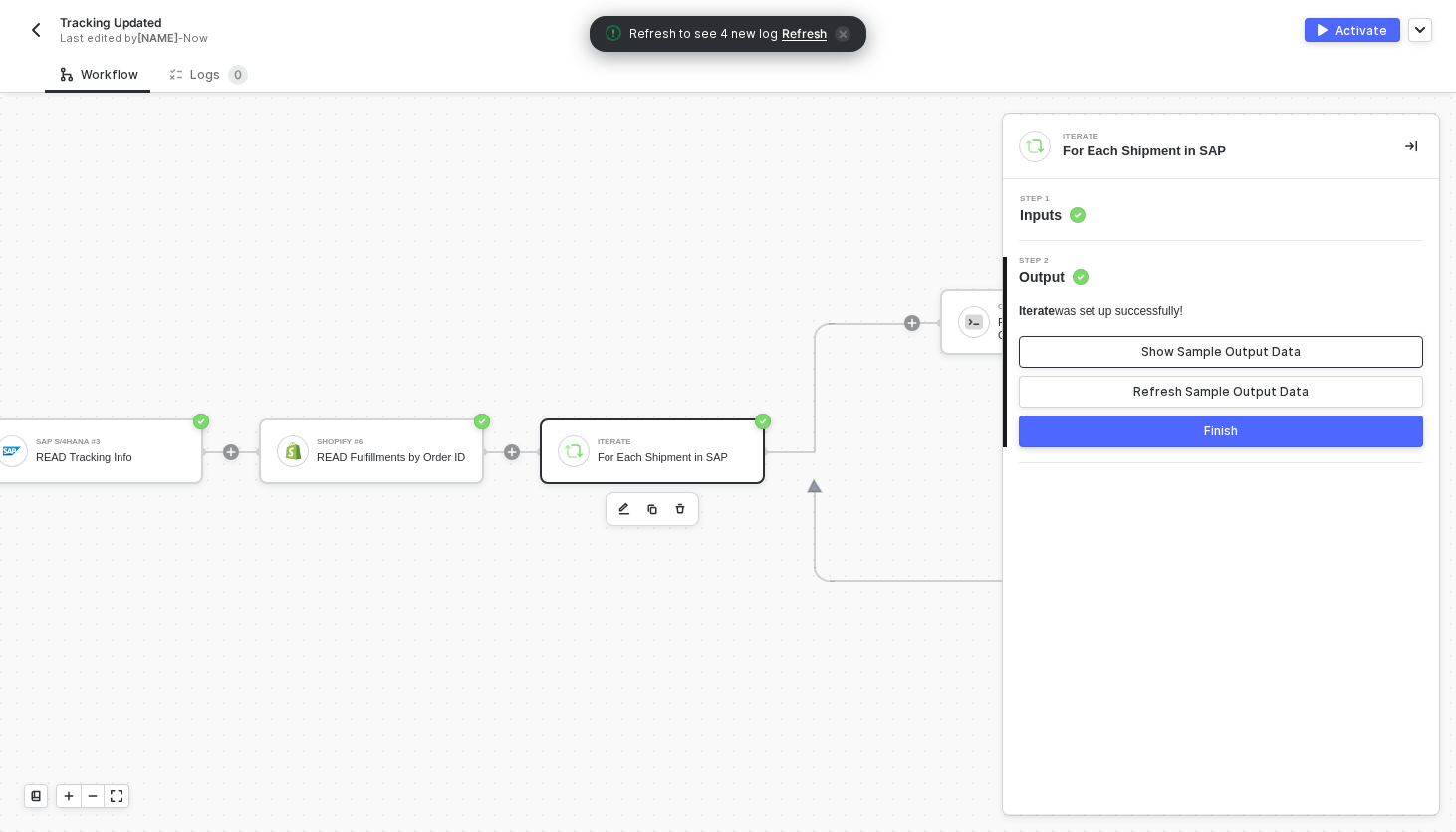 click on "Show Sample Output Data" at bounding box center [1221, 352] 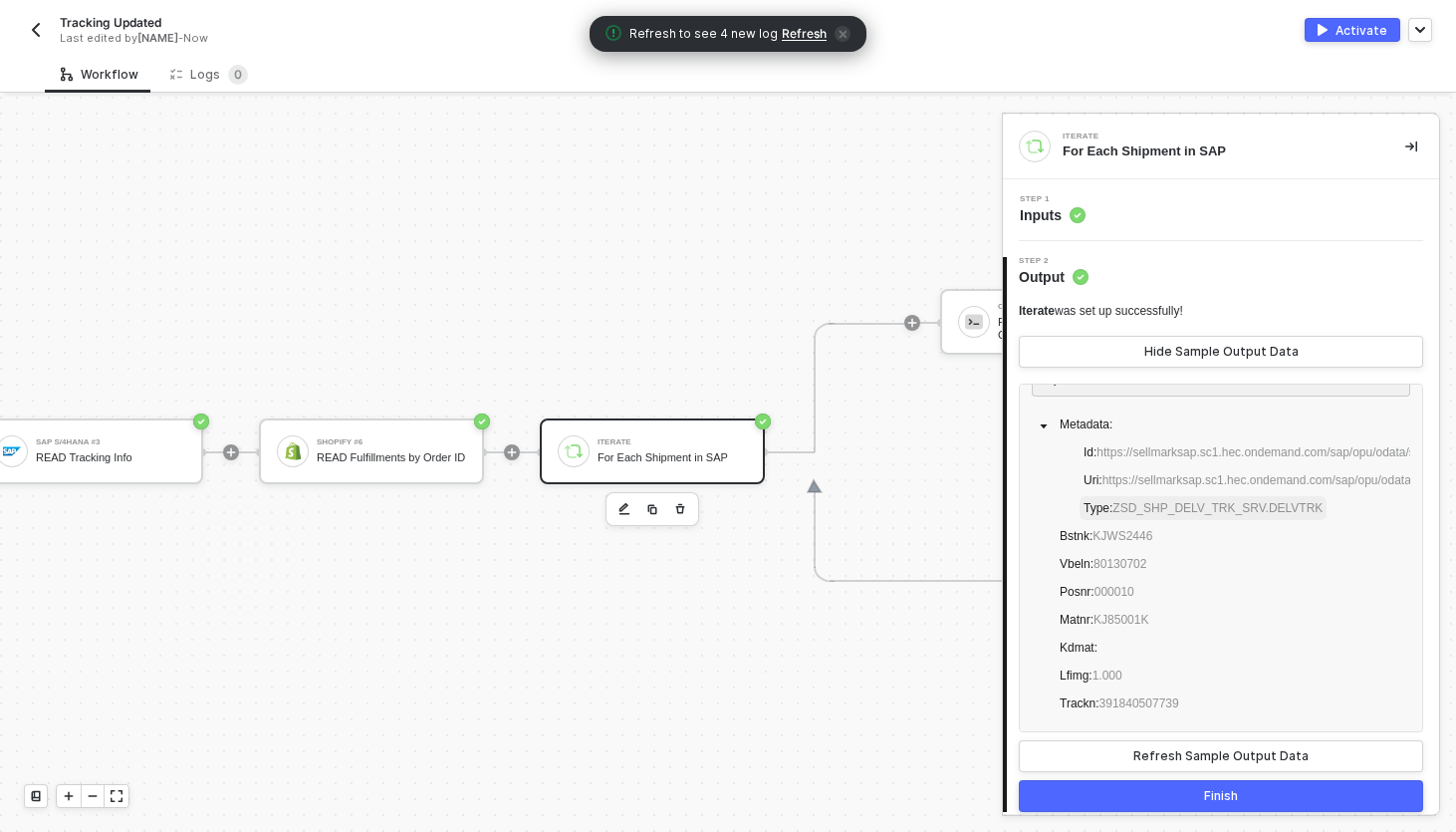 scroll, scrollTop: 40, scrollLeft: 0, axis: vertical 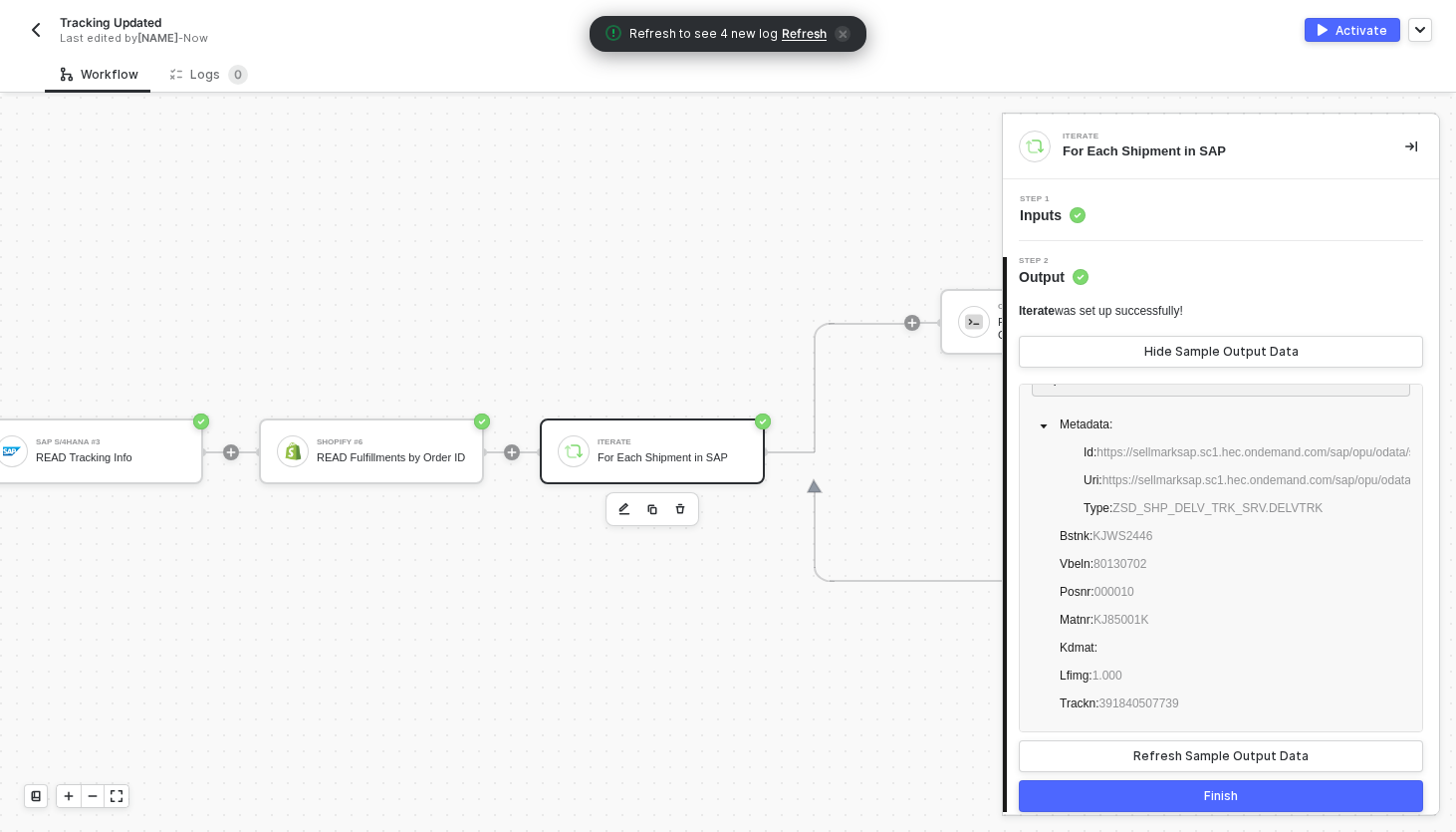 click on "Finish" at bounding box center [1221, 796] 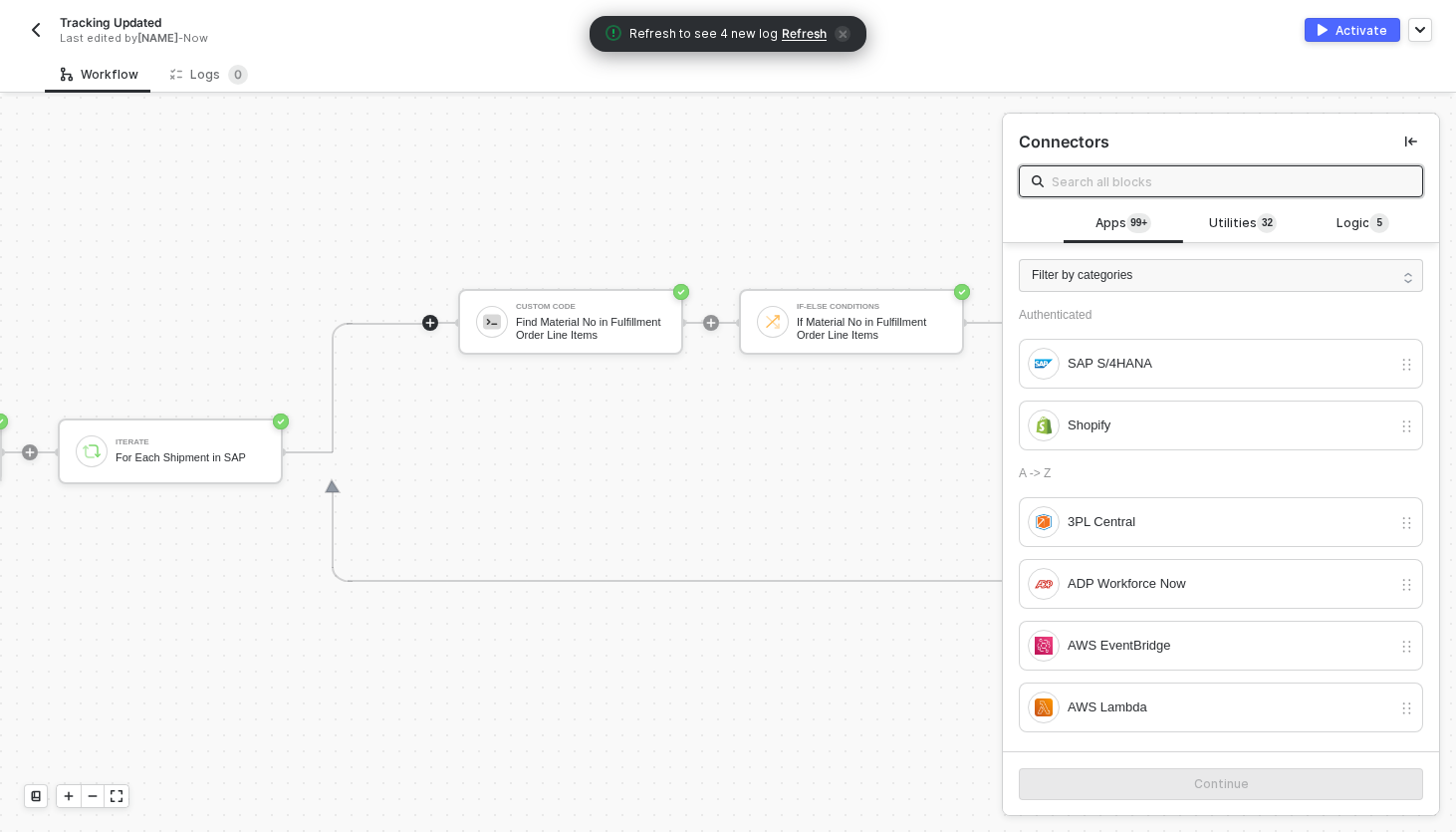 scroll, scrollTop: 582, scrollLeft: 1546, axis: both 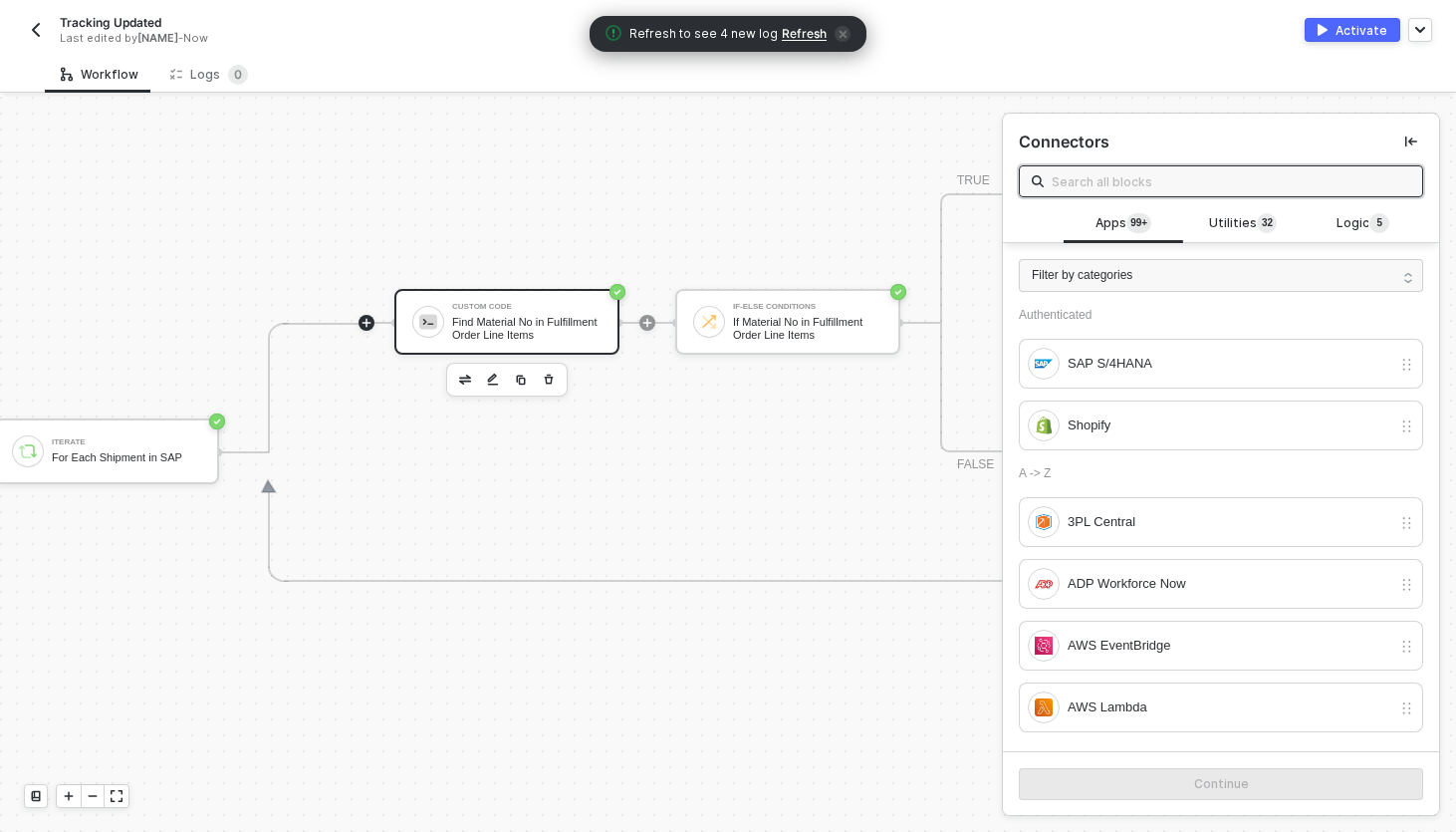 click on "Find Material No in Fulfillment Order Line Items" at bounding box center [527, 328] 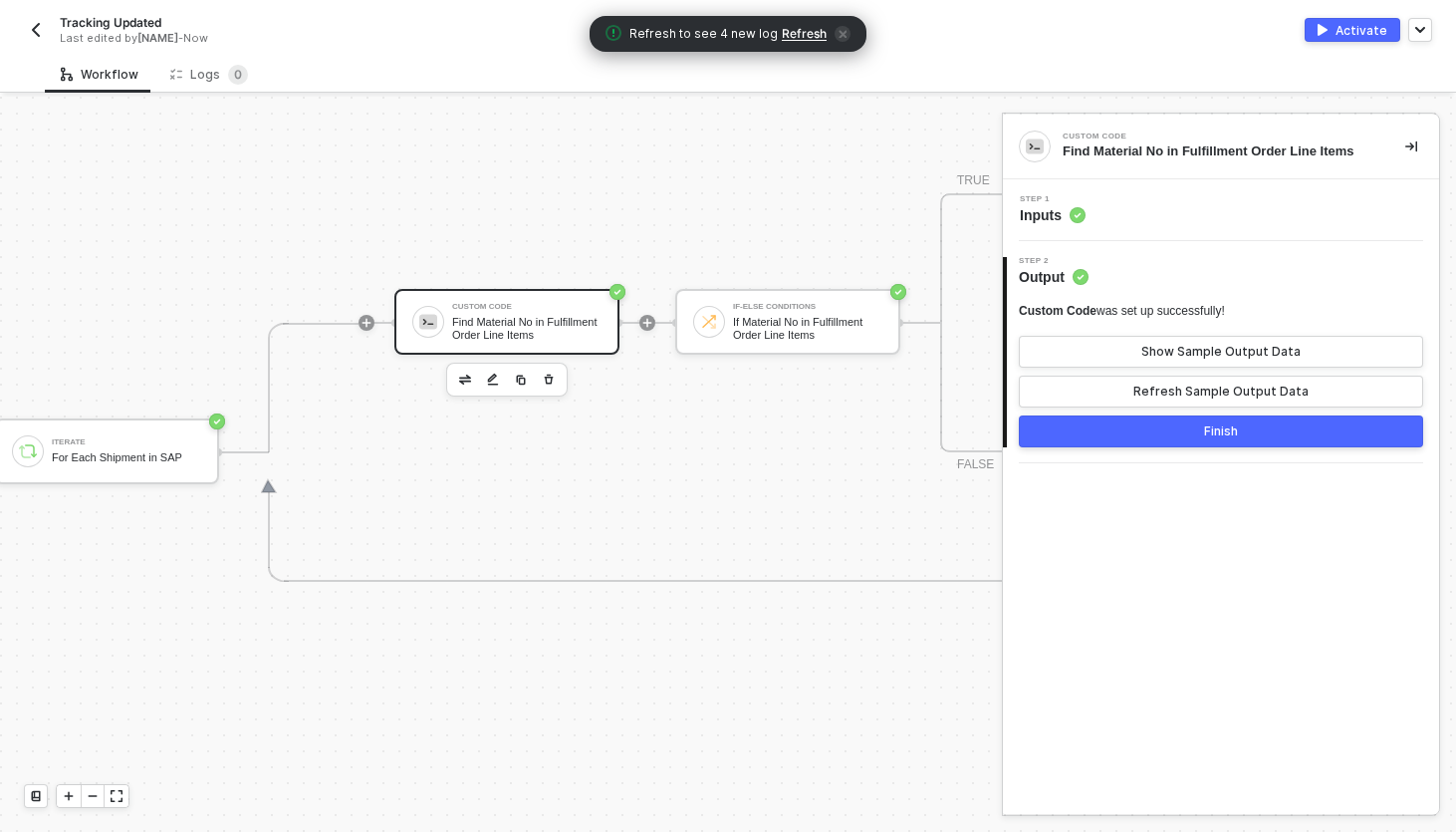click on "Step 1 Inputs" at bounding box center [1223, 210] 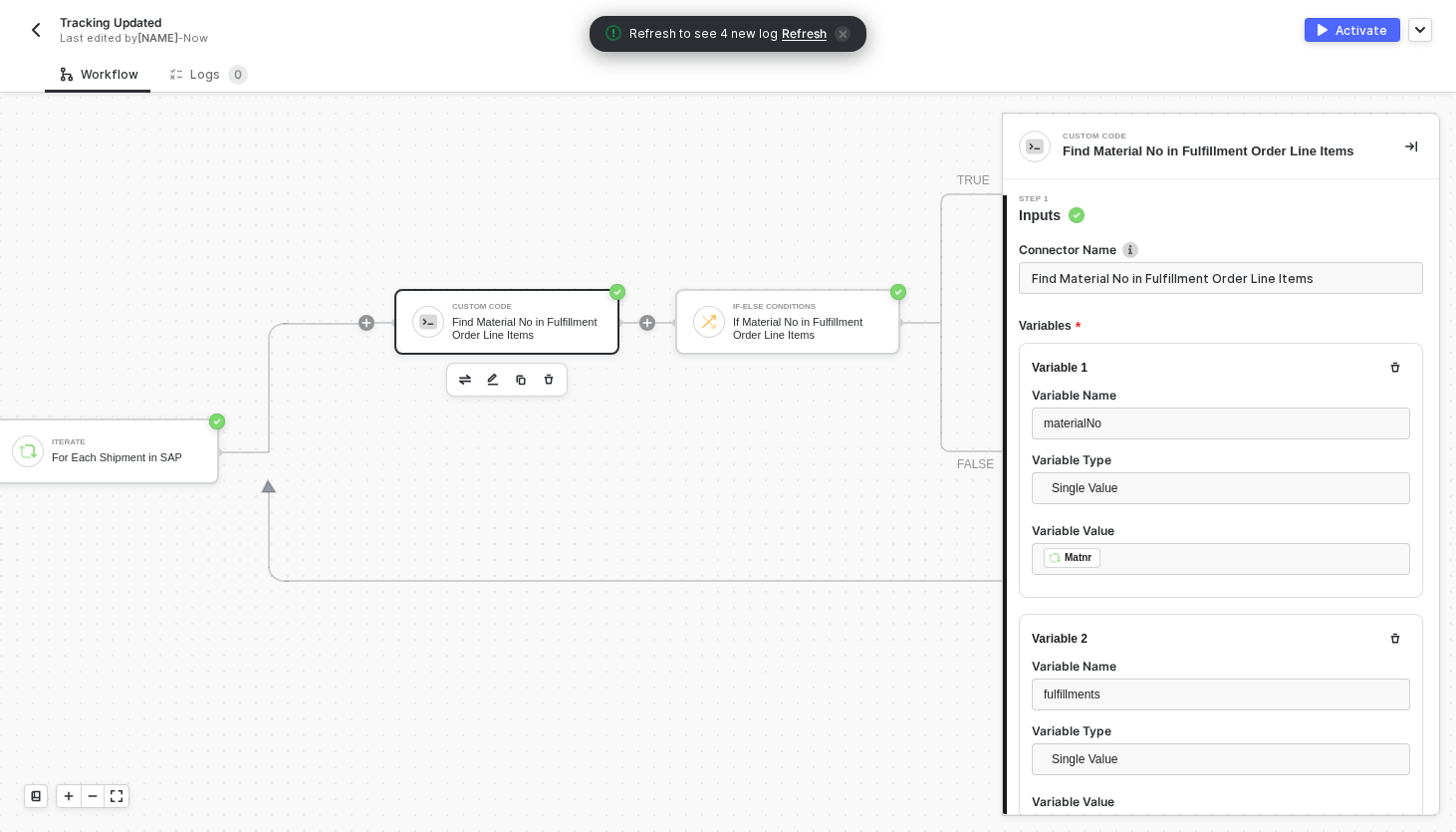 type on "const materialNo = inputData.materialNo;
const trackingNo = inputData.trackingNo;
const fulfillments = inputData.fulfillments;
const resultMap = {};
for (let i = 0; i < fulfillments.length; i++) {" 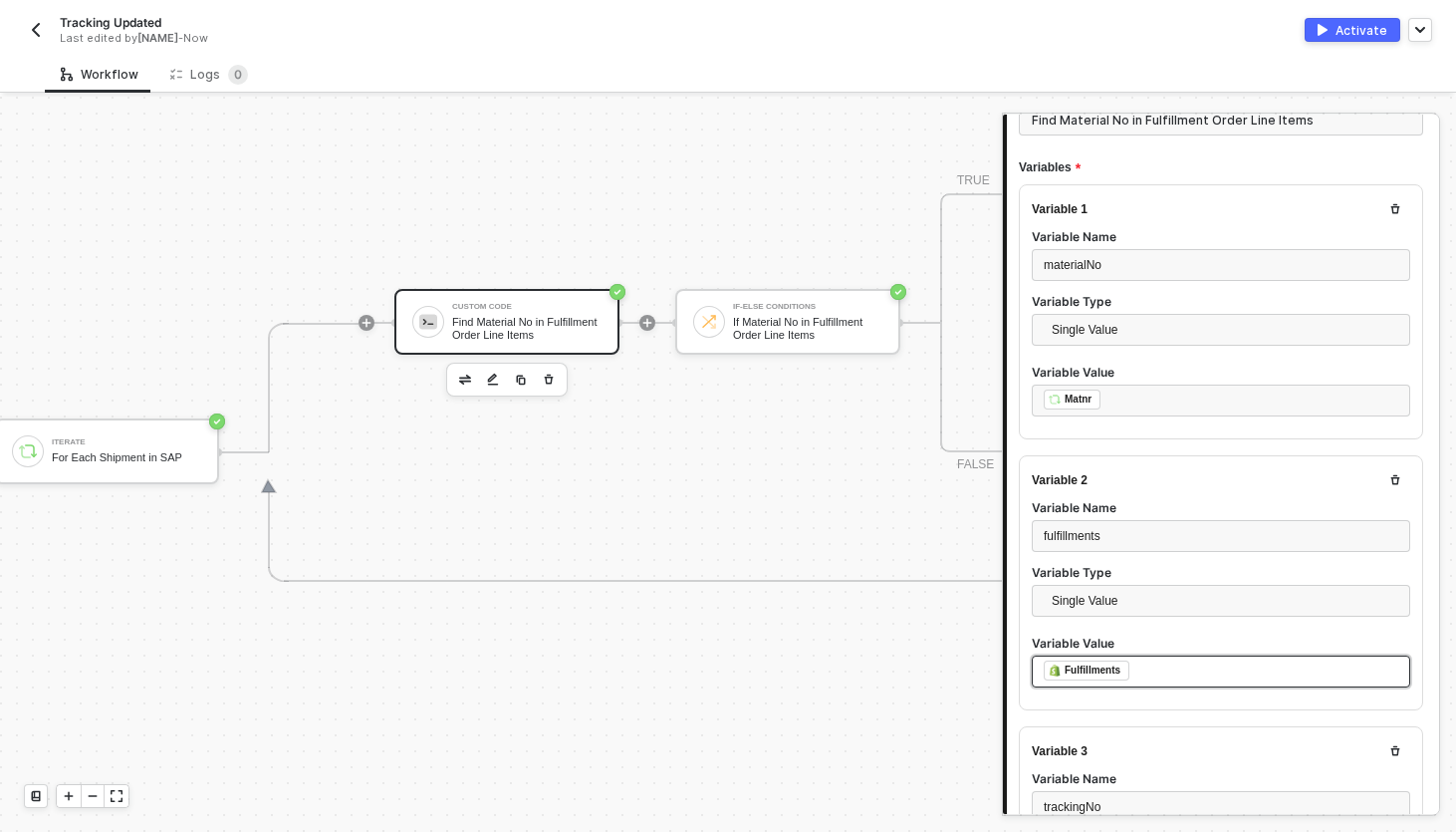 scroll, scrollTop: 143, scrollLeft: 0, axis: vertical 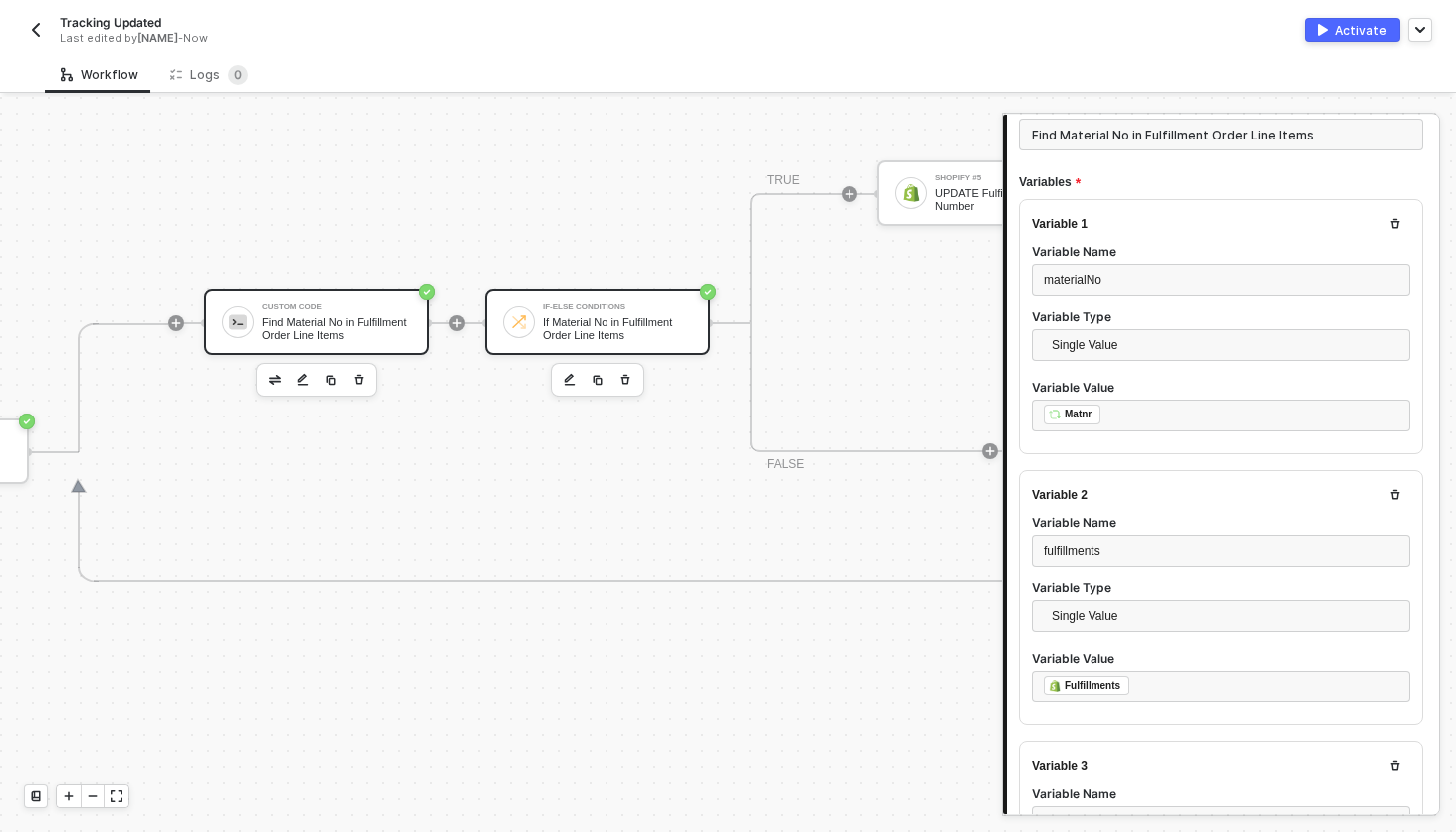 click on "If Material No in Fulfillment Order Line Items" at bounding box center [617, 328] 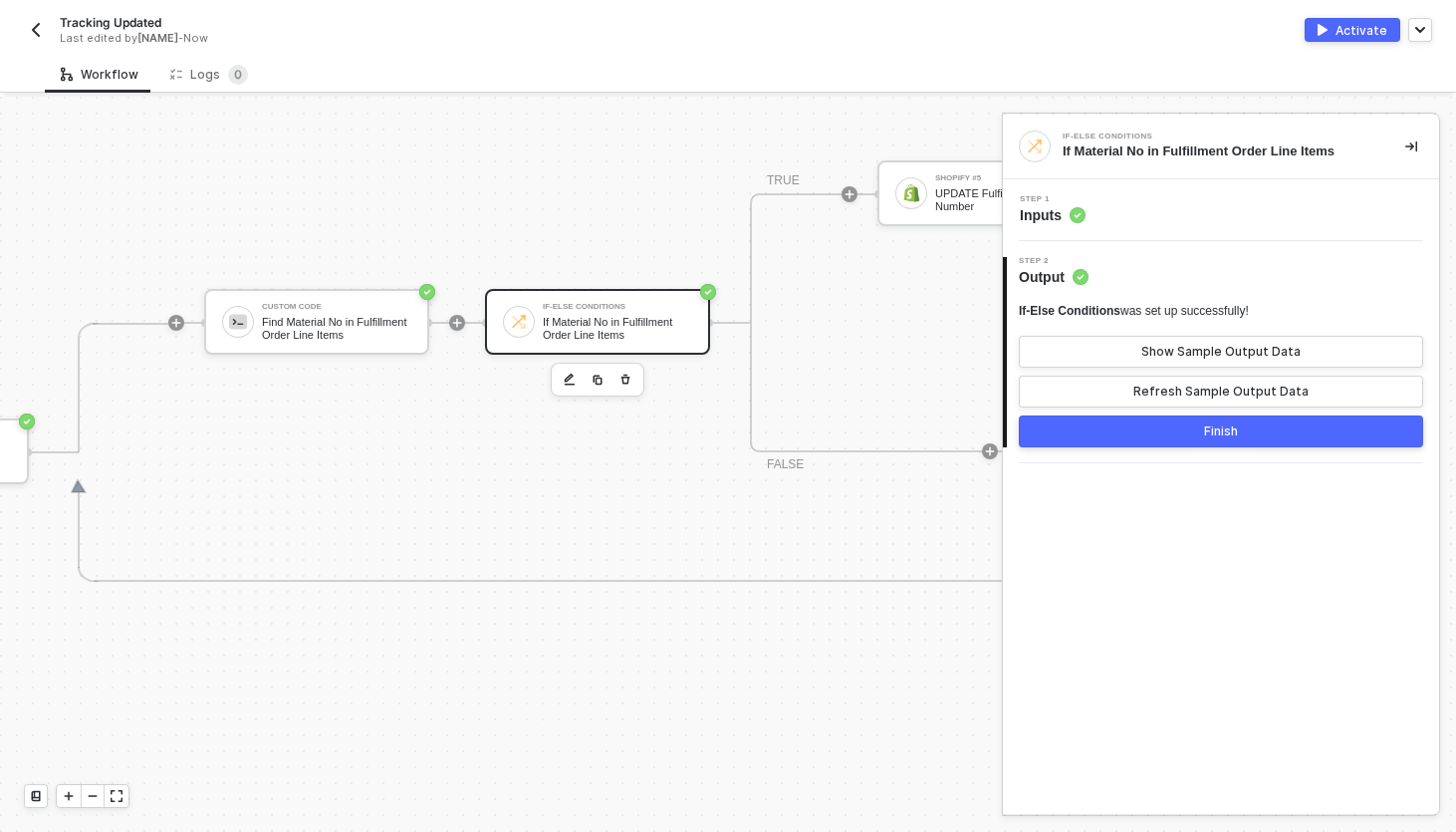 click on "2 Step 2 Output    If-Else Conditions  was set up successfully! Show Sample Output Data Refresh Sample Output Data Finish" at bounding box center (1221, 352) 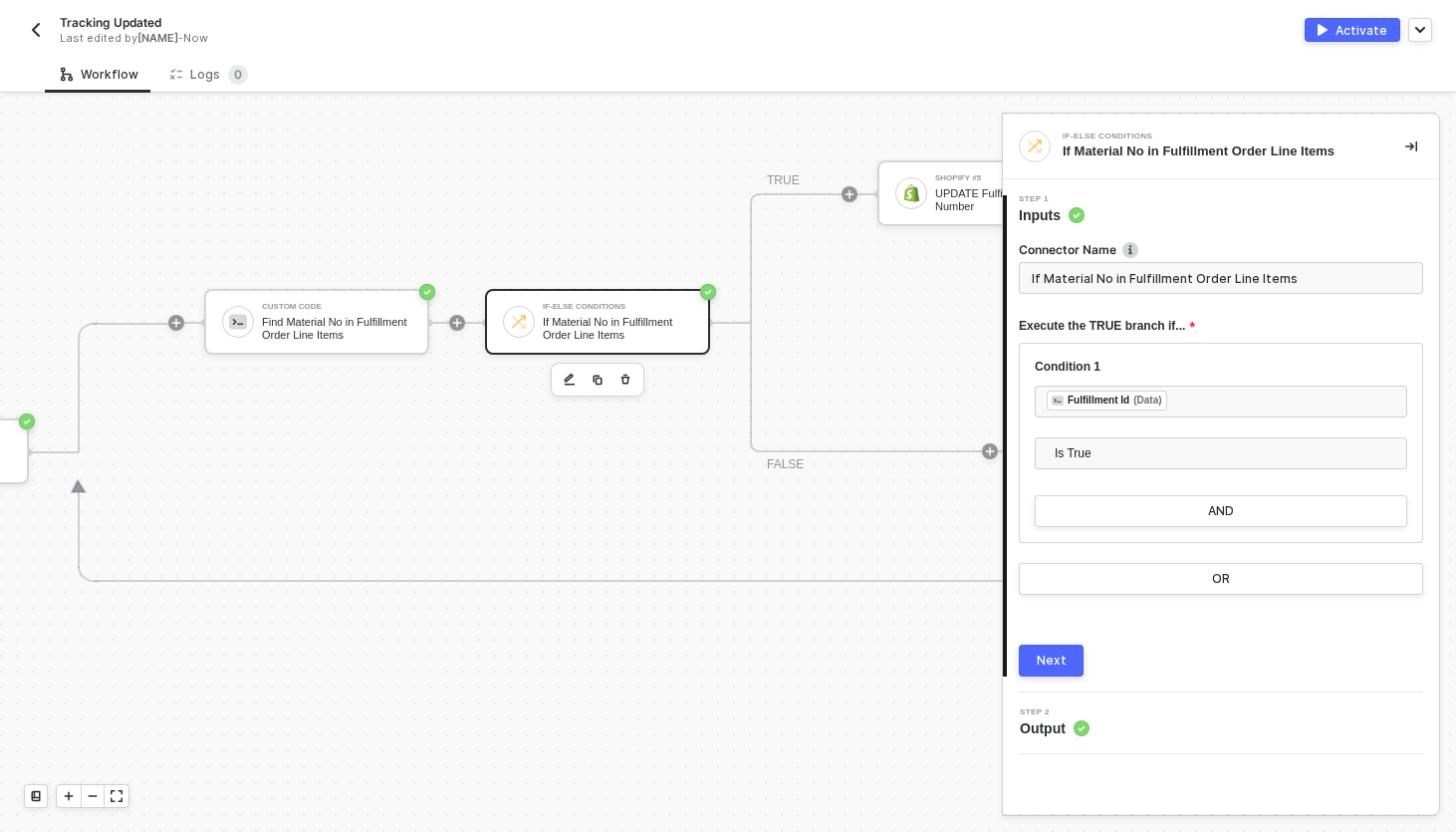 click on "Next" at bounding box center (1052, 661) 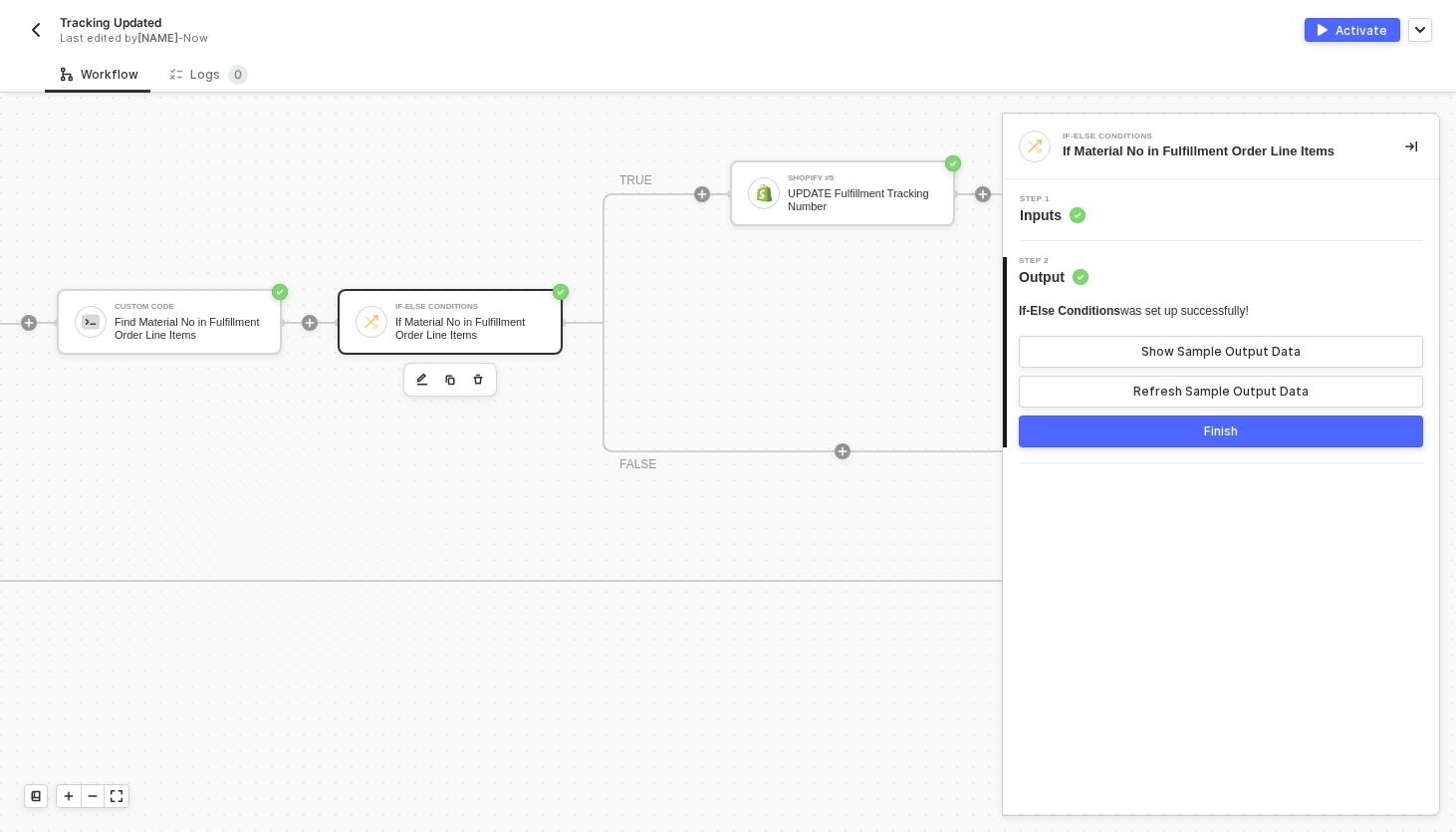 scroll, scrollTop: 582, scrollLeft: 2179, axis: both 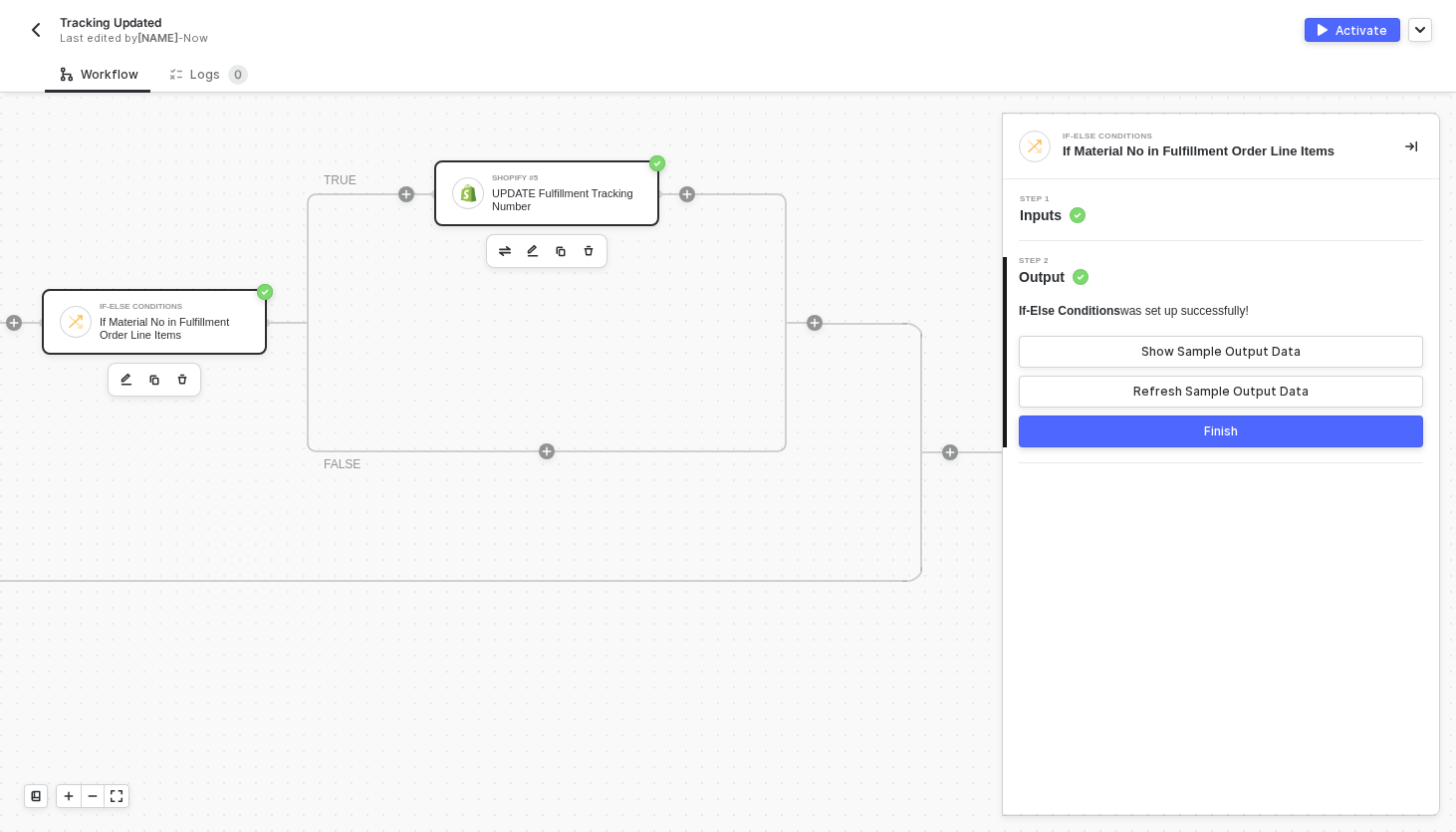 click on "UPDATE Fulfillment Tracking Number" at bounding box center [567, 199] 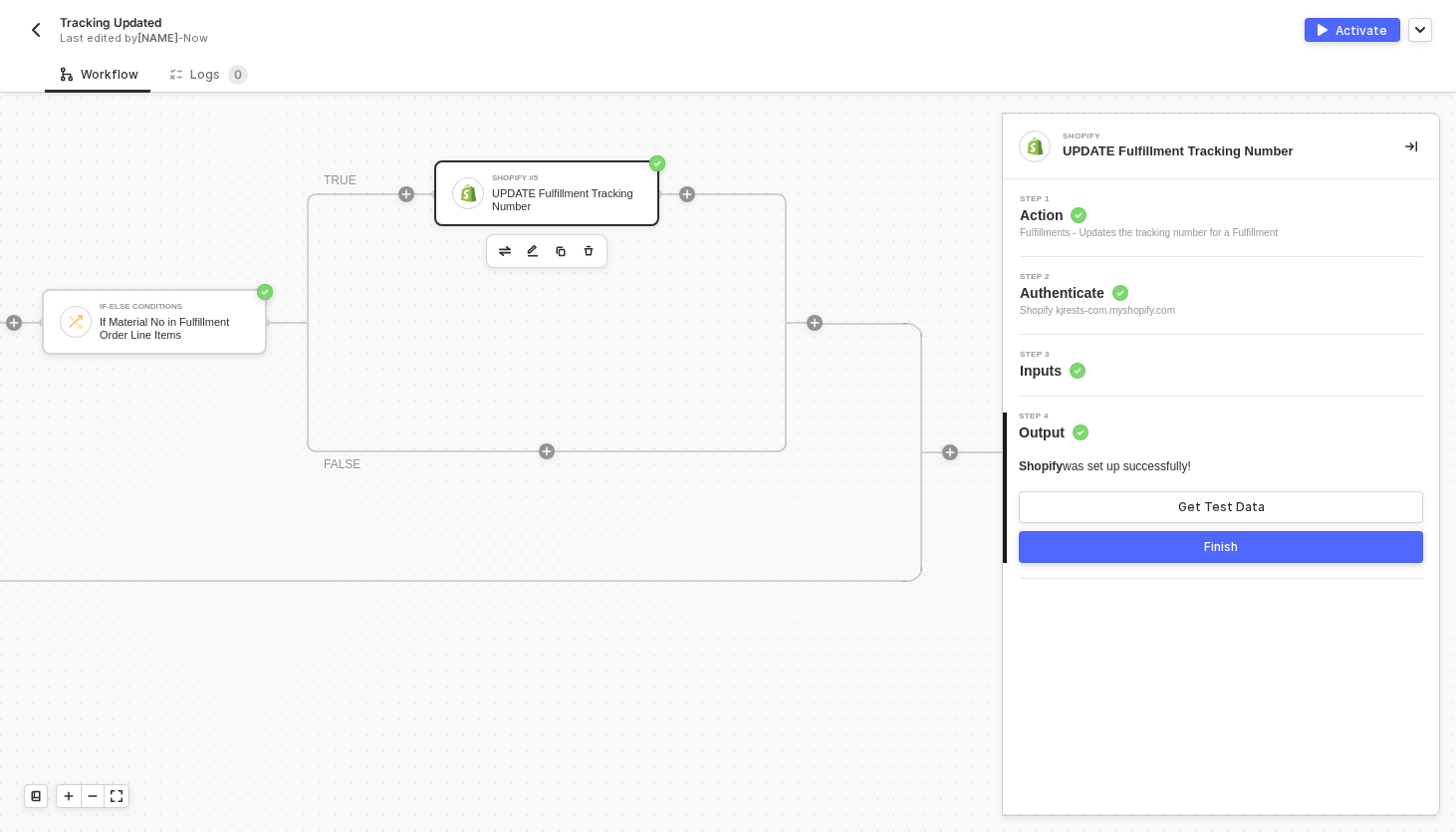 click on "Step 3 Inputs" at bounding box center [1223, 366] 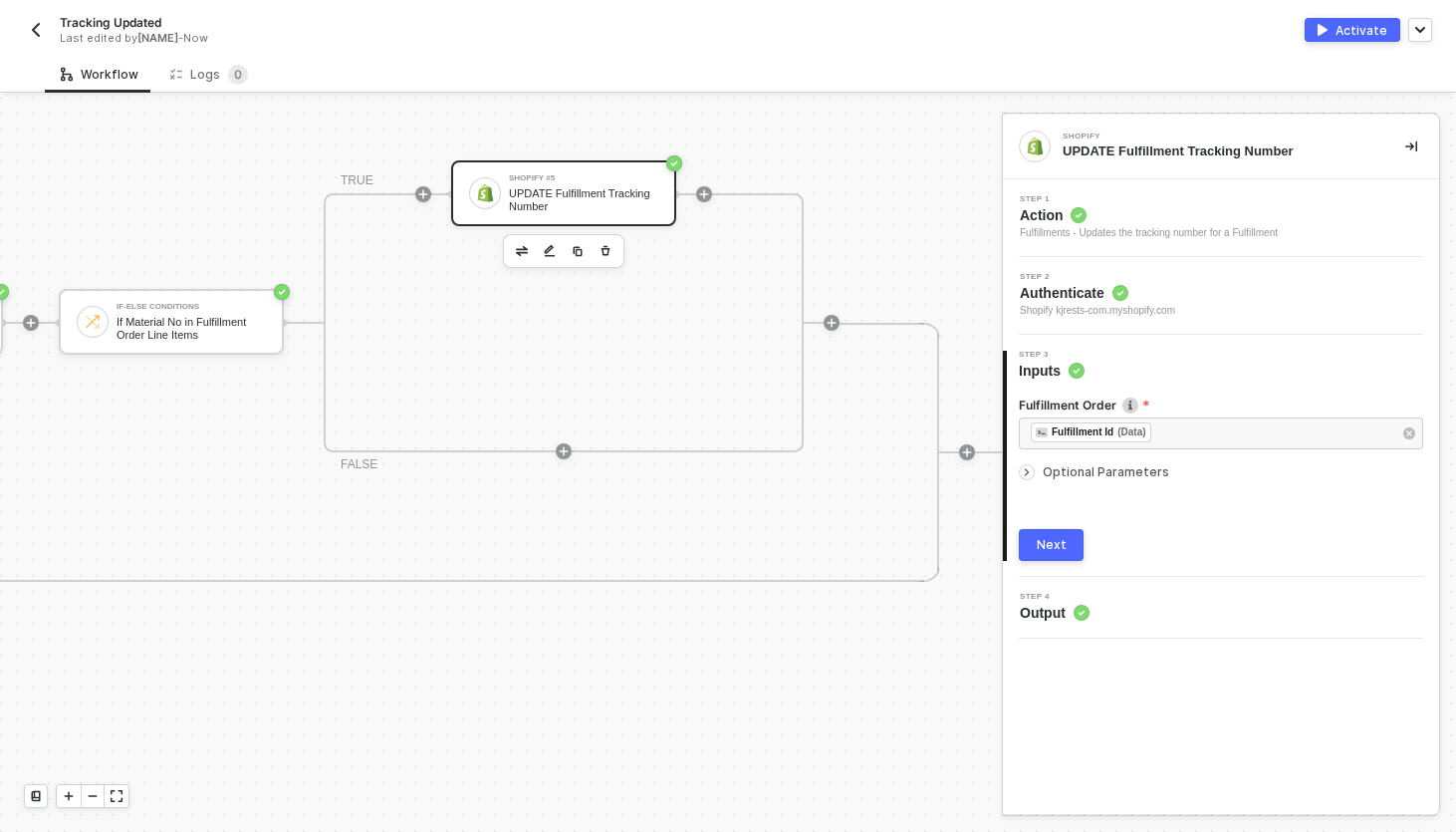 scroll, scrollTop: 582, scrollLeft: 2160, axis: both 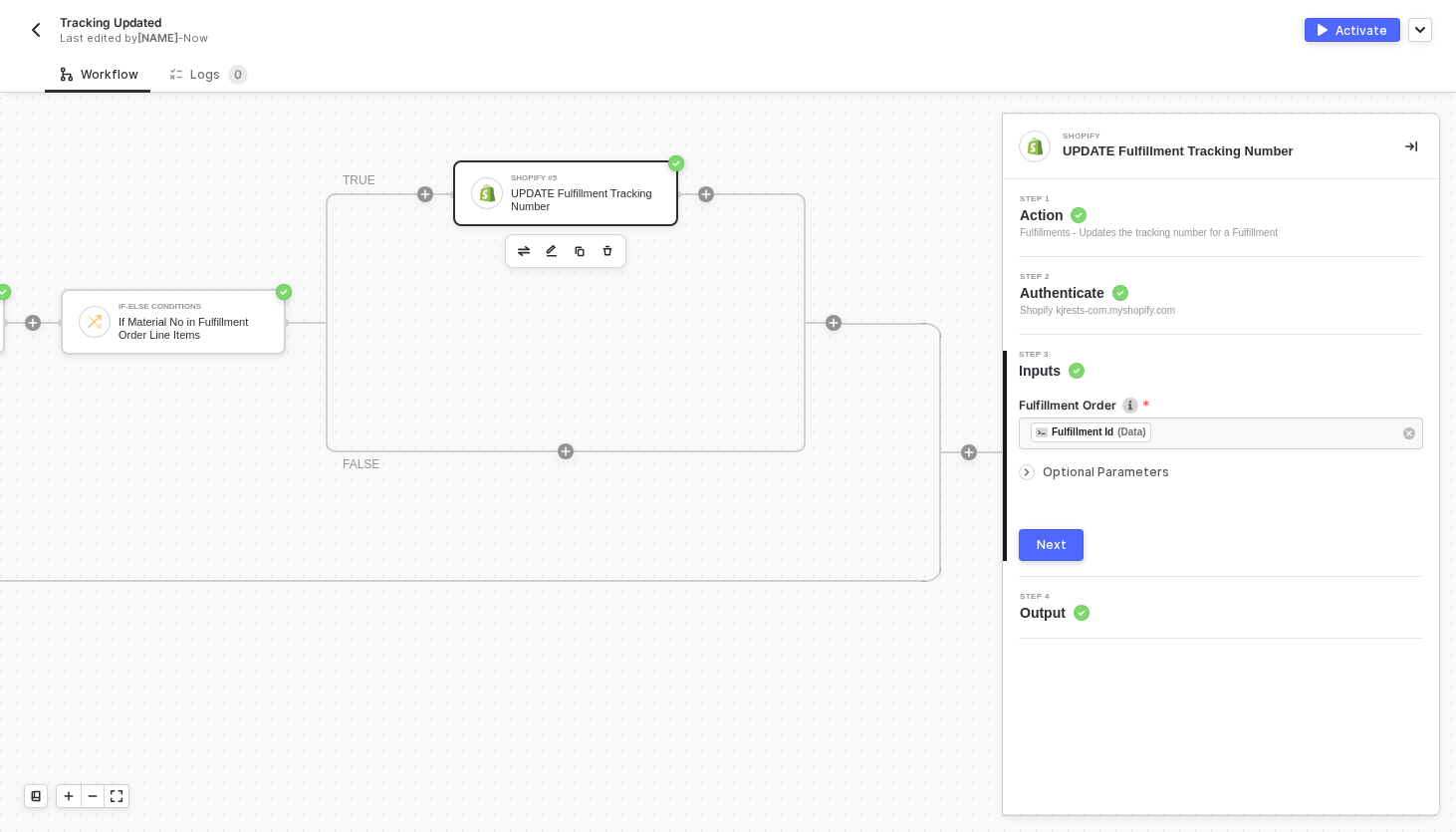 click on "Optional Parameters" at bounding box center [1105, 471] 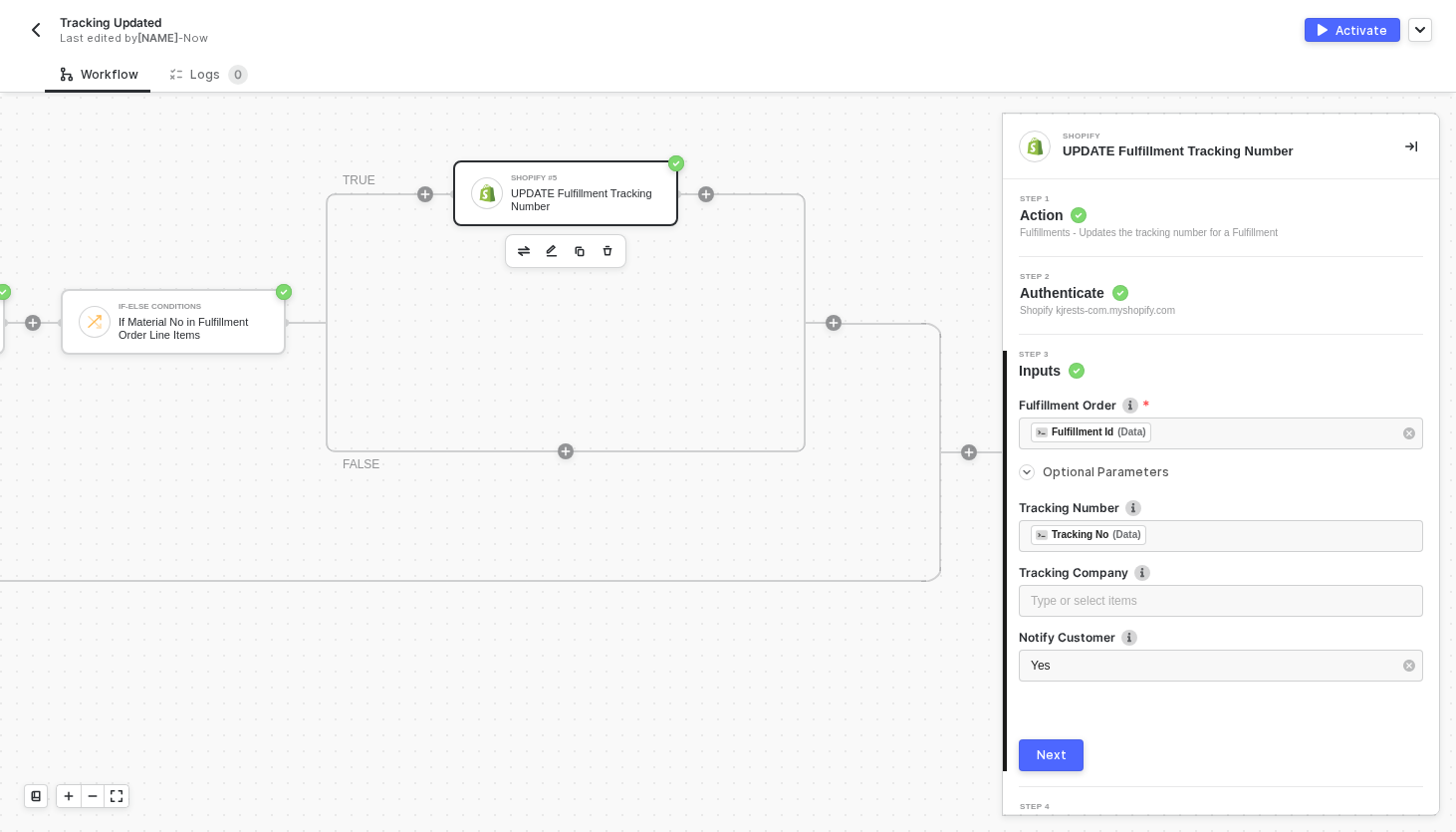 click on "Optional Parameters" at bounding box center [1105, 471] 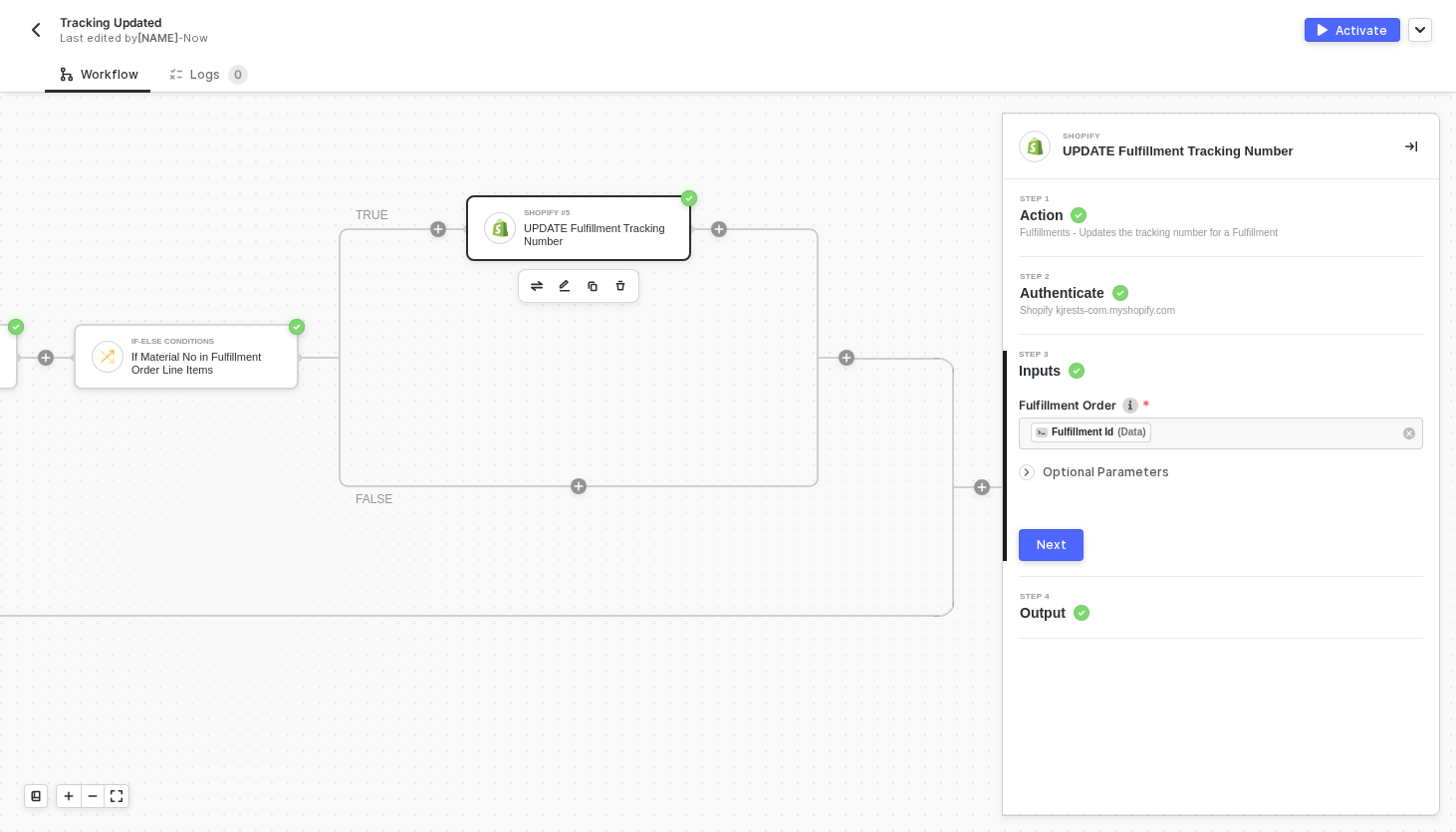 scroll, scrollTop: 547, scrollLeft: 2149, axis: both 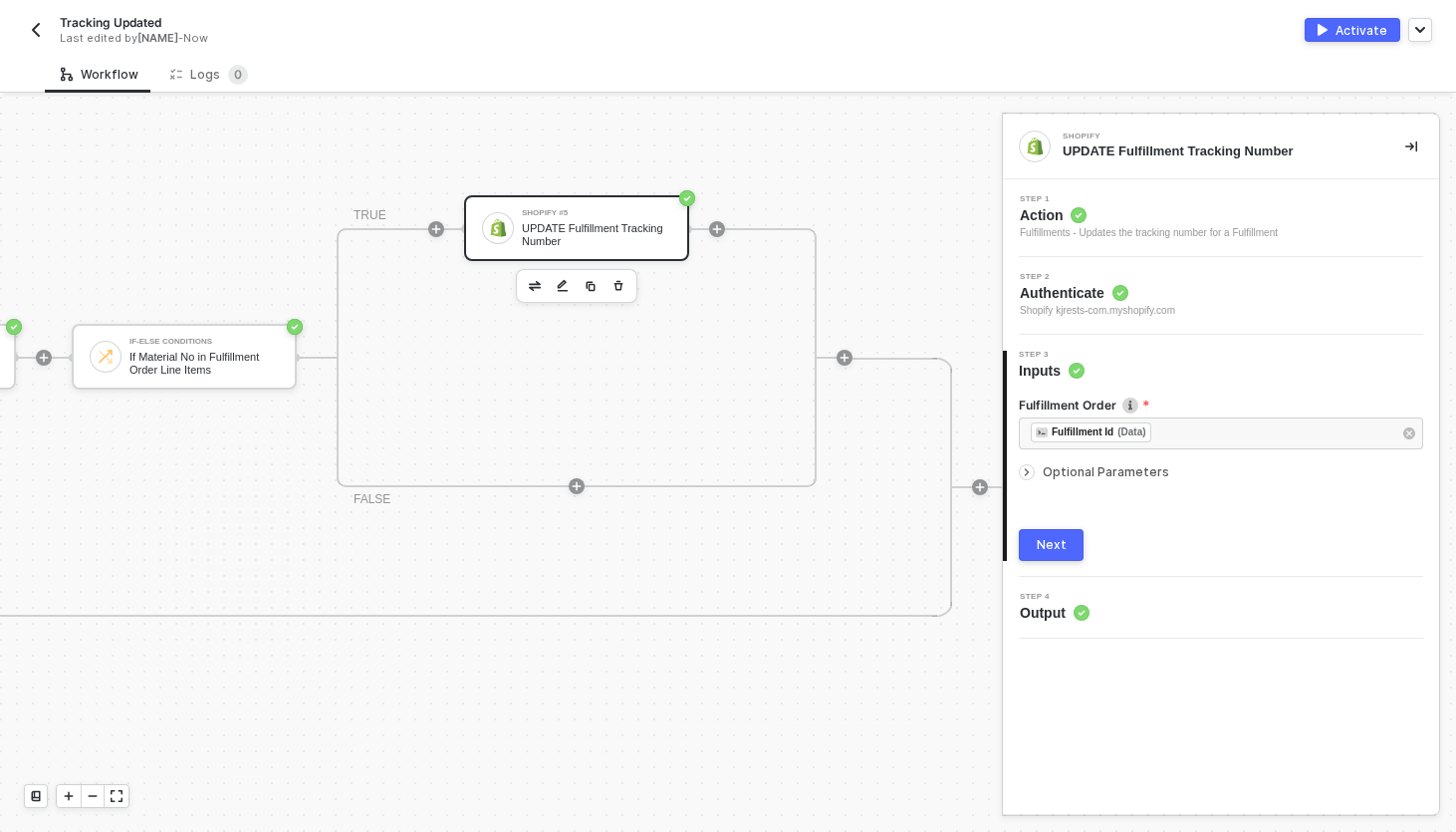 click on "Next" at bounding box center (1051, 545) 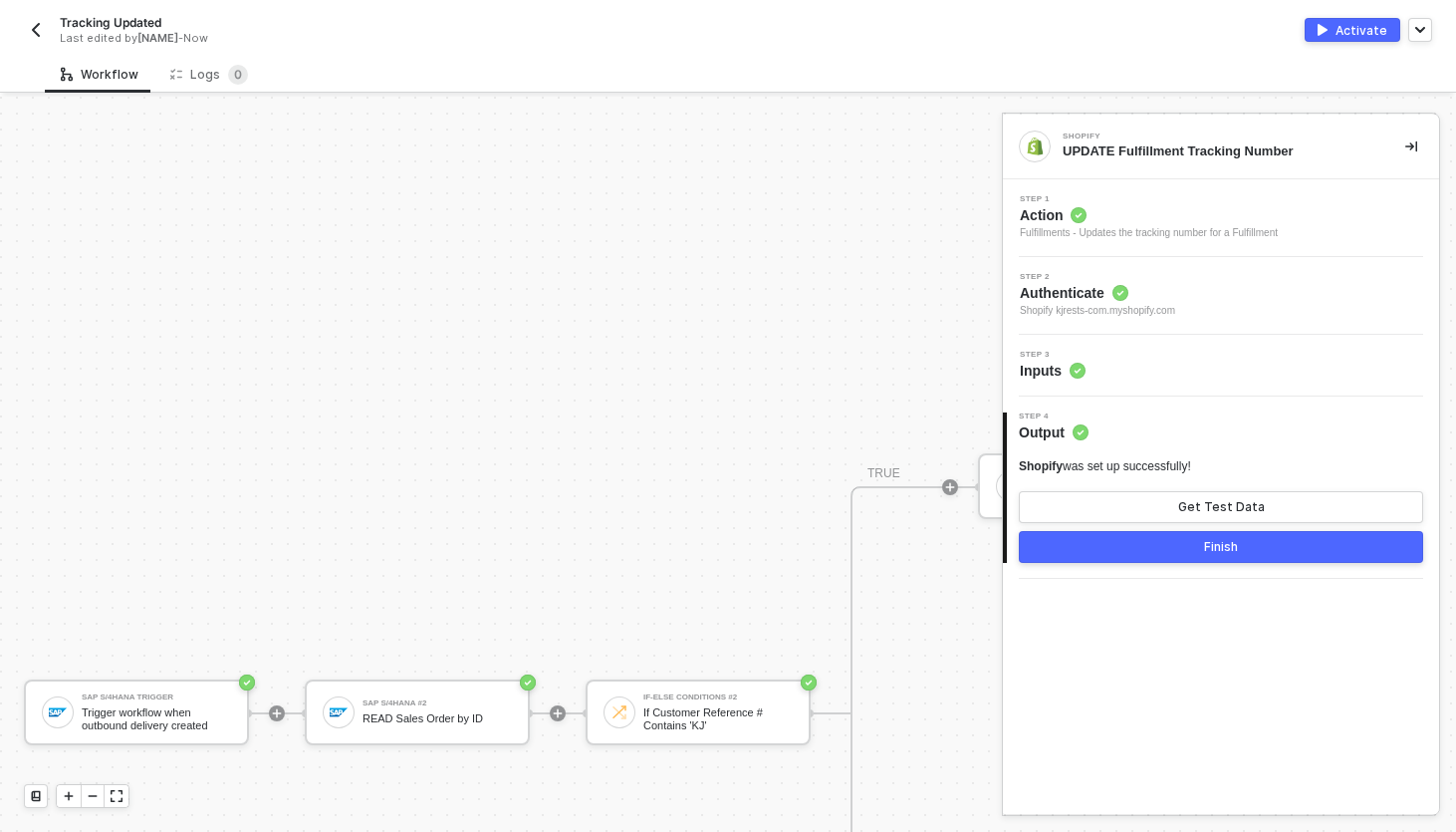 scroll, scrollTop: 654, scrollLeft: 0, axis: vertical 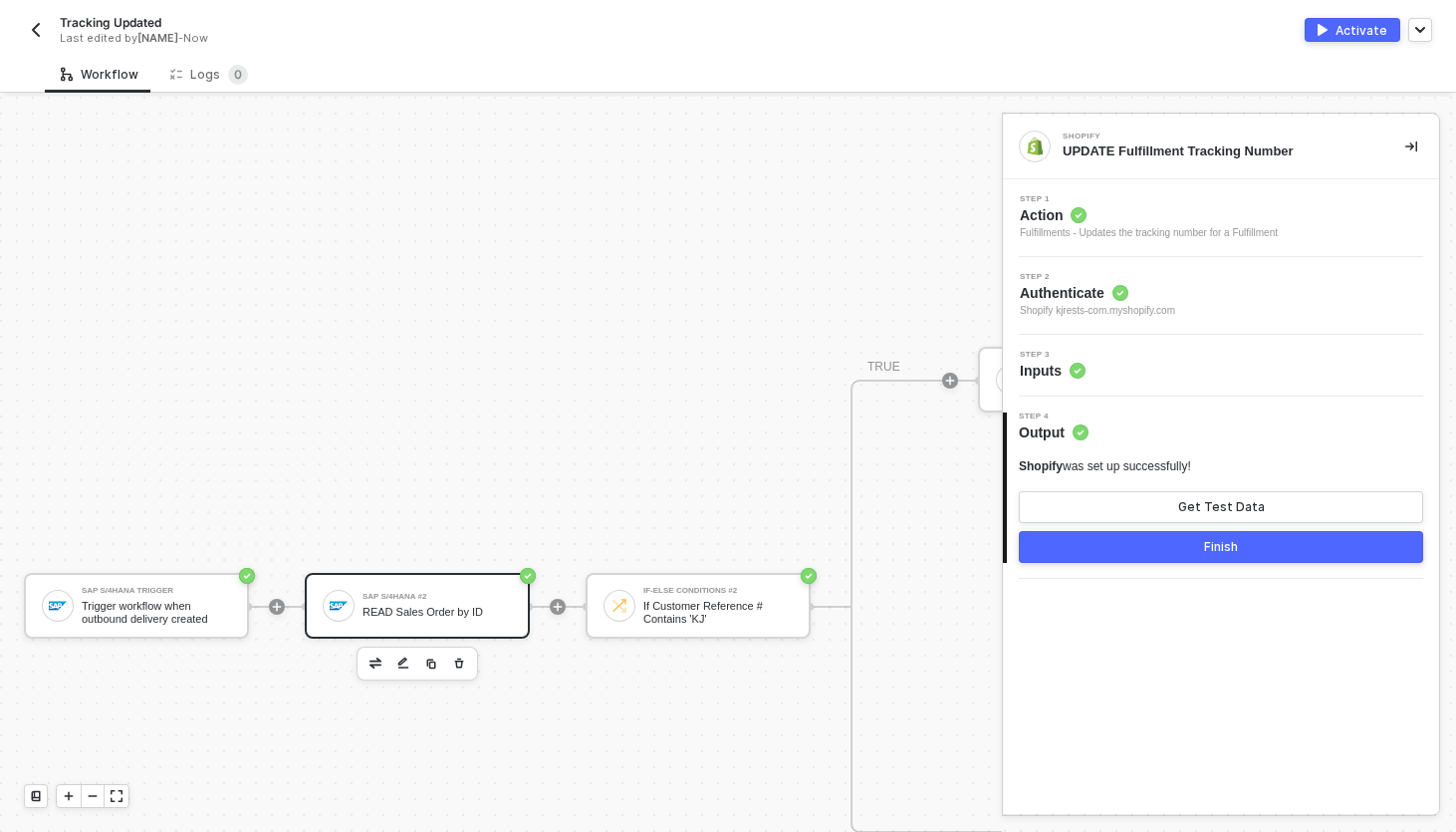 click on "SAP S/4HANA #2 READ Sales Order by ID" at bounding box center [437, 606] 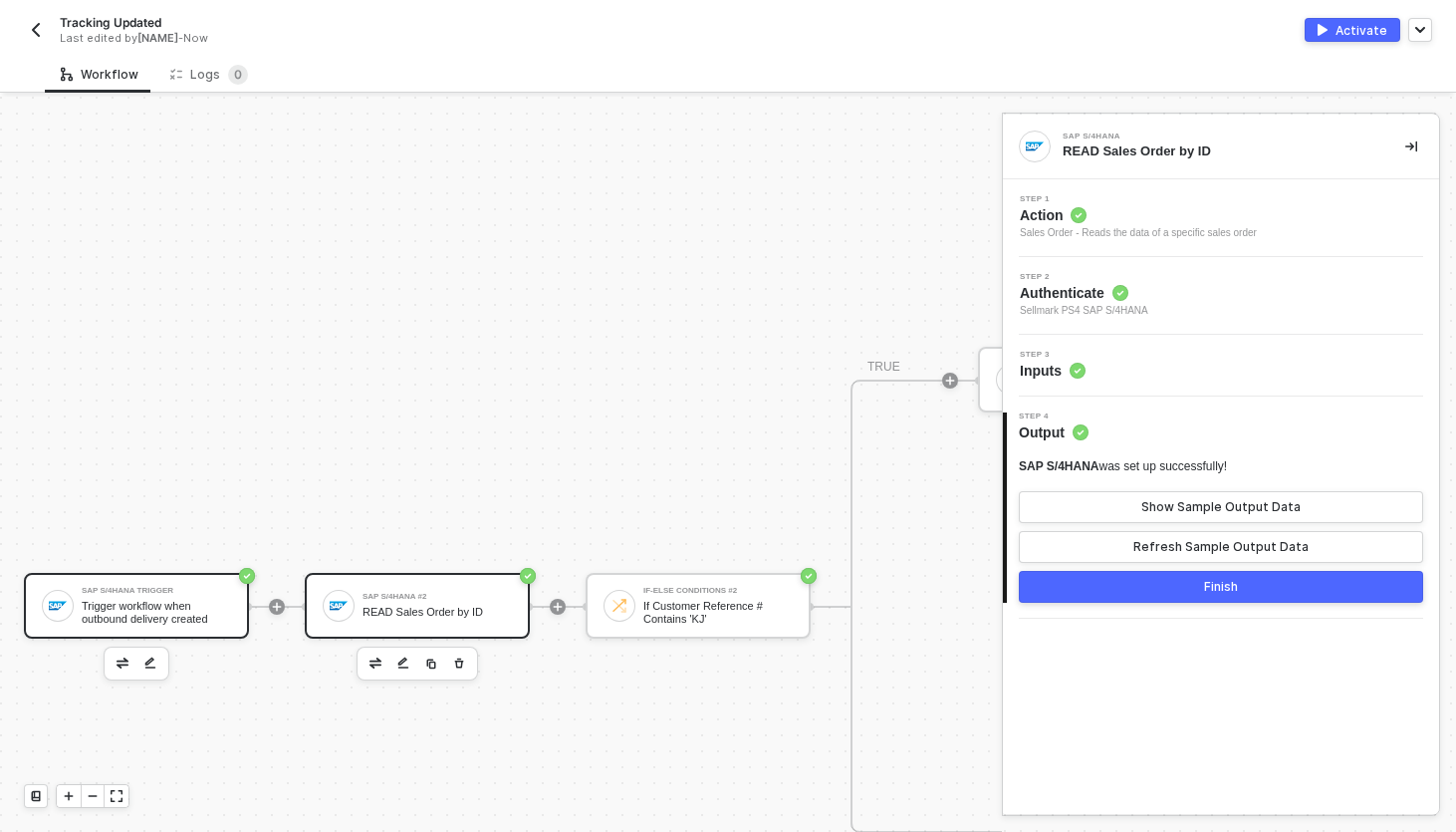 click on "Trigger workflow when outbound delivery created" at bounding box center (156, 612) 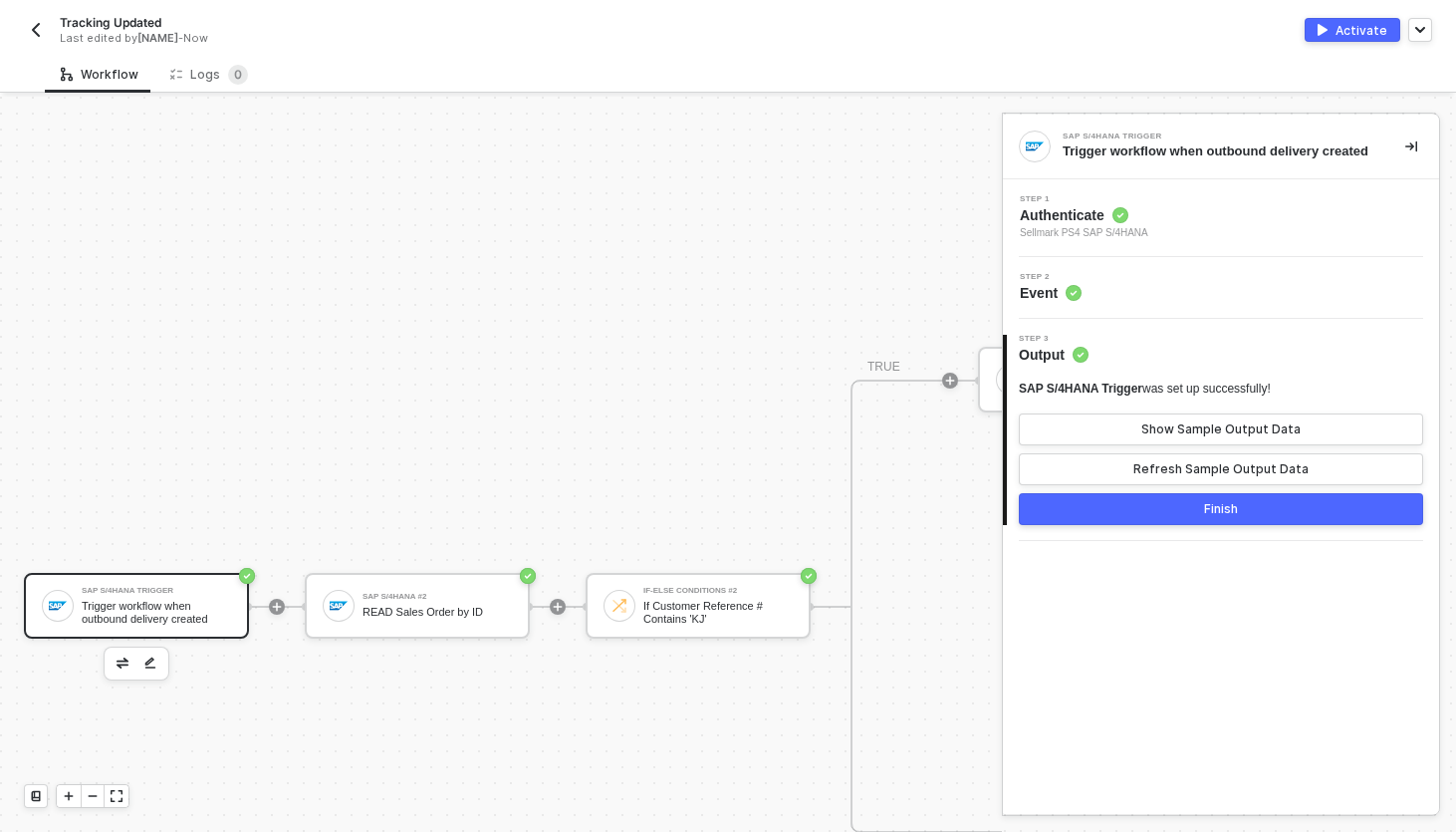 scroll, scrollTop: 654, scrollLeft: 109, axis: both 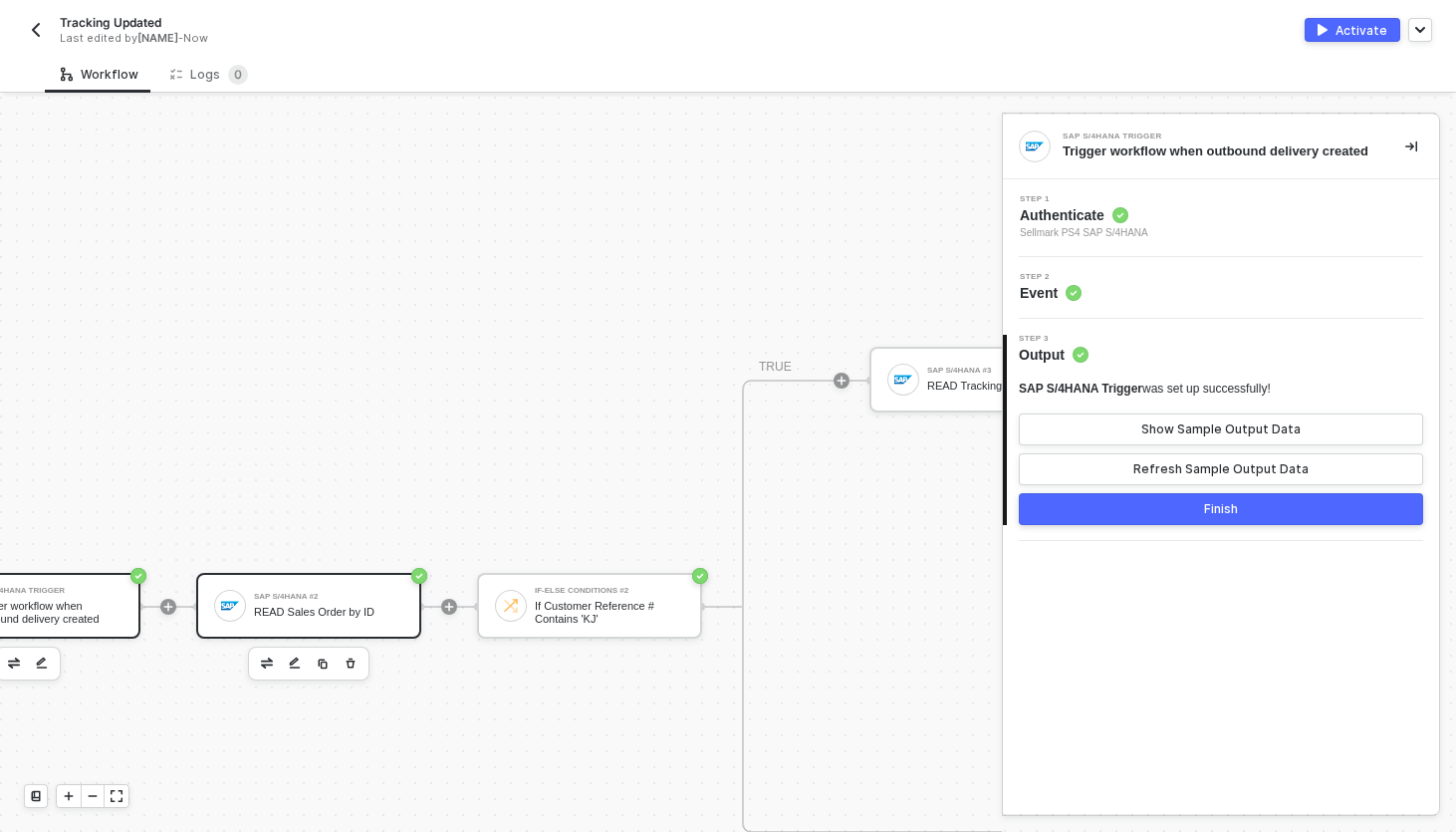 click at bounding box center (230, 606) 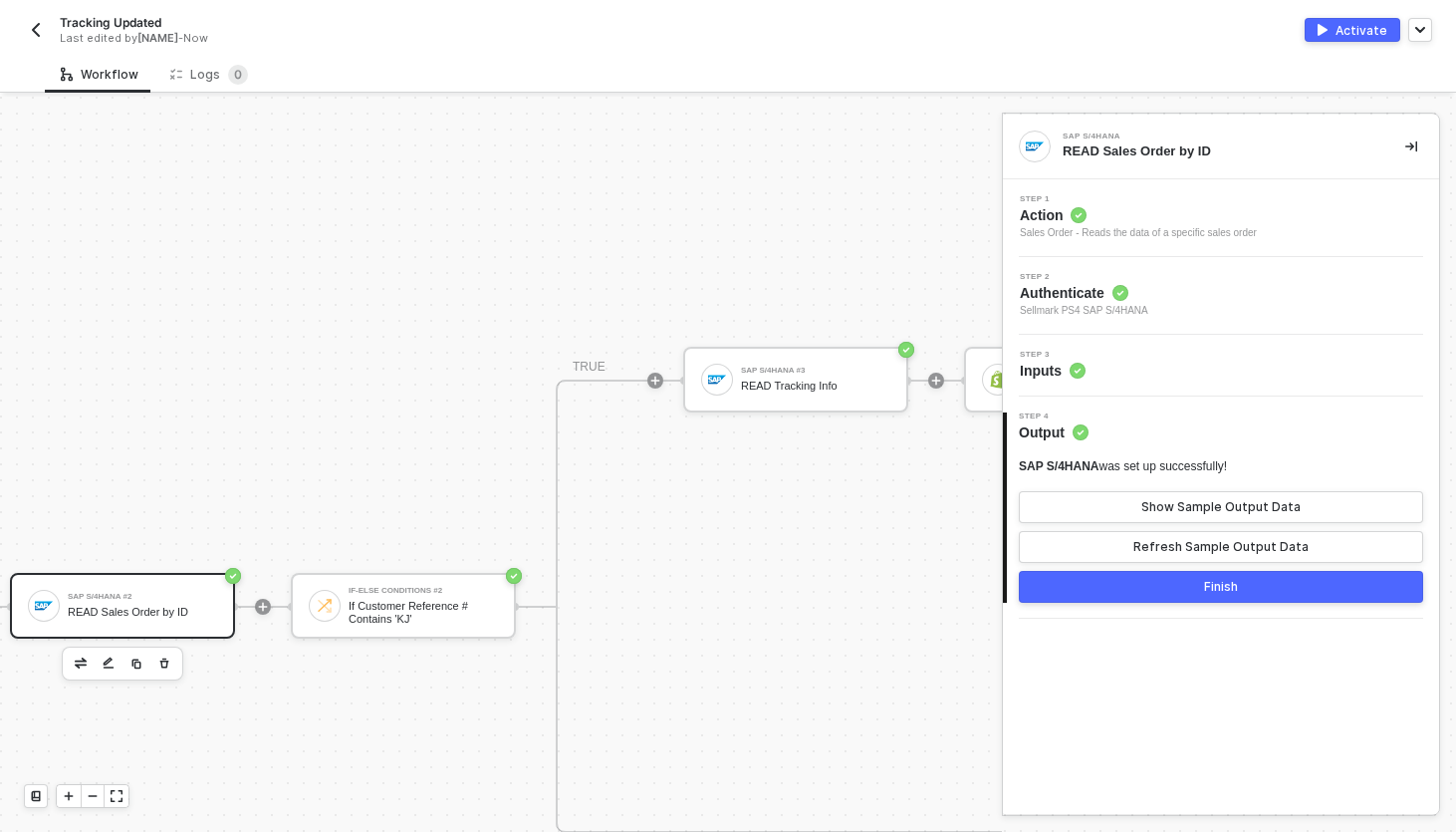 scroll, scrollTop: 654, scrollLeft: 296, axis: both 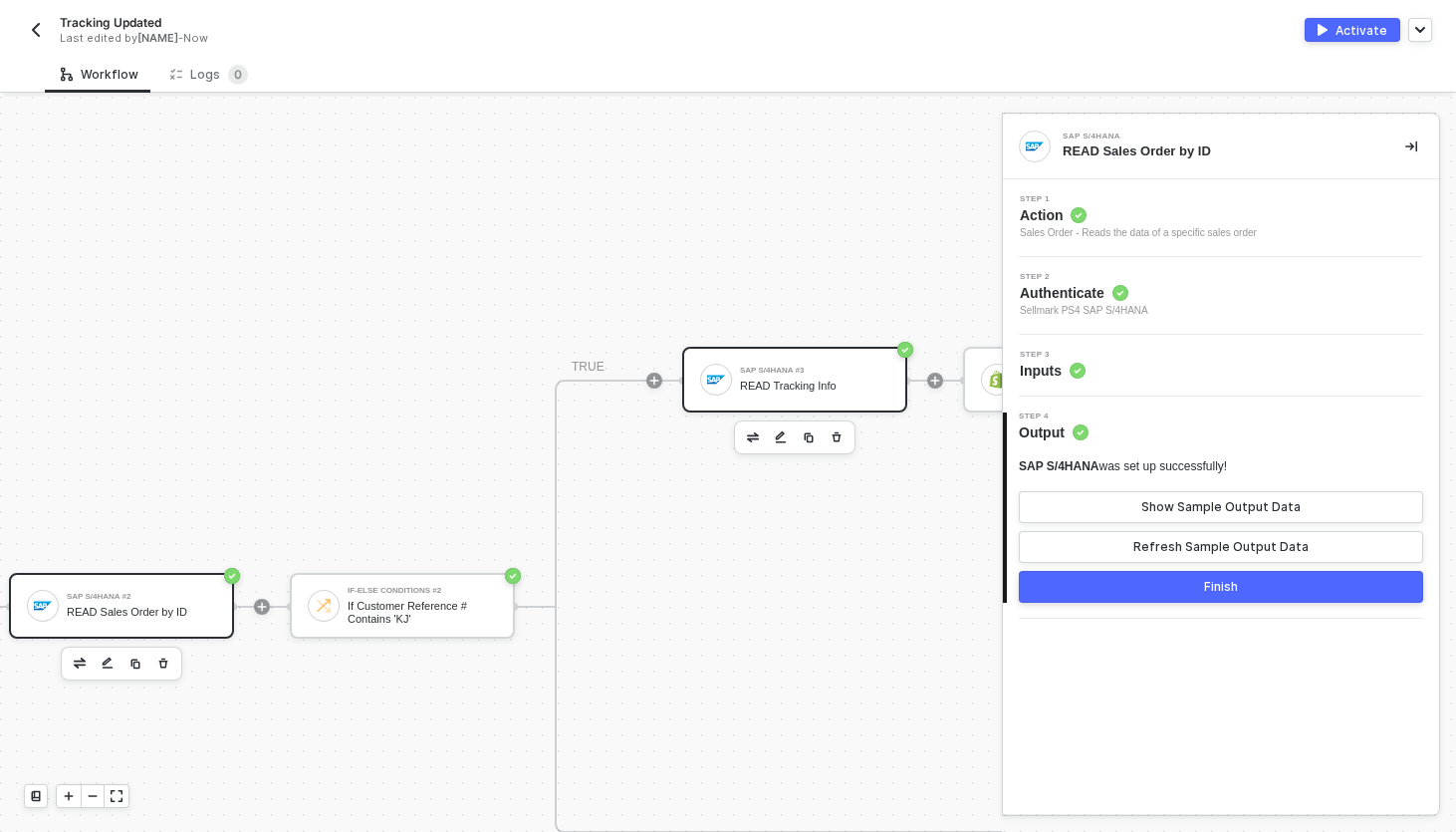 click on "SAP S/4HANA #3 READ Tracking Info" at bounding box center (795, 380) 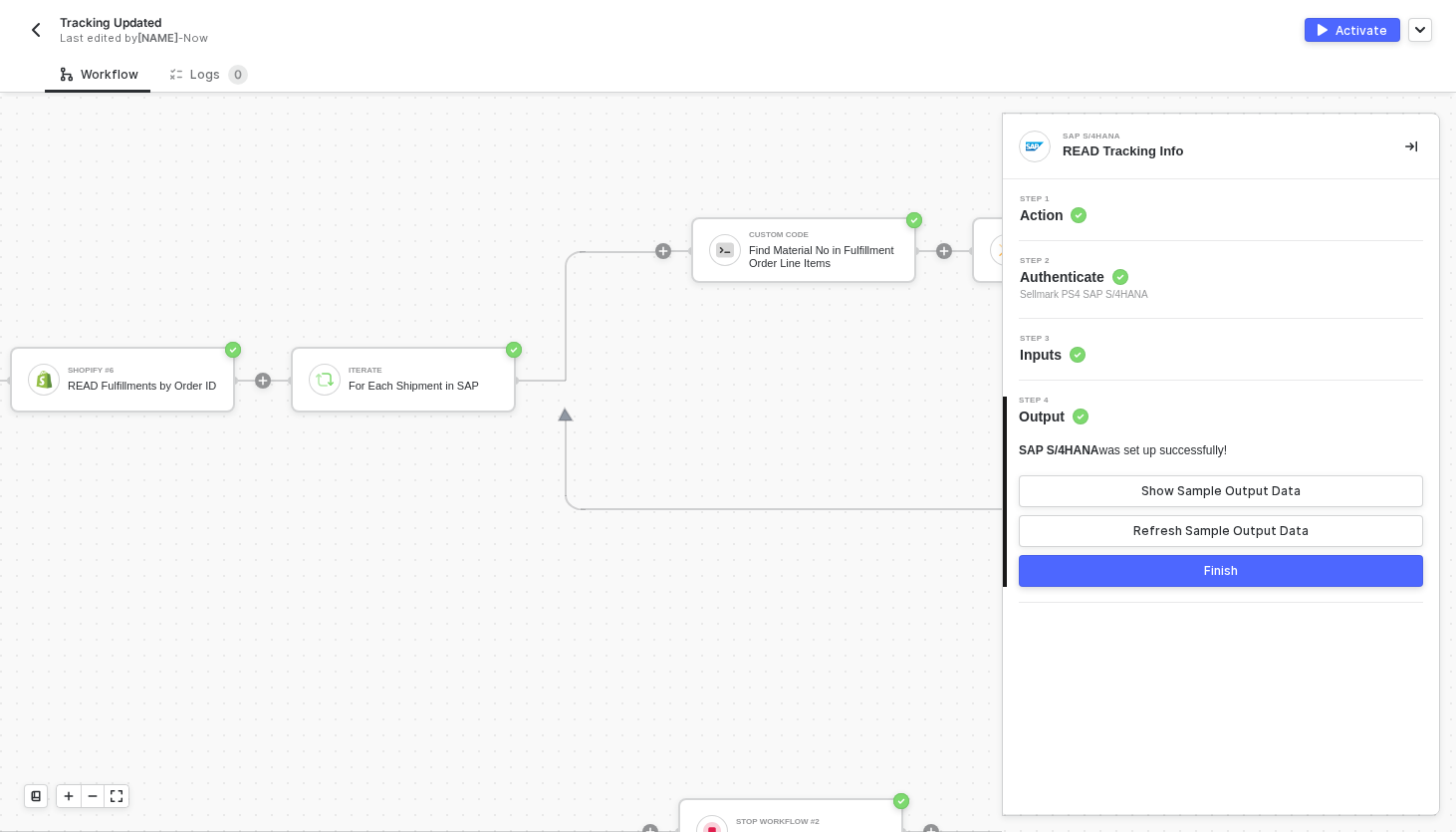 scroll, scrollTop: 654, scrollLeft: 1286, axis: both 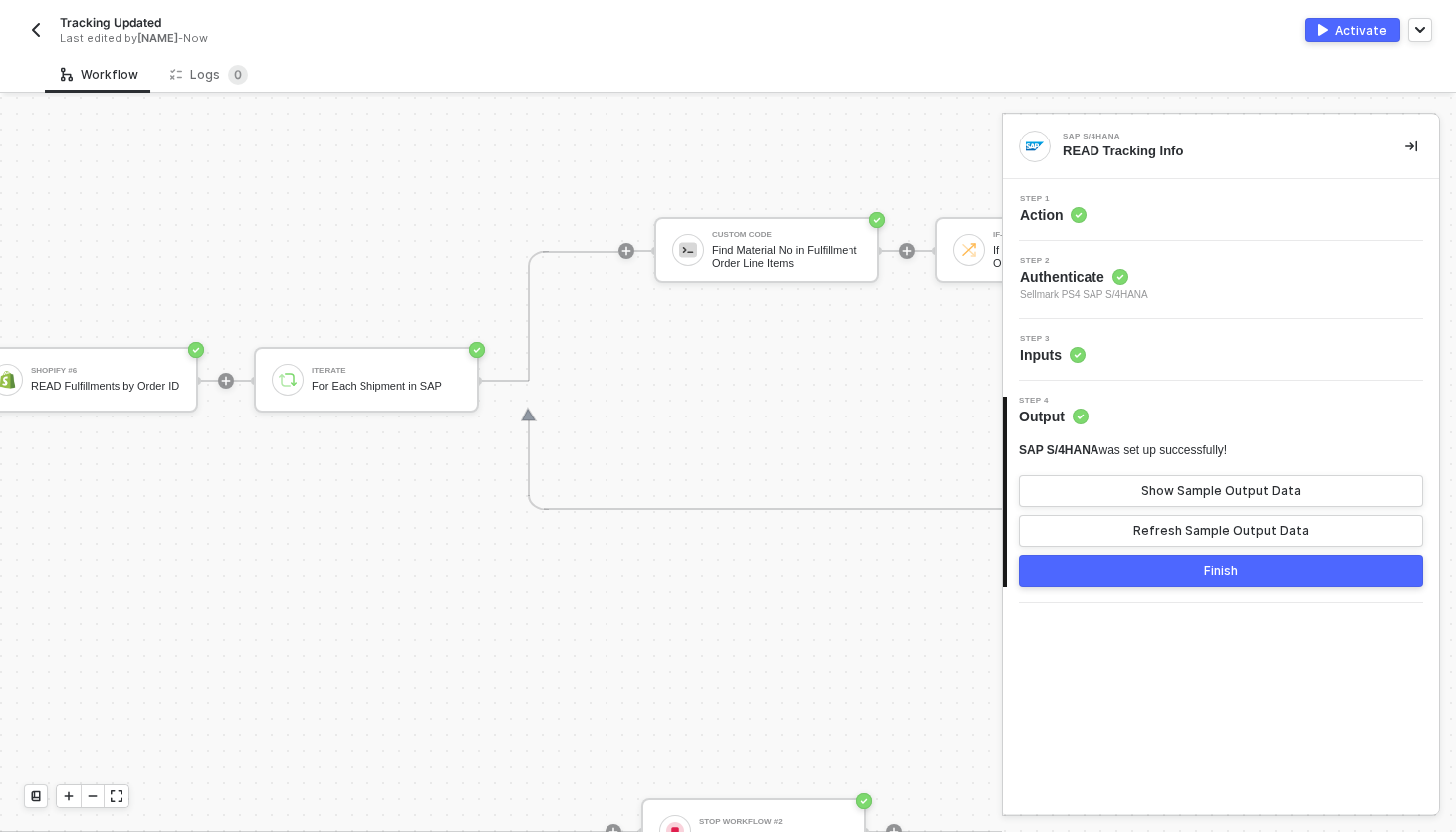 click on "Step 3 Inputs" at bounding box center (1223, 350) 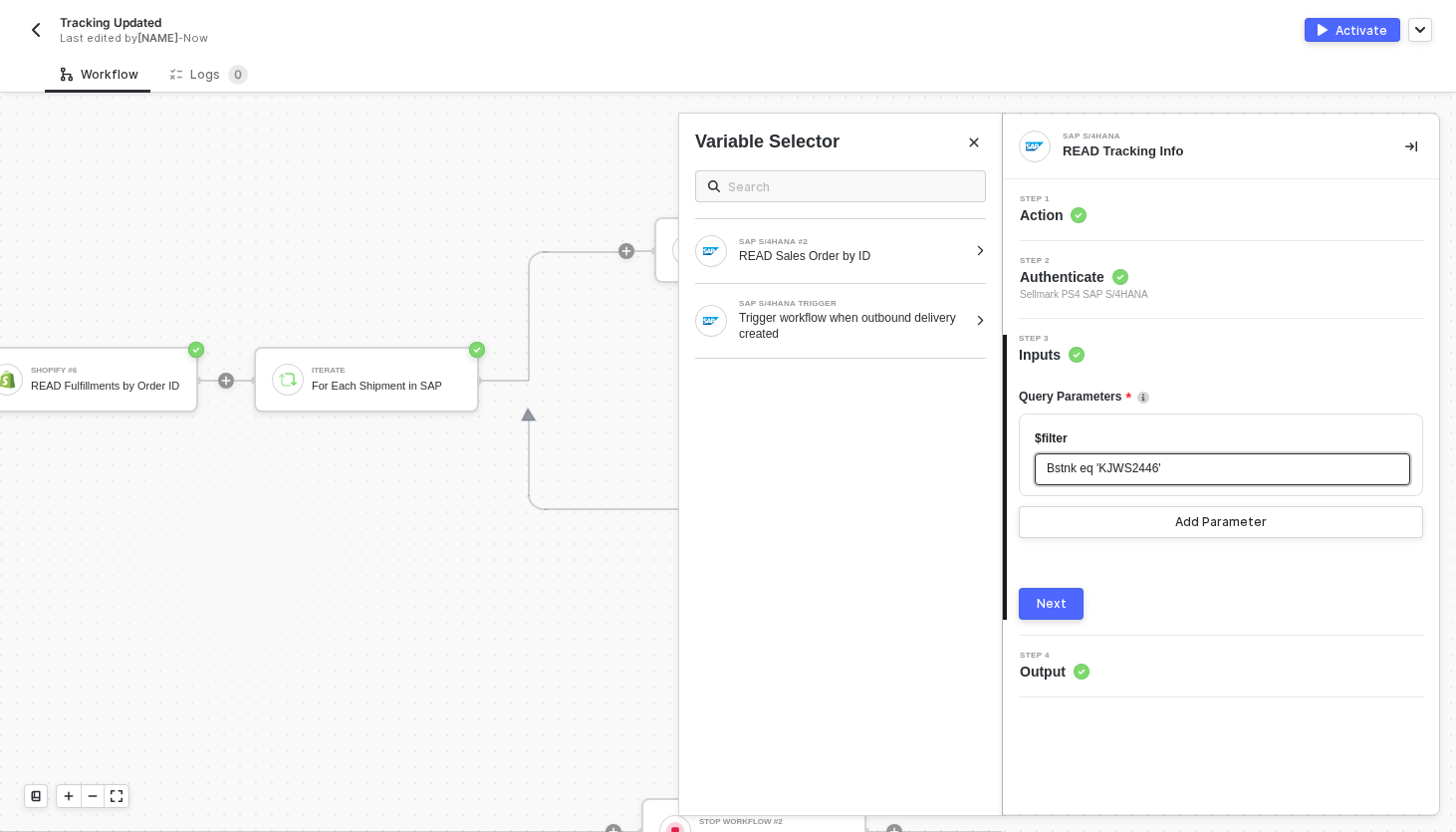 click on "Bstnk eq 'KJWS2446'" at bounding box center (1103, 468) 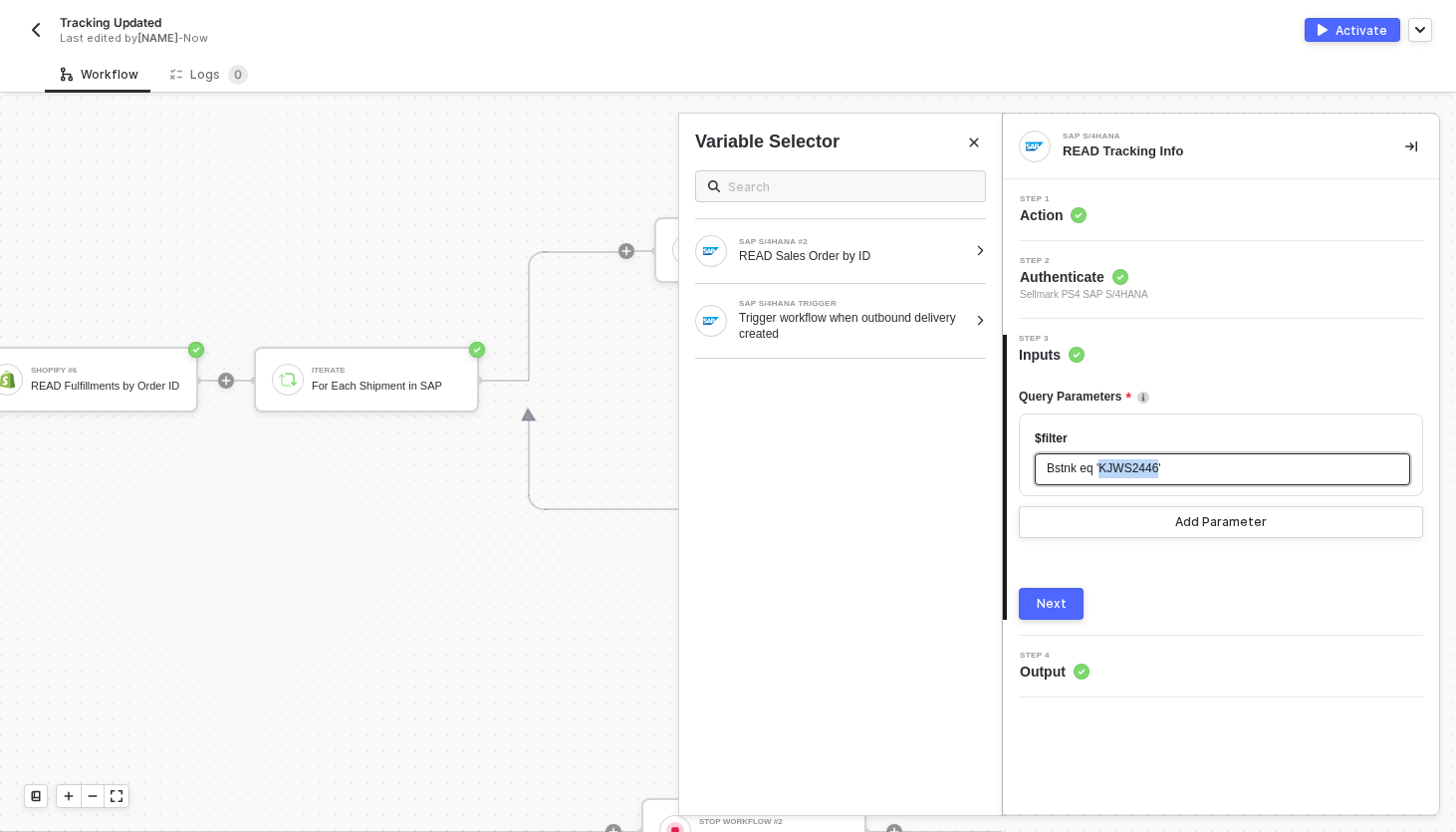 click on "Bstnk eq 'KJWS2446'" at bounding box center [1103, 468] 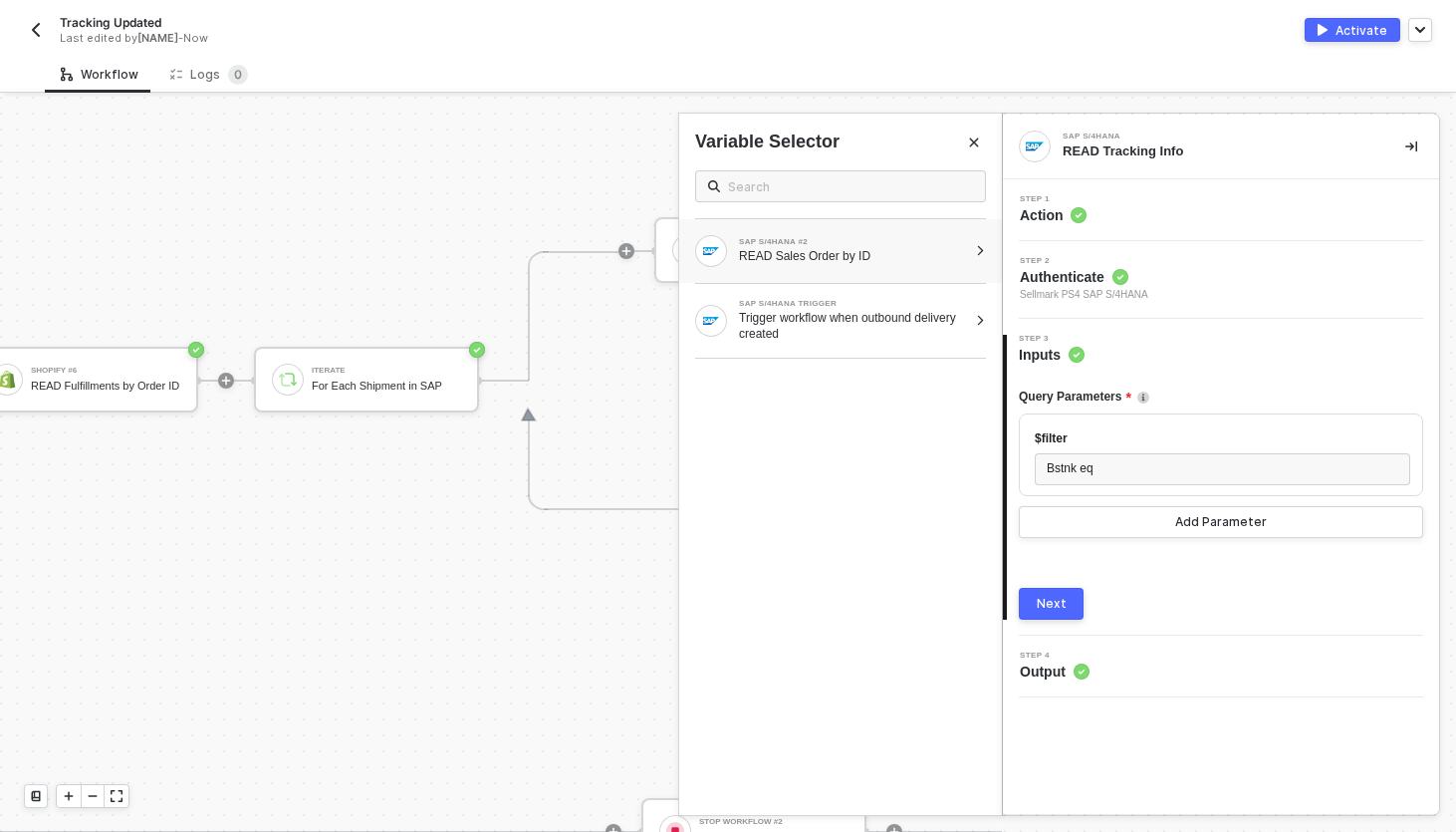 click on "READ Sales Order by ID" at bounding box center (852, 256) 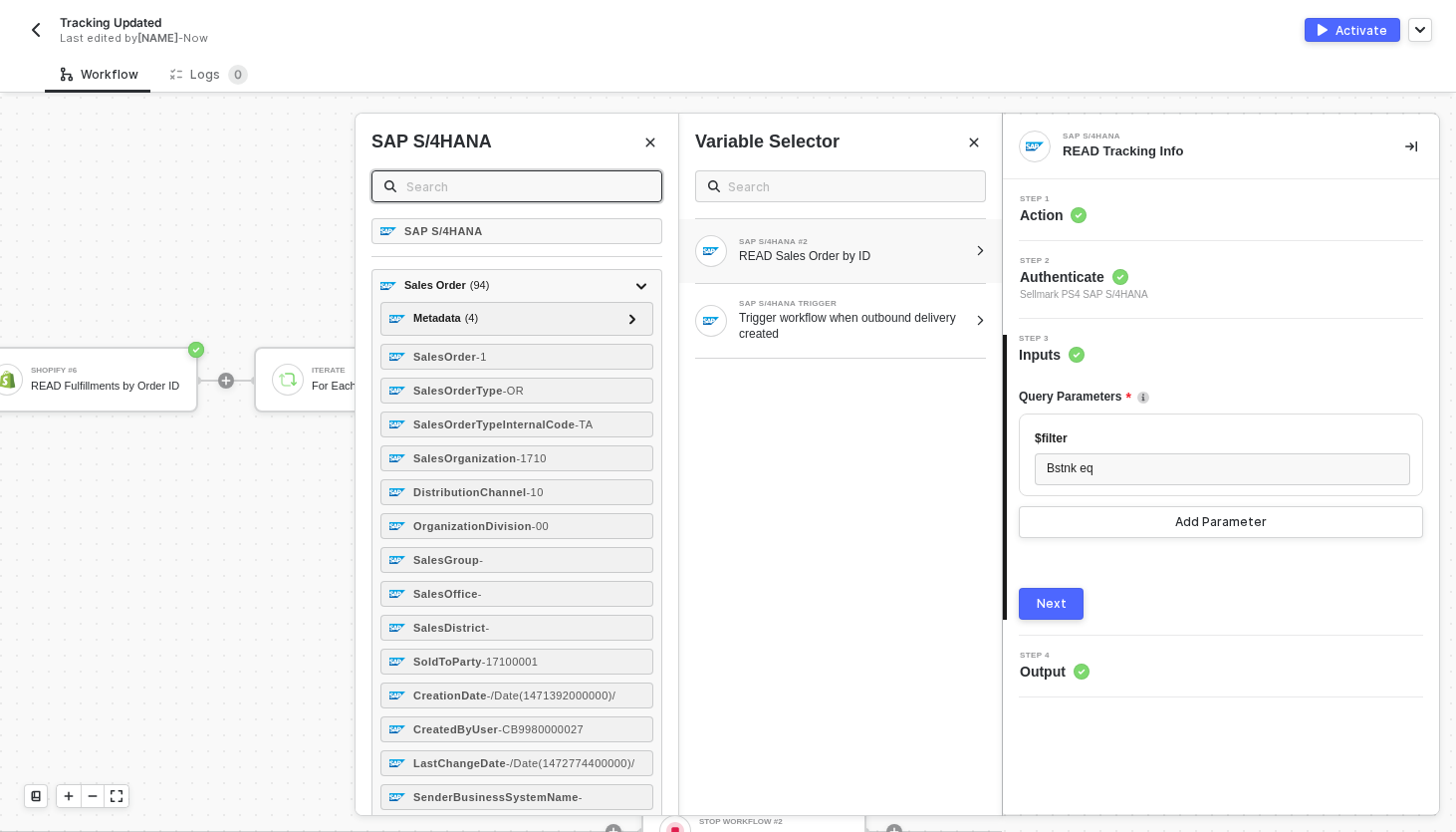 click at bounding box center [528, 186] 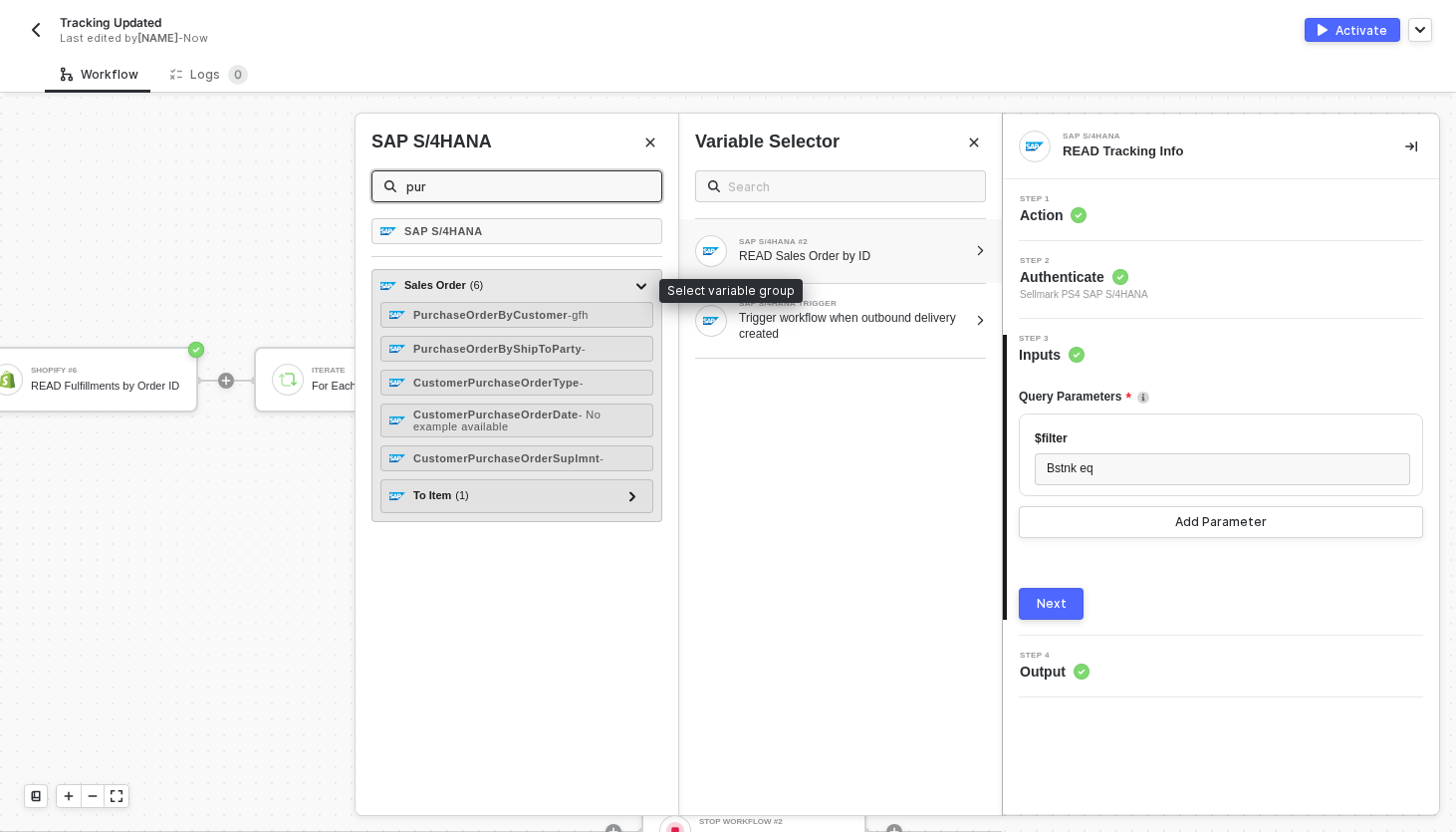 type on "pur" 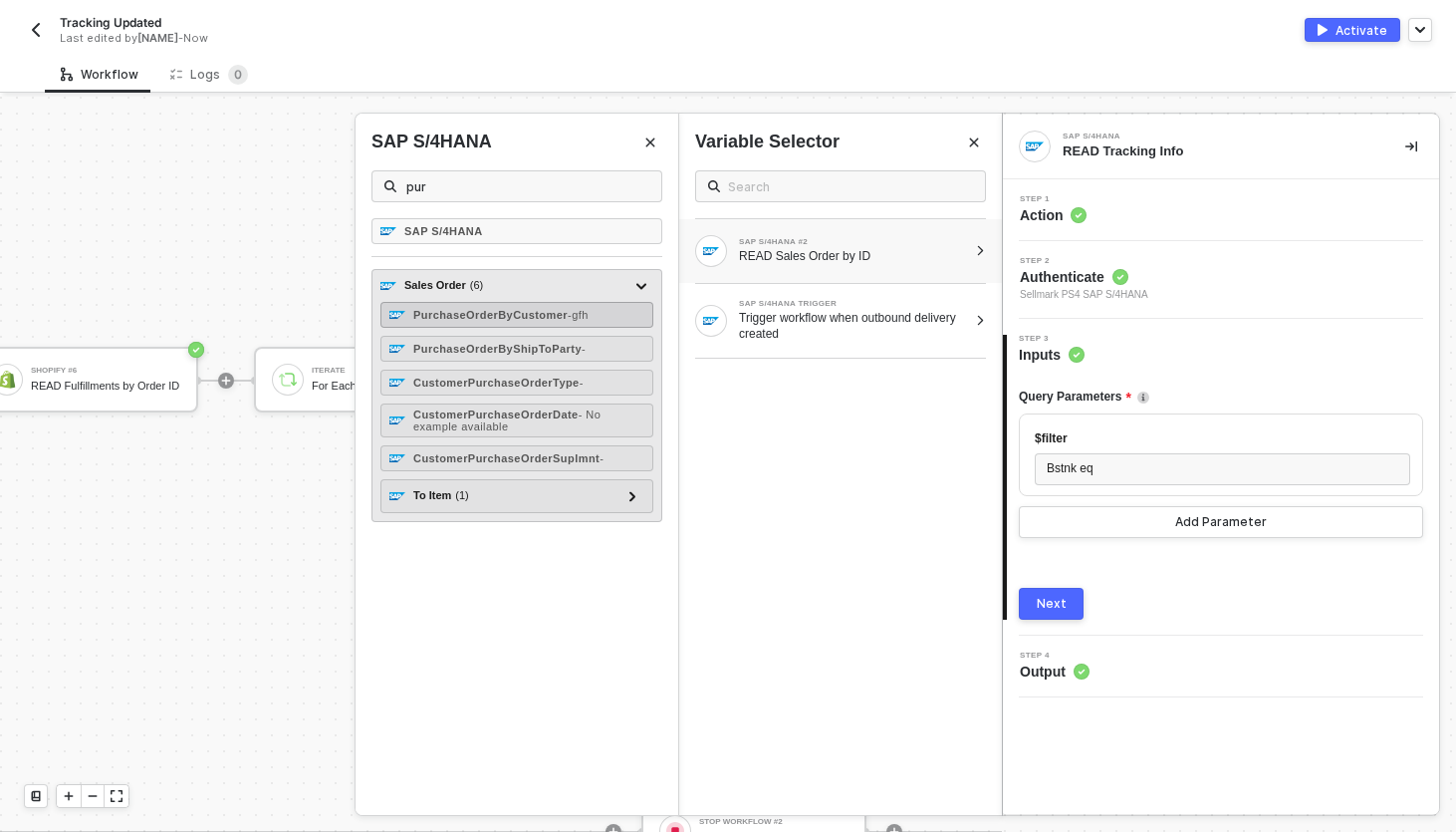 click on "PurchaseOrderByCustomer" at bounding box center (490, 315) 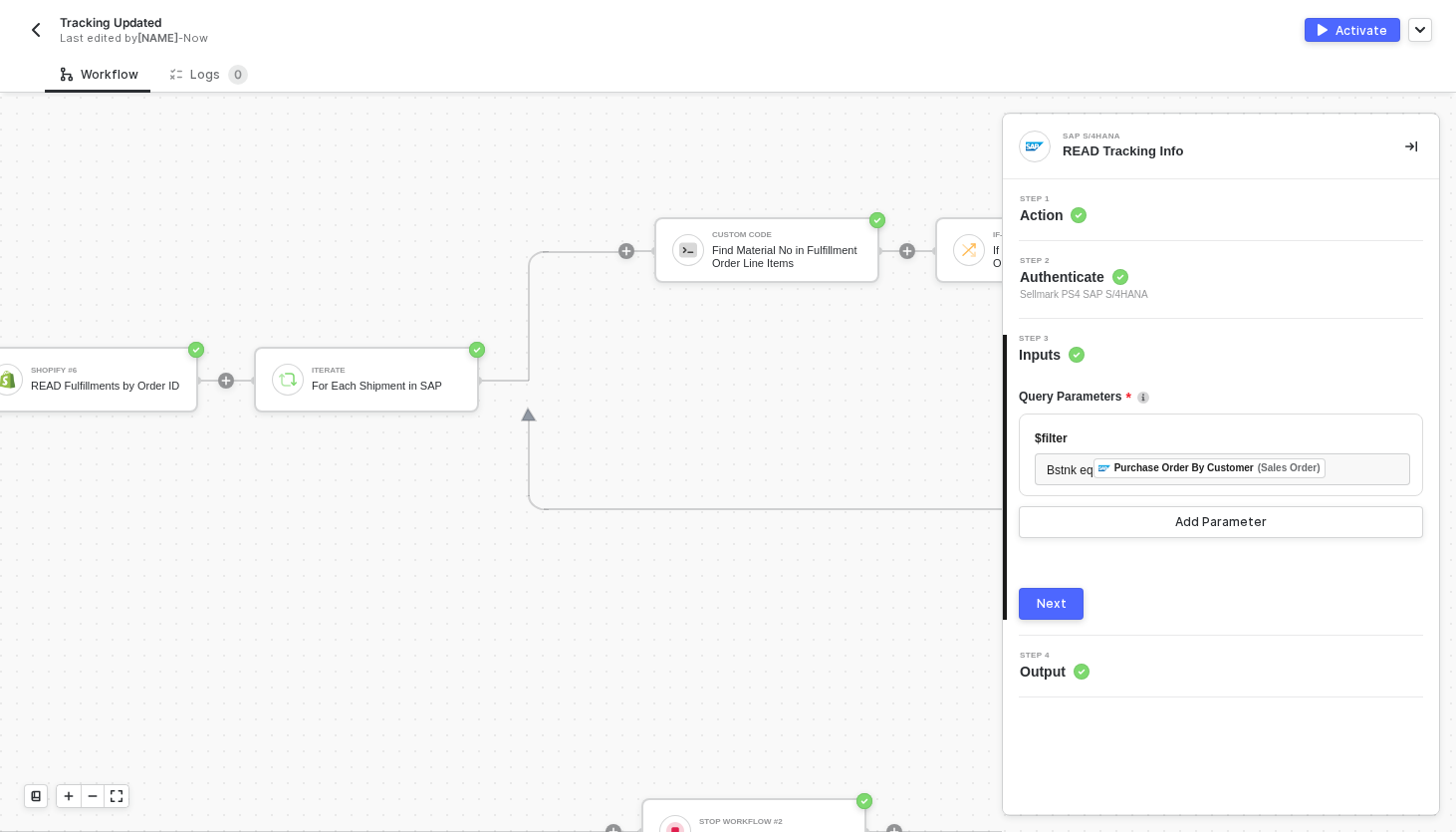 click on "SAP S/4HANA Trigger Trigger workflow when outbound delivery created SAP S/4HANA #2 READ Sales Order by ID If-Else Conditions #2 If Customer Reference # Contains 'KJWS' TRUE SAP S/4HANA #3 READ Tracking Info Shopify #6 READ Fulfillments by Order ID Iterate For Each Shipment in SAP Custom Code Find Material No in Fulfillment Order Line Items If-Else Conditions If Material No in Fulfillment Order Line Items TRUE Shopify #5 UPDATE Fulfillment Tracking Number FALSE FALSE Stop Workflow #2 Stop Workflow" at bounding box center (347, 606) 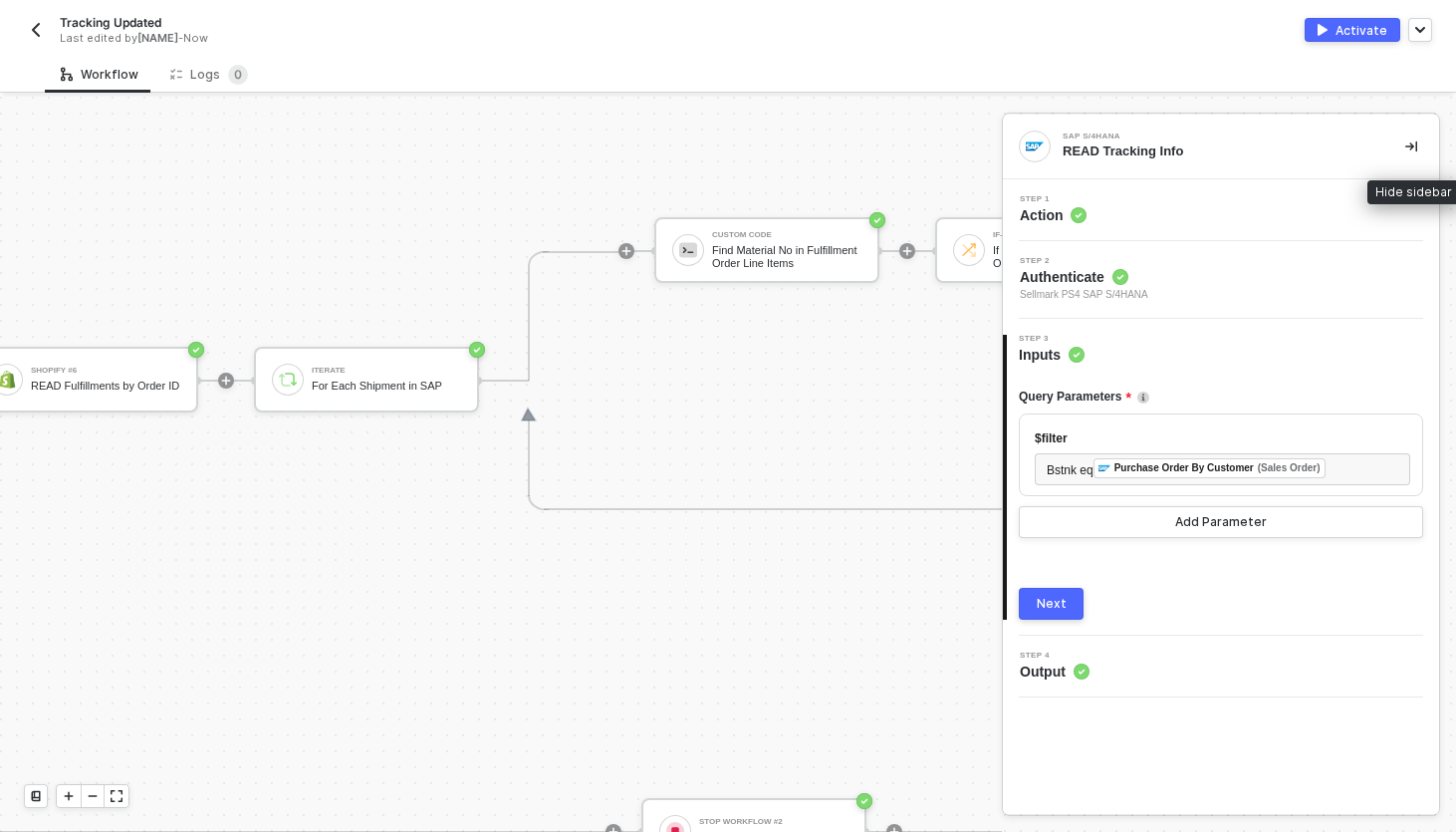 click at bounding box center (1411, 146) 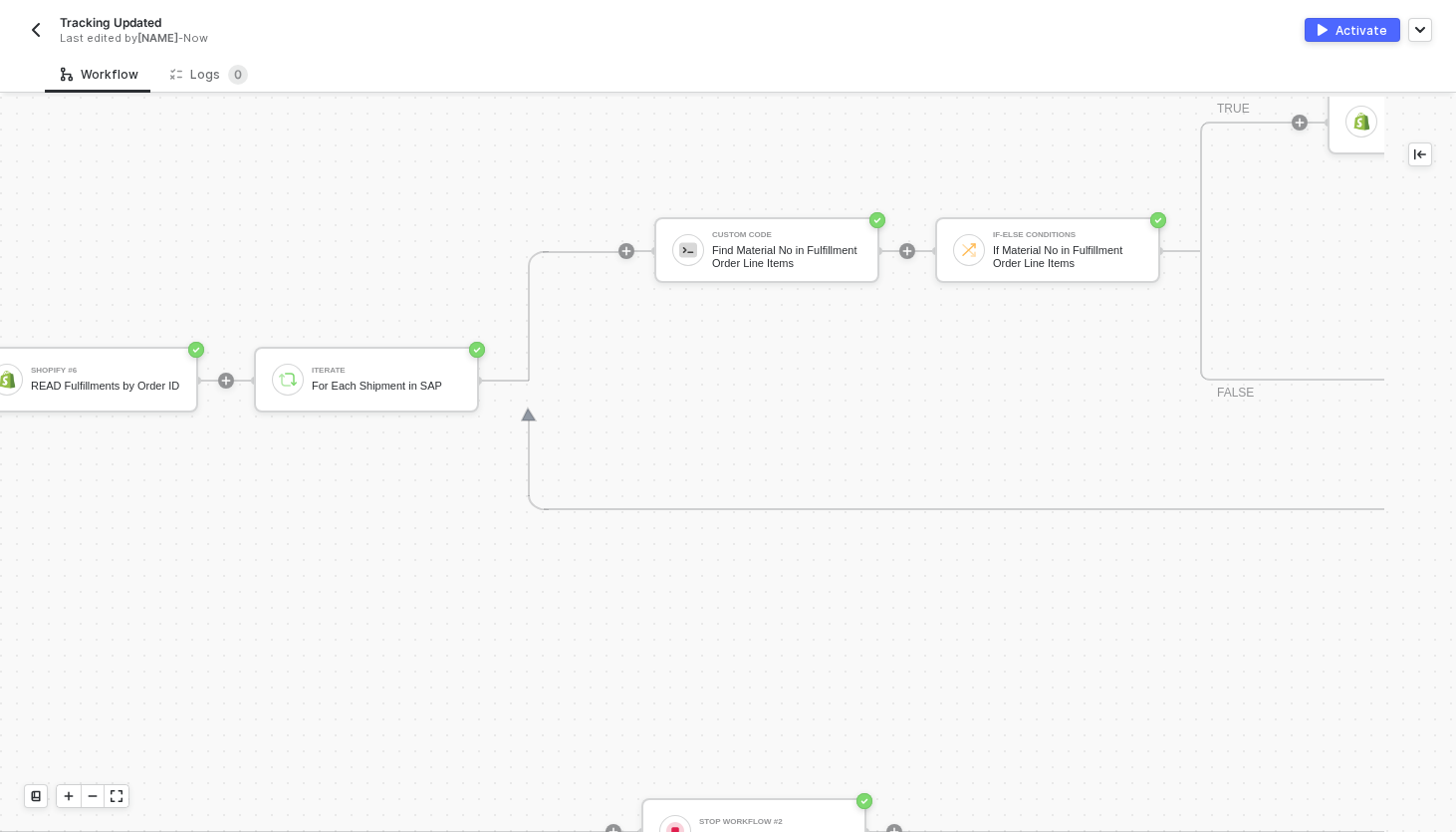click on "Tracking Updated Last edited by  [NAME]  -  Now Activate" at bounding box center [728, 28] 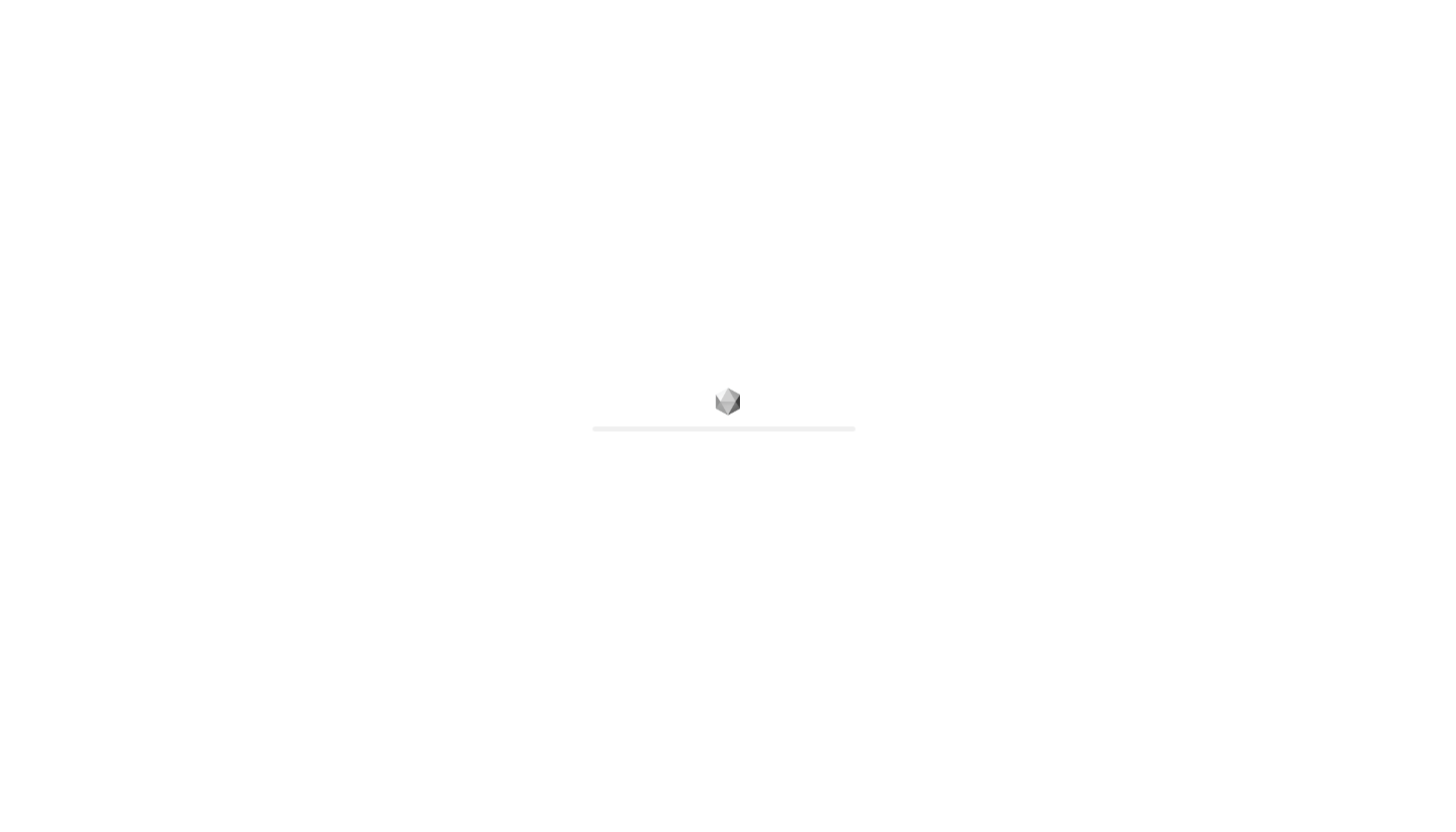 scroll, scrollTop: 0, scrollLeft: 0, axis: both 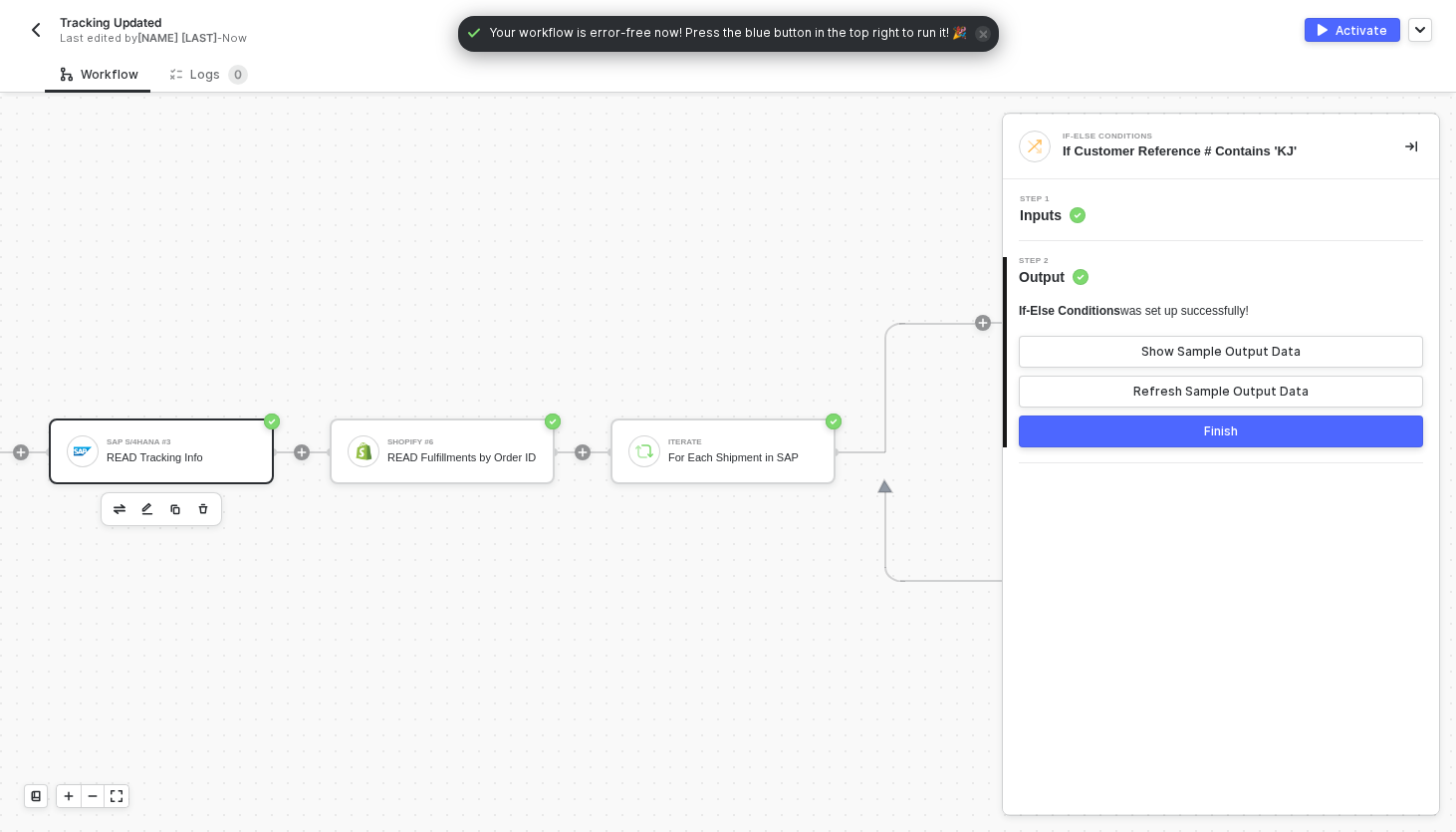 click on "SAP S/4HANA #3 READ Tracking Info" at bounding box center [181, 451] 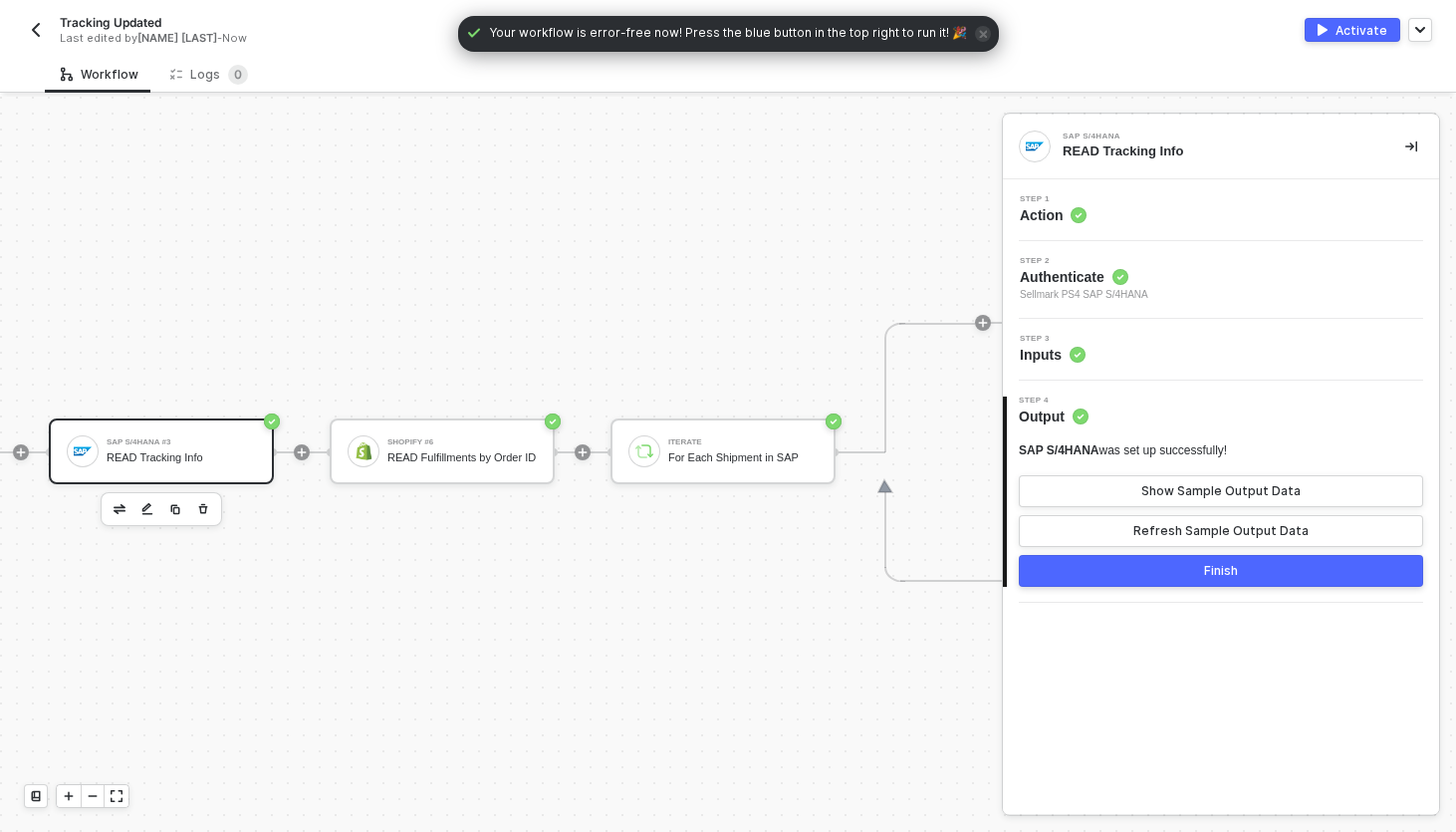 click on "Step 3 Inputs" at bounding box center (1223, 350) 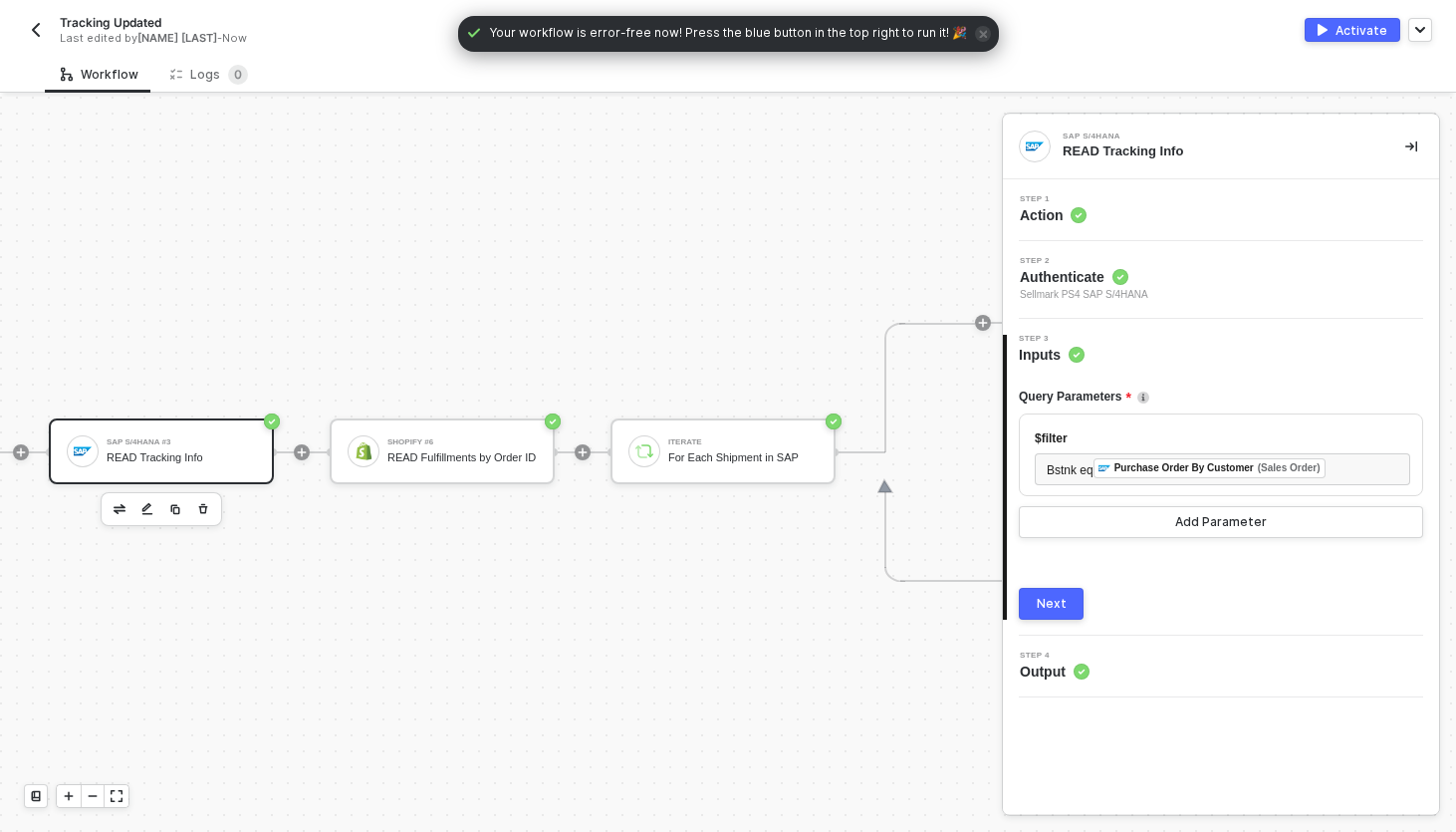 click on "SAP S/4HANA Trigger Trigger workflow when outbound delivery created SAP S/4HANA #2 READ Sales Order by ID If-Else Conditions #2 If Customer Reference # Contains 'KJ' TRUE SAP S/4HANA #3 READ Tracking Info Shopify #6 READ Fulfillments by Order ID Iterate For Each Shipment in SAP Custom Code Find Material No in Fulfillment Order Line Items If-Else Conditions If Material No in Fulfillment Order Line Items TRUE Shopify #5 UPDATE Fulfillment Tracking Number FALSE FALSE Stop Workflow #2 Stop Workflow" at bounding box center [703, 678] 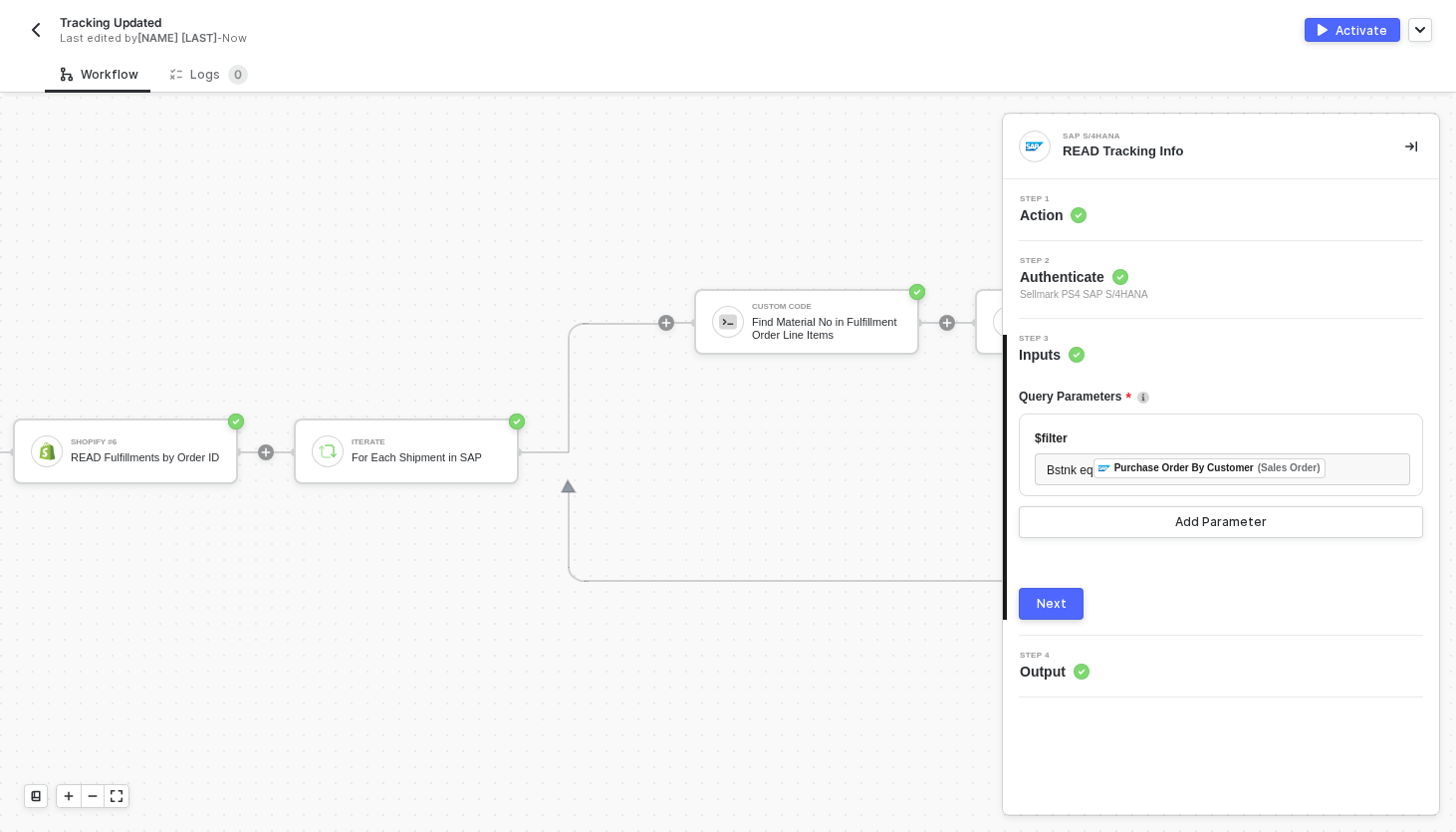 scroll, scrollTop: 582, scrollLeft: 1690, axis: both 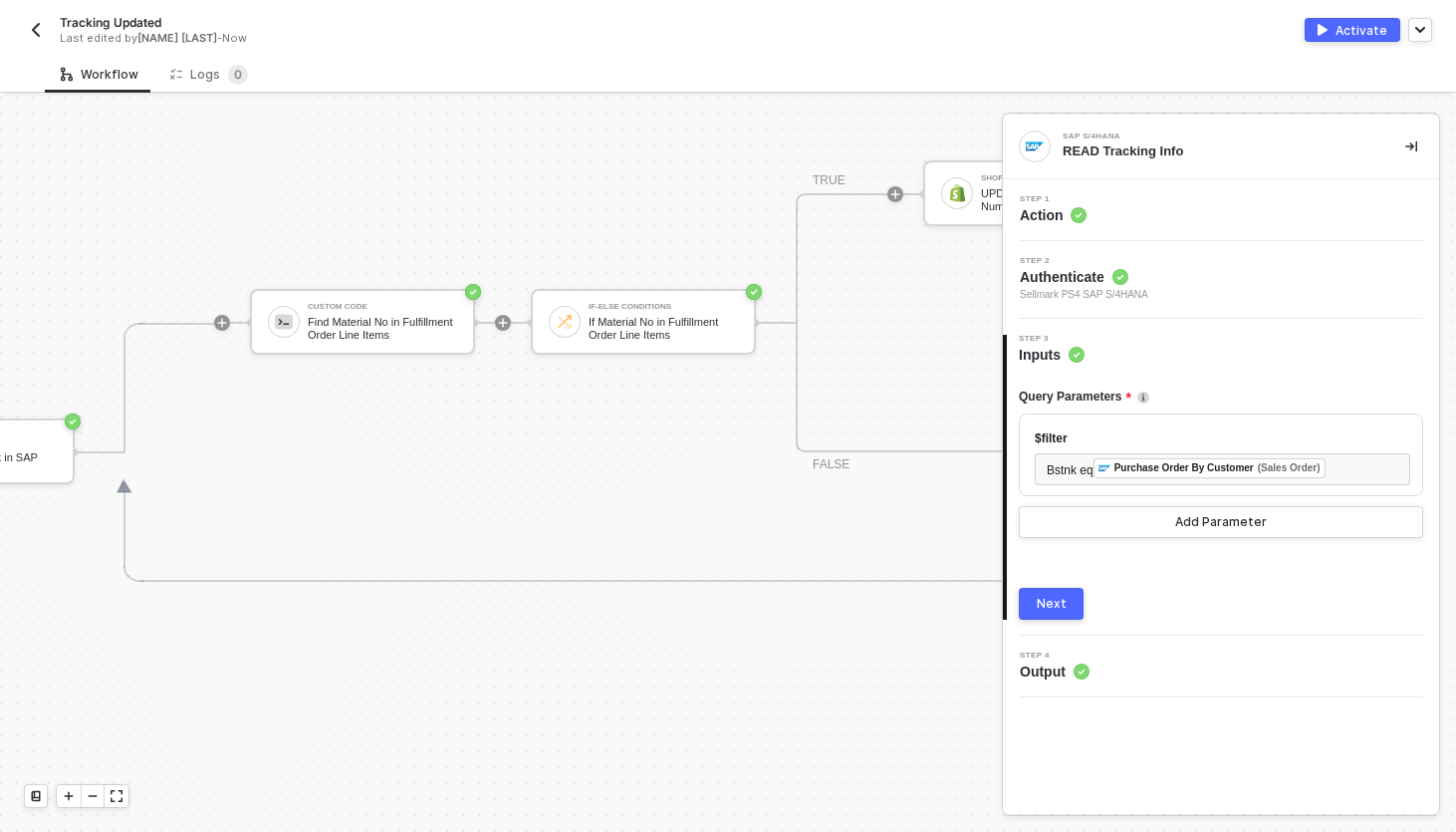 click 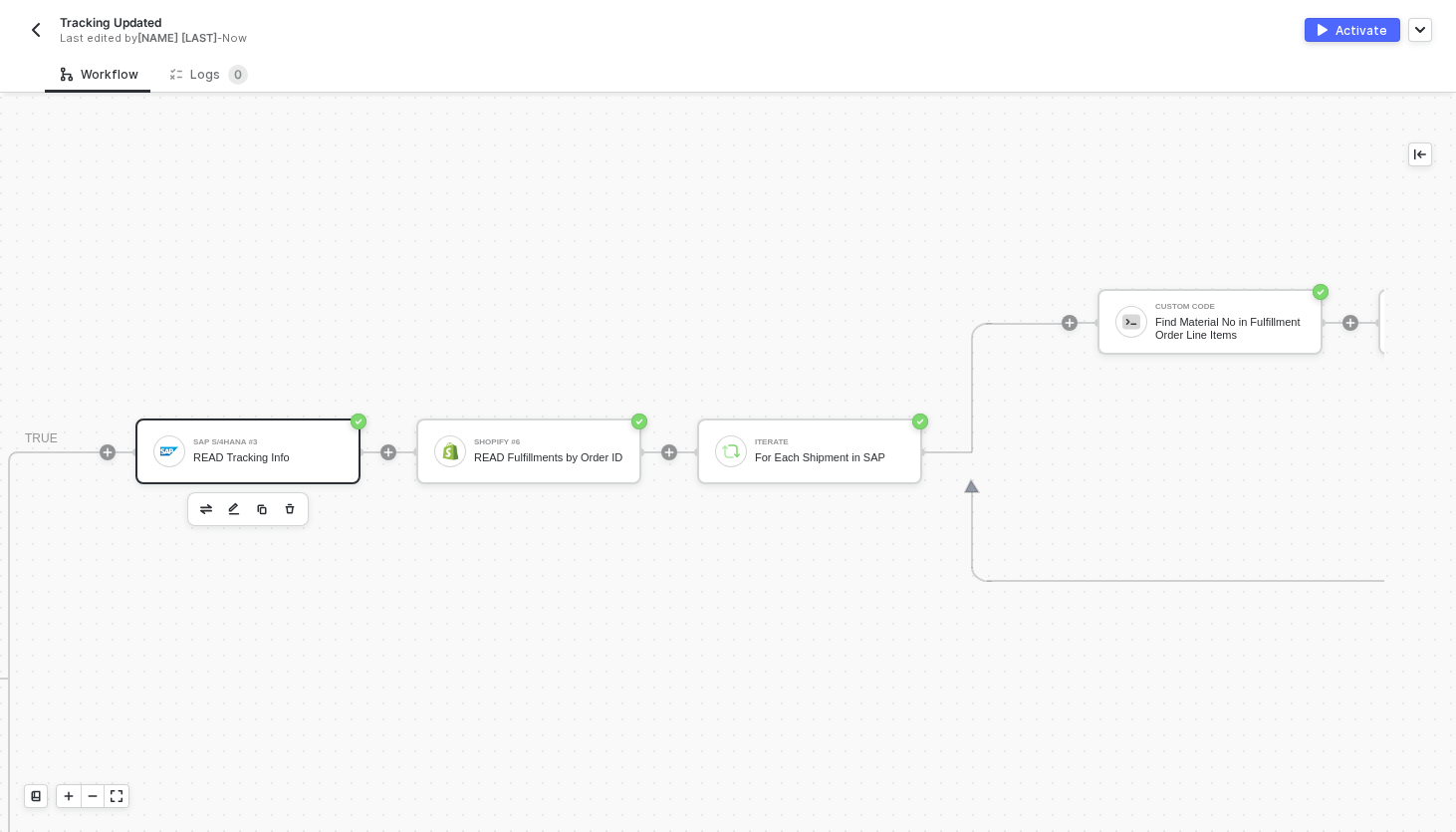 scroll, scrollTop: 582, scrollLeft: 998, axis: both 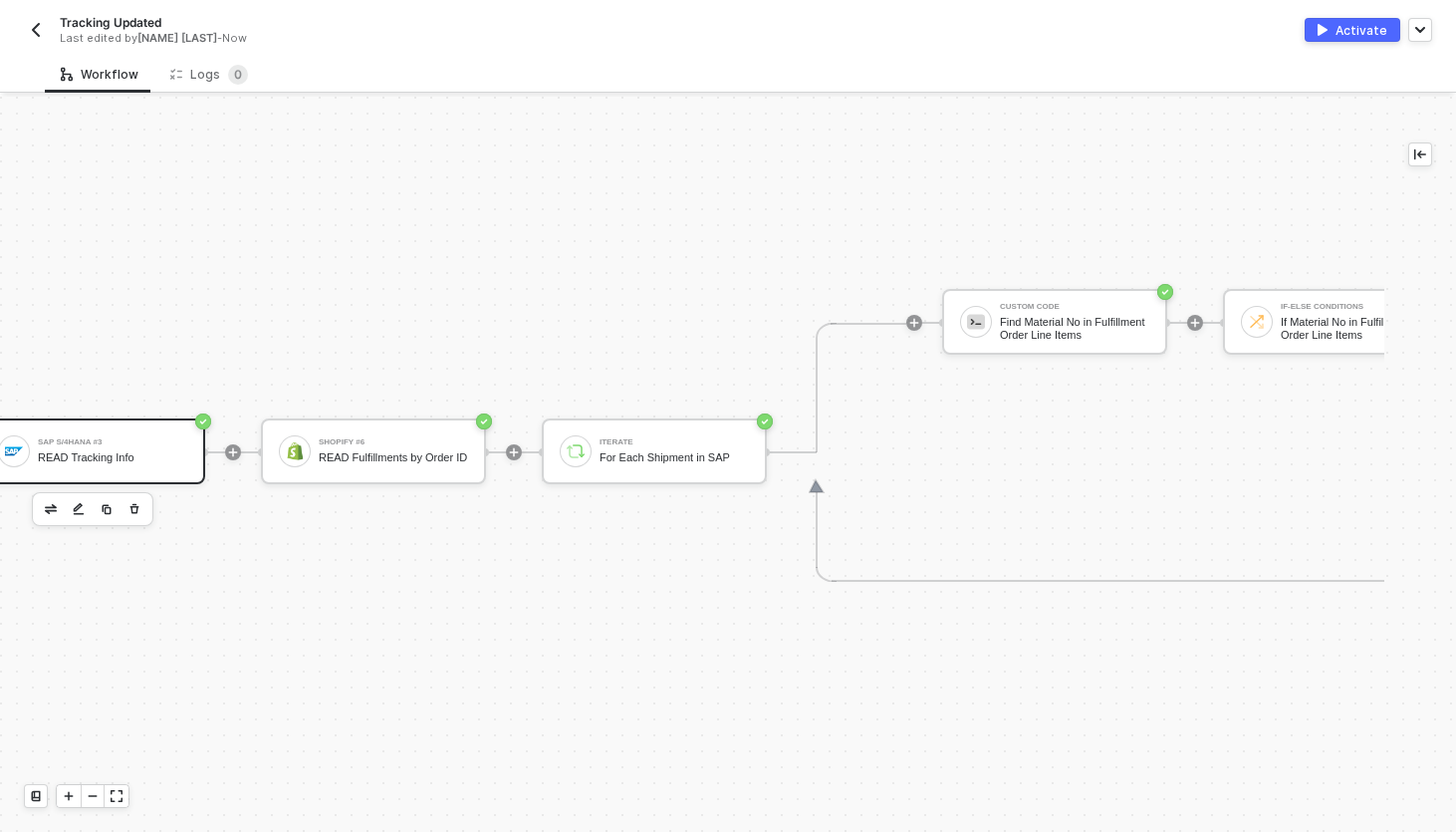 click on "Activate" at bounding box center (1361, 30) 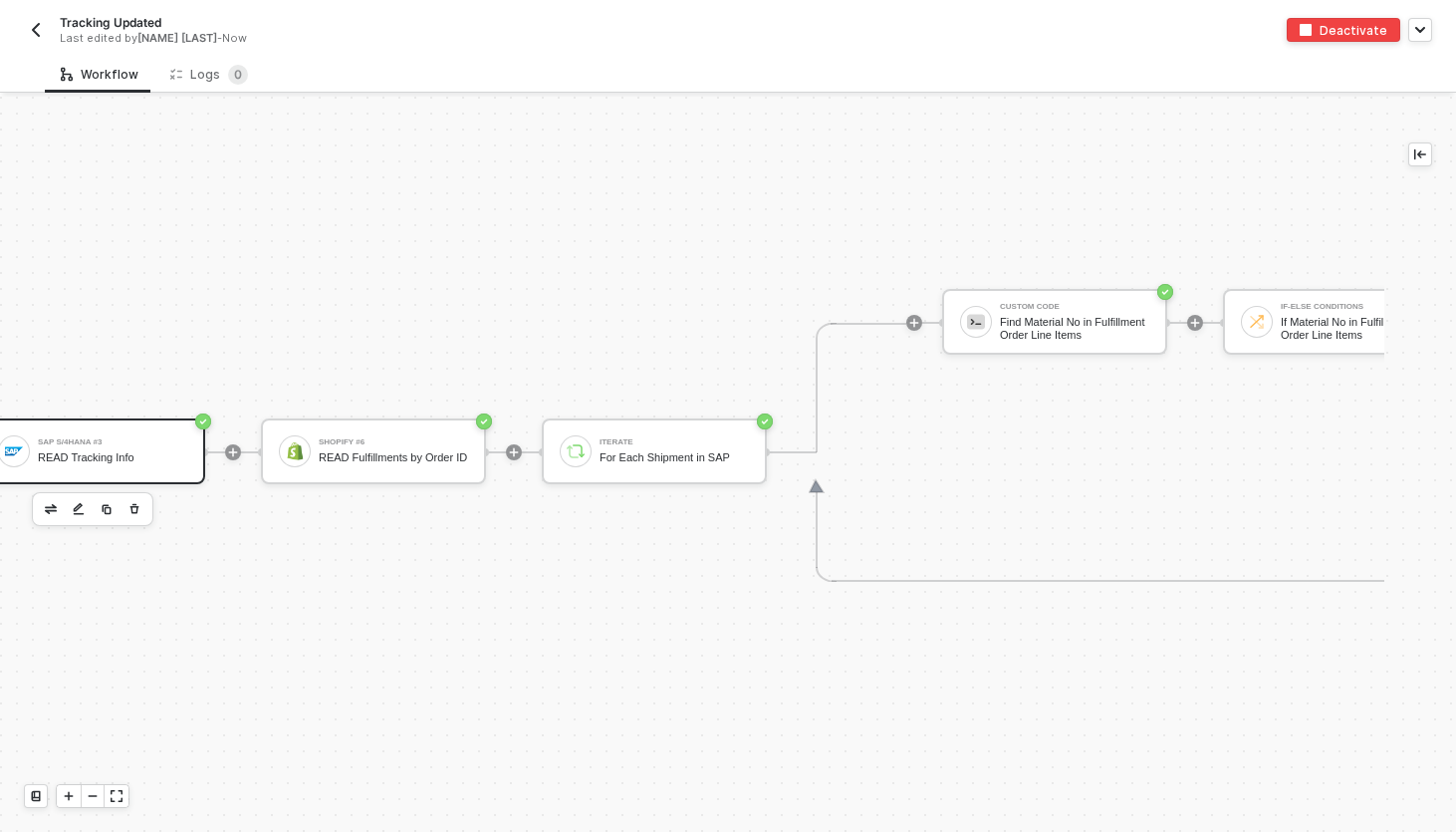 click on "SAP S/4HANA #3" at bounding box center (113, 442) 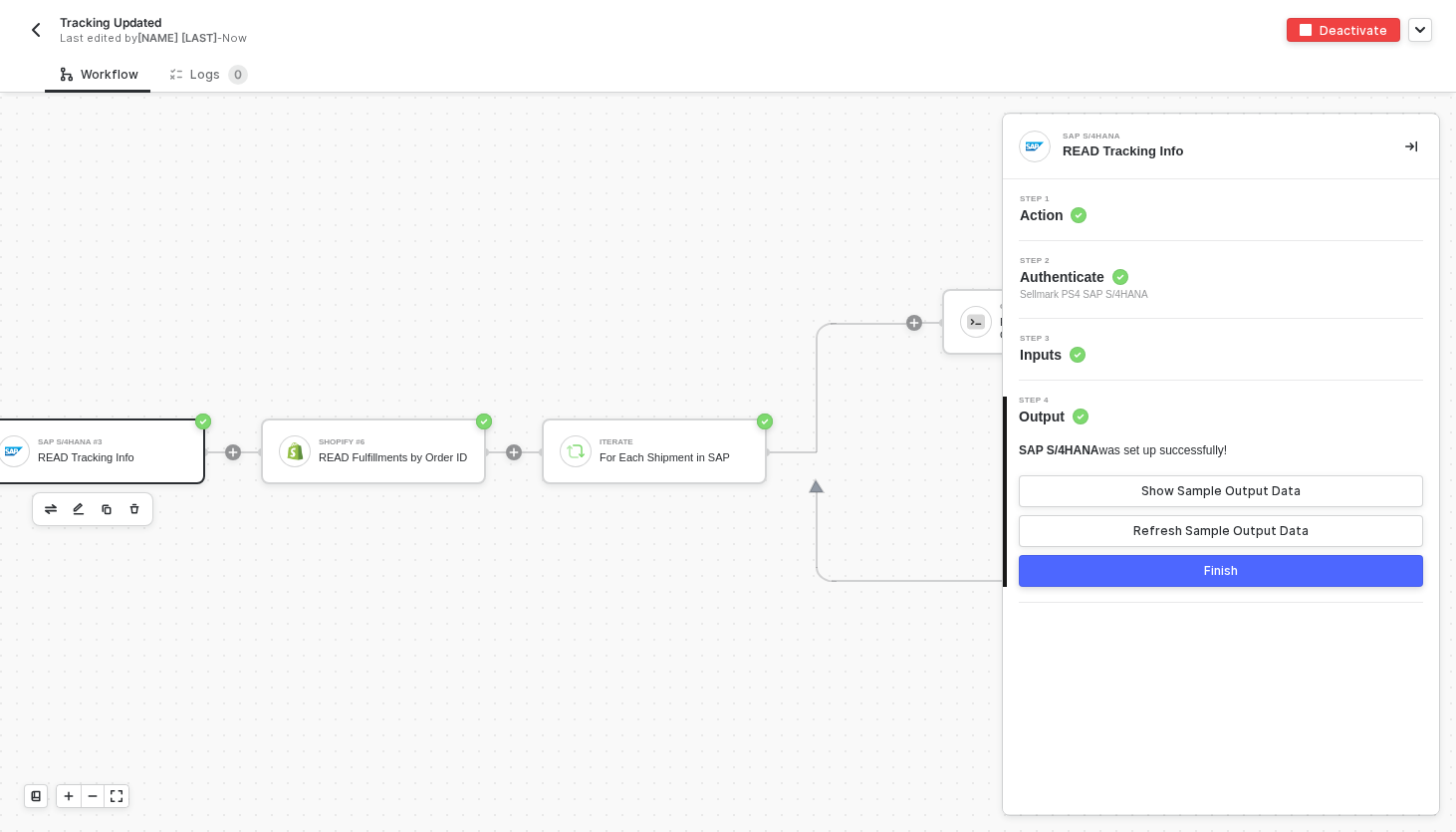 click on "SAP S/4HANA Trigger Trigger workflow when outbound delivery created SAP S/4HANA #2 READ Sales Order by ID If-Else Conditions #2 If Customer Reference # Contains 'KJ' TRUE SAP S/4HANA #3 READ Tracking Info Shopify #6 READ Fulfillments by Order ID Iterate For Each Shipment in SAP Custom Code Find Material No in Fulfillment Order Line Items If-Else Conditions If Material No in Fulfillment Order Line Items TRUE Shopify #5 UPDATE Fulfillment Tracking Number FALSE FALSE Stop Workflow #2 Stop Workflow" at bounding box center [634, 678] 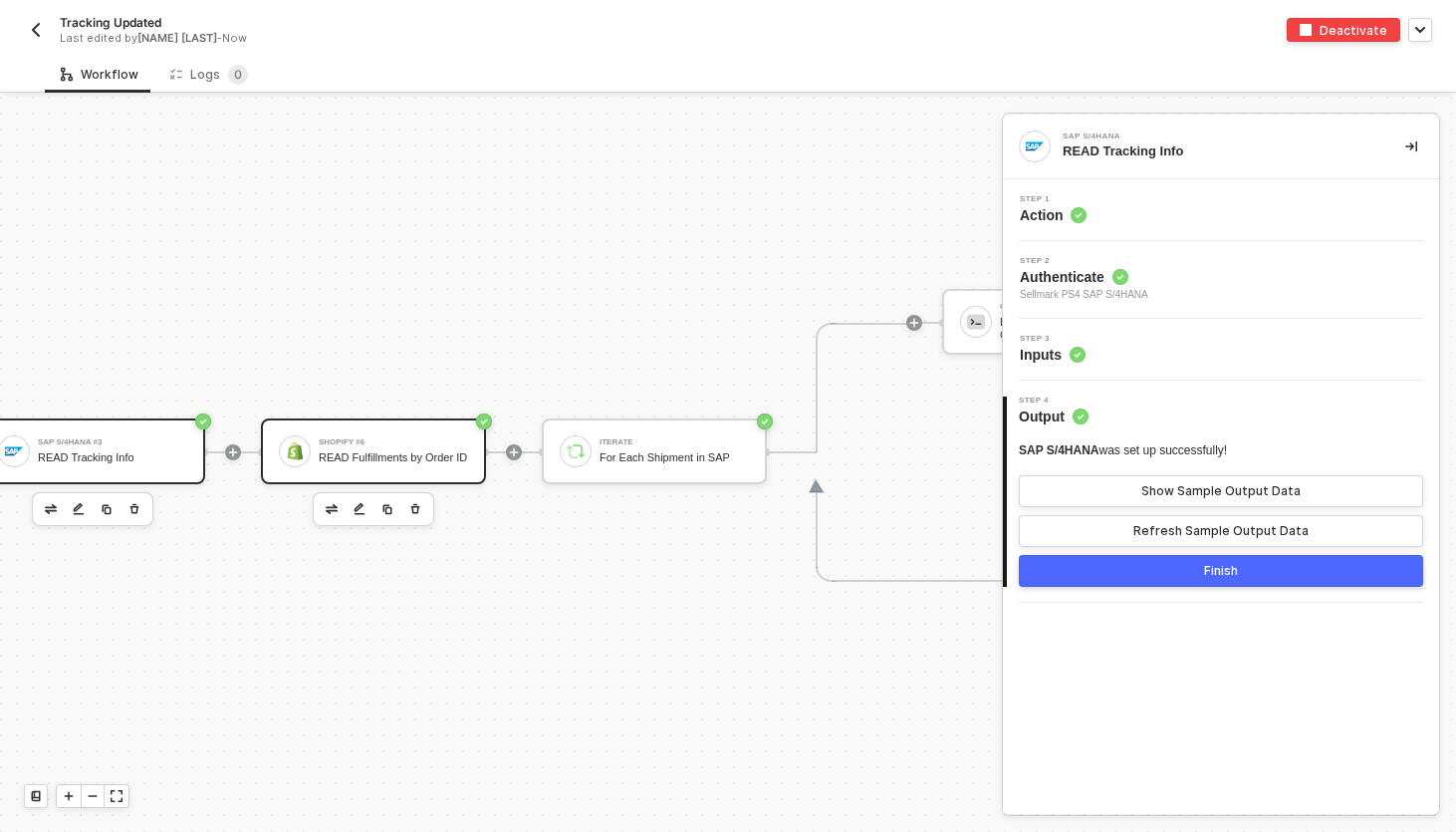 click on "READ Fulfillments by Order ID" at bounding box center (393, 457) 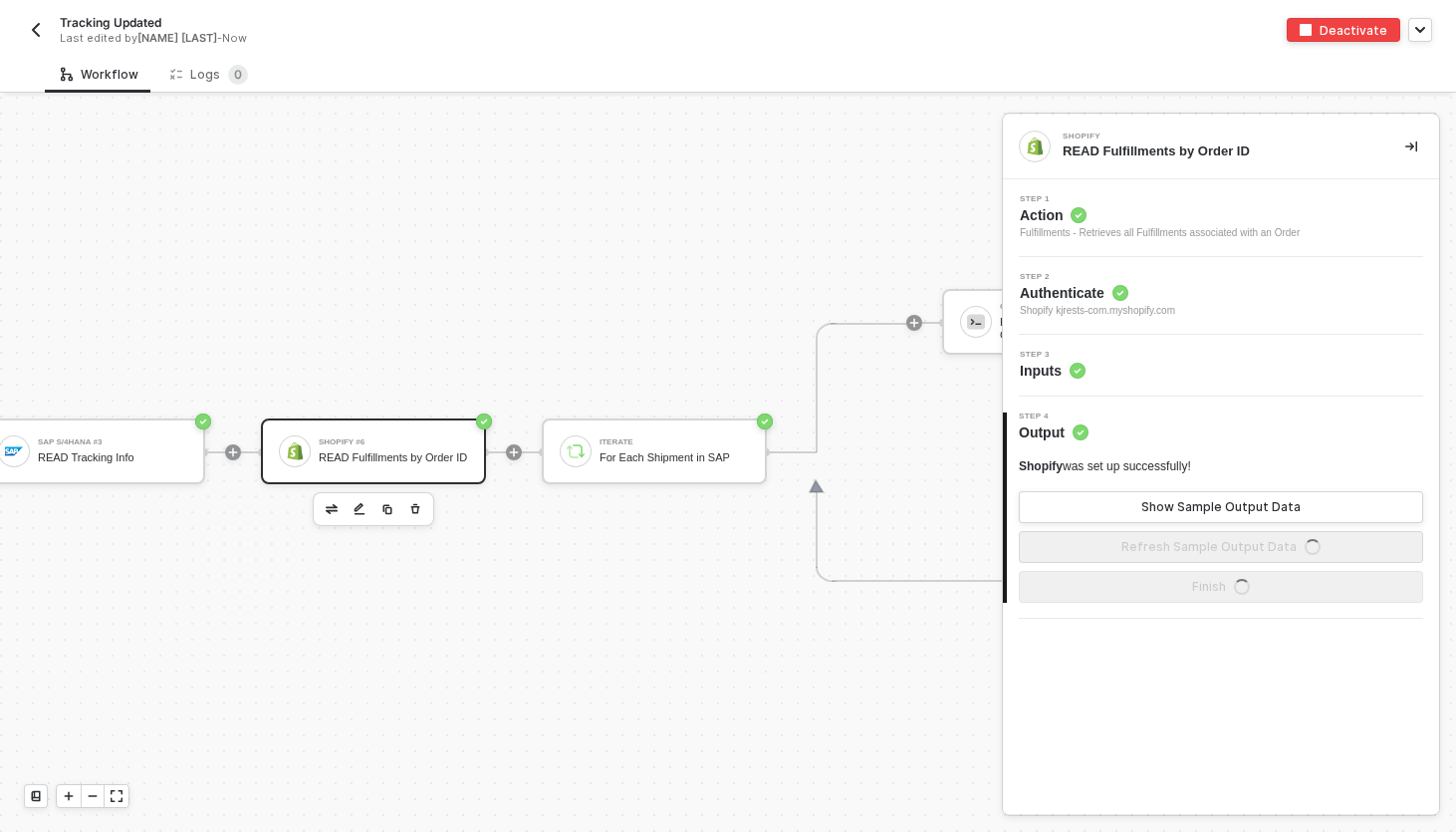 click on "Step 3 Inputs" at bounding box center (1223, 366) 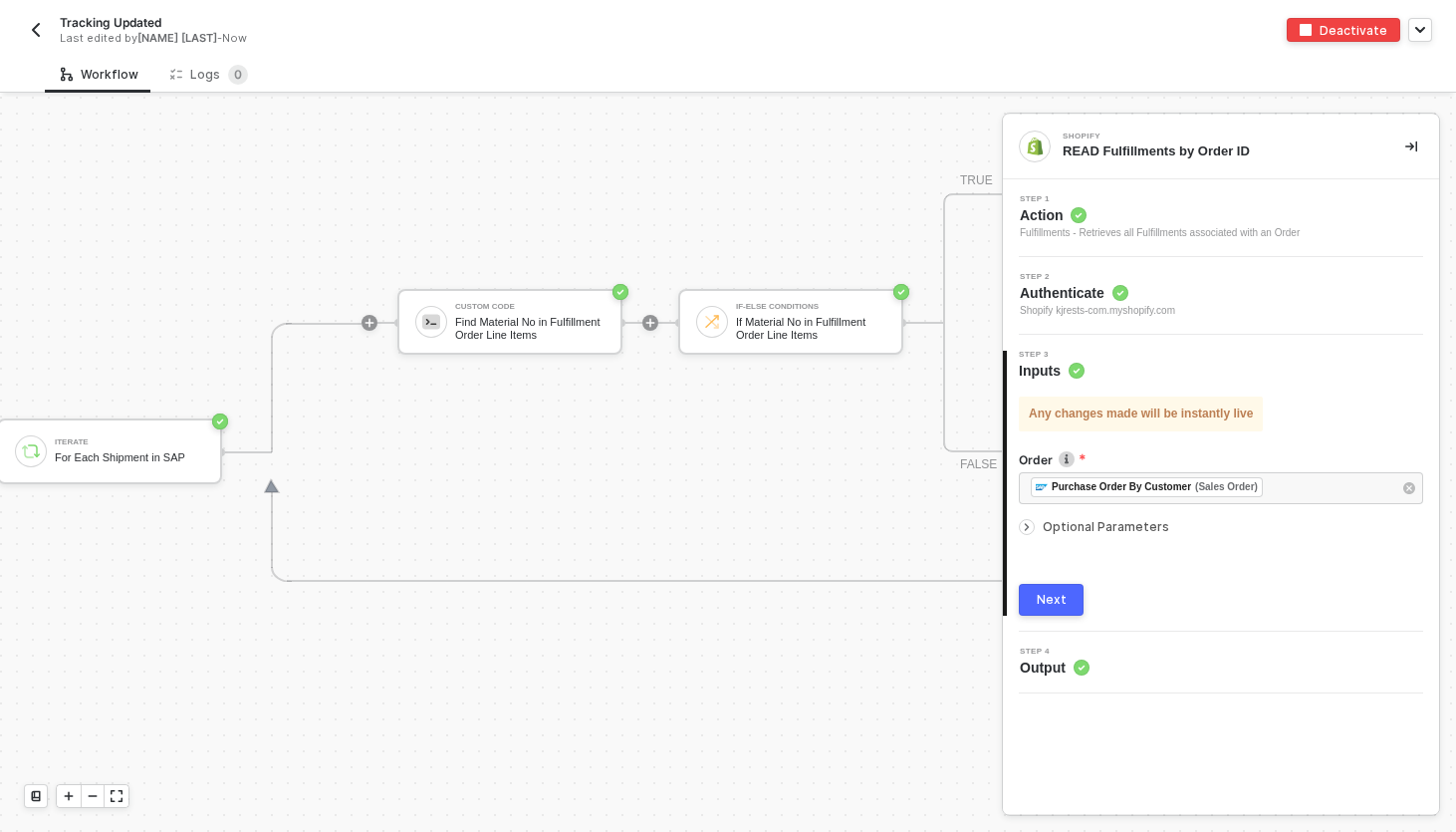 scroll, scrollTop: 582, scrollLeft: 1554, axis: both 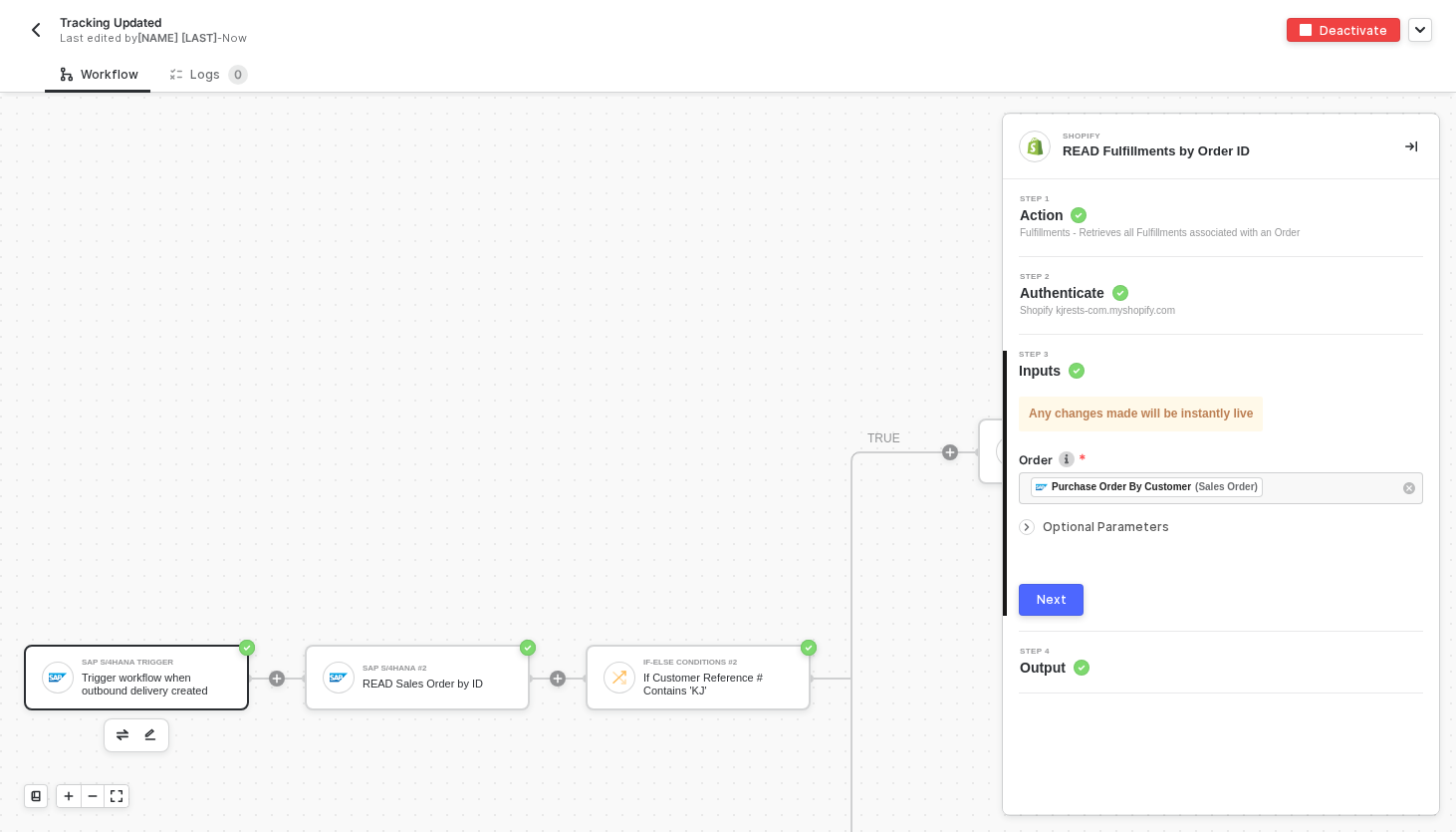 click on "Trigger workflow when outbound delivery created" at bounding box center (156, 684) 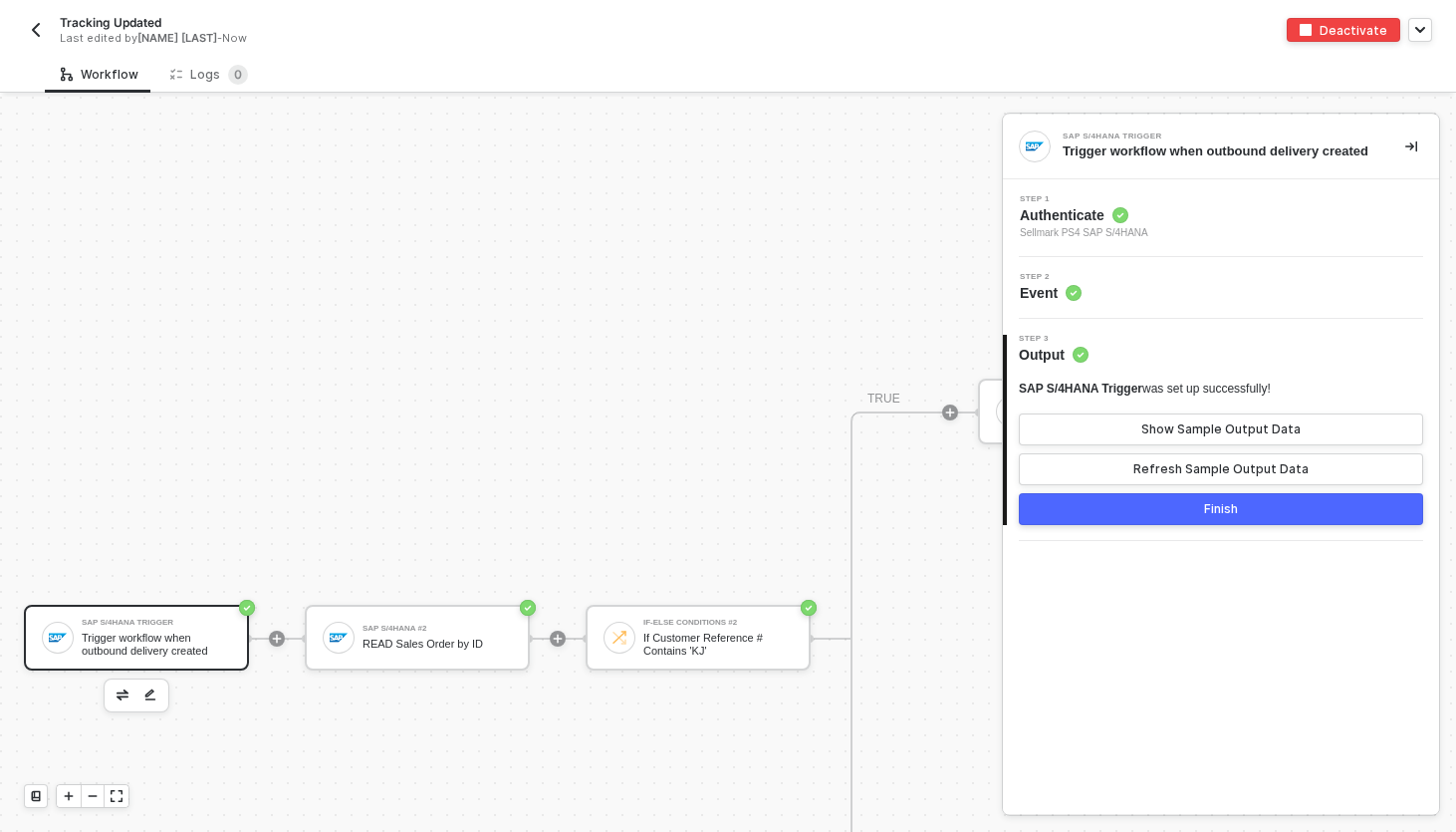 scroll, scrollTop: 625, scrollLeft: 0, axis: vertical 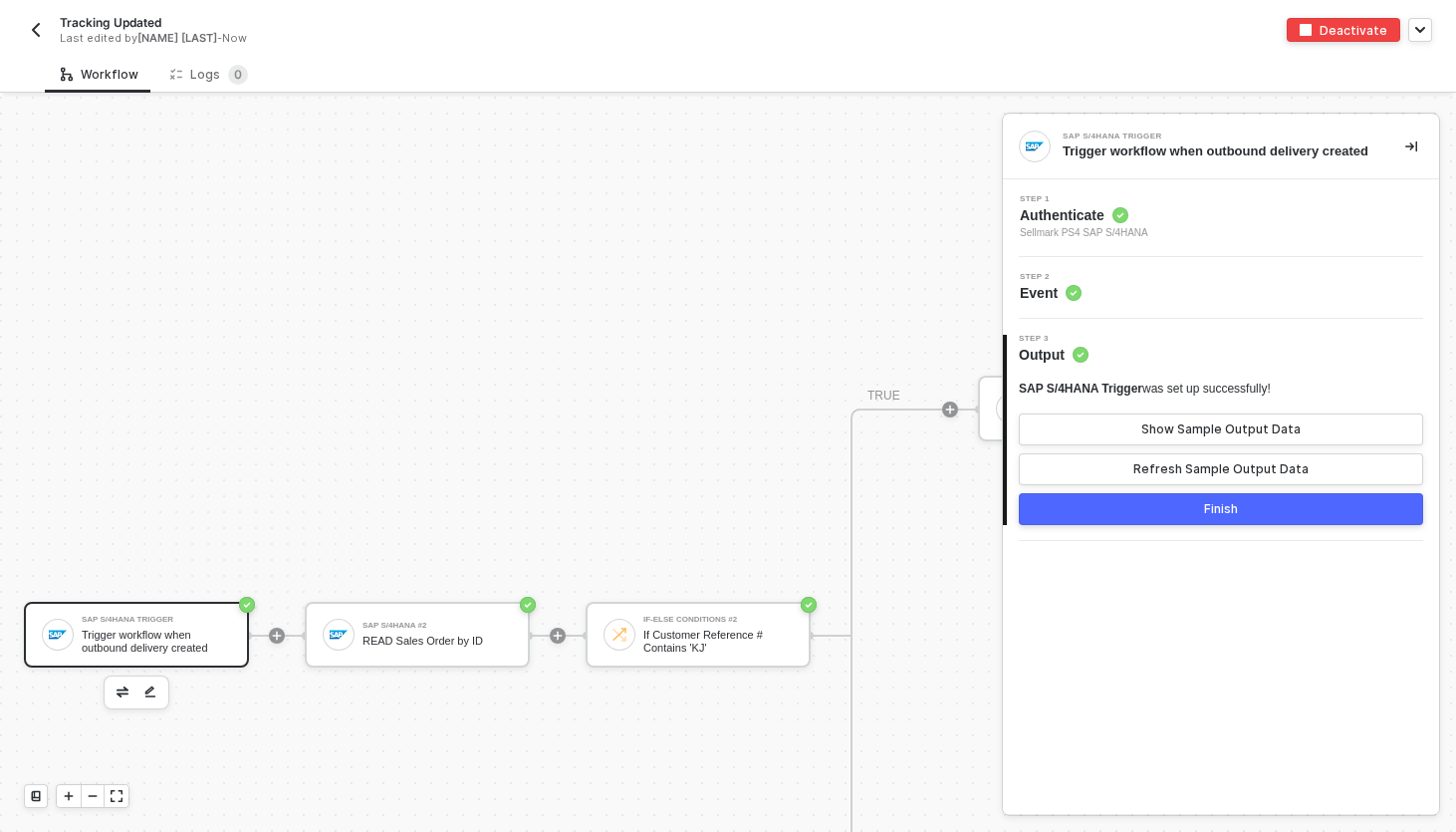 click at bounding box center (36, 30) 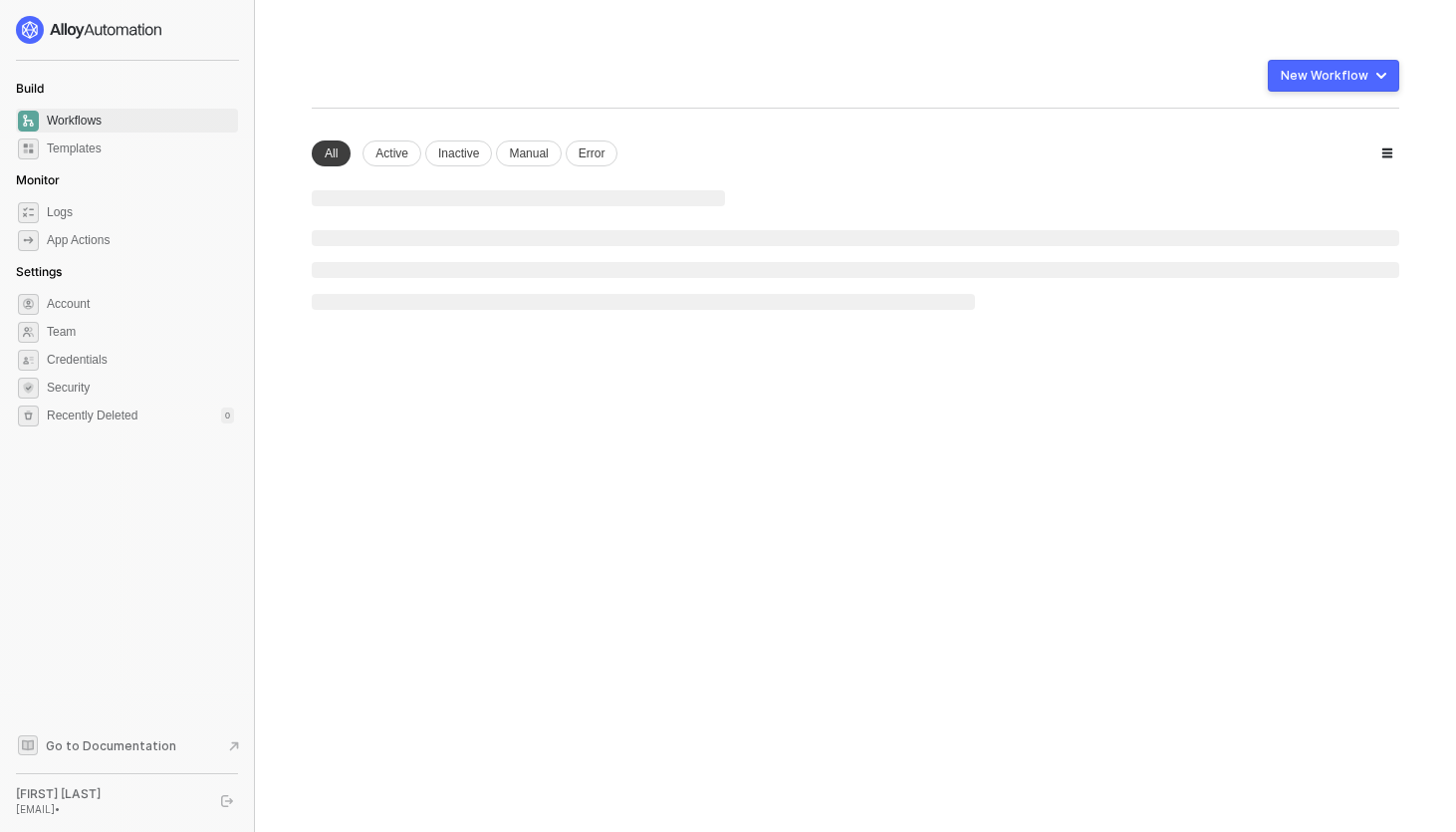 scroll, scrollTop: 0, scrollLeft: 0, axis: both 